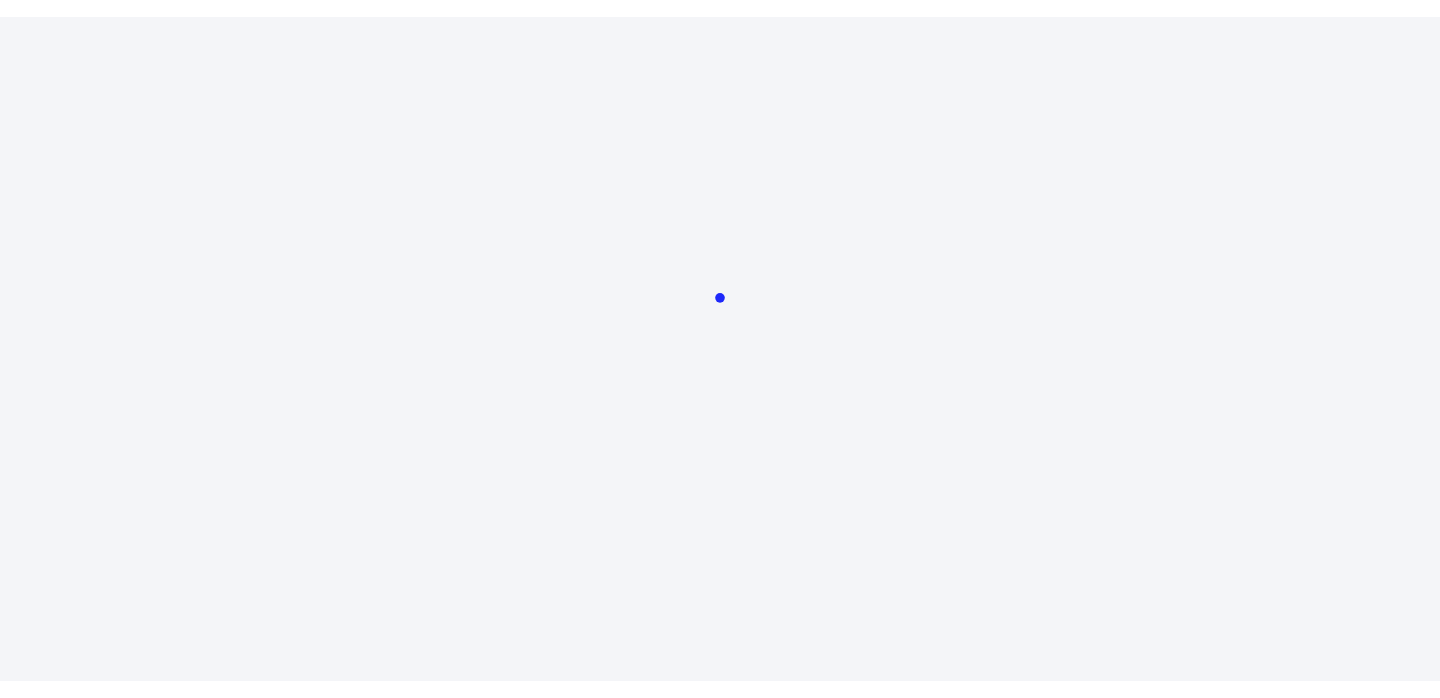 scroll, scrollTop: 0, scrollLeft: 0, axis: both 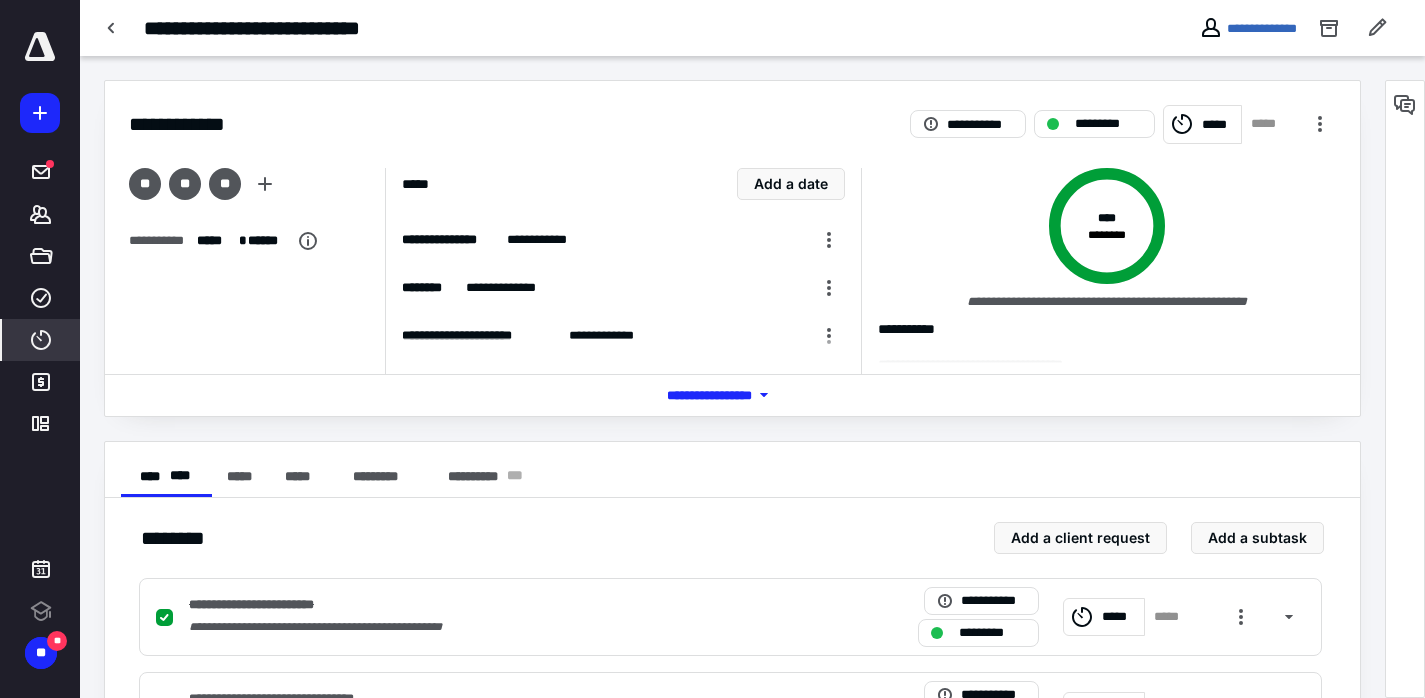 click on "****" at bounding box center [41, 340] 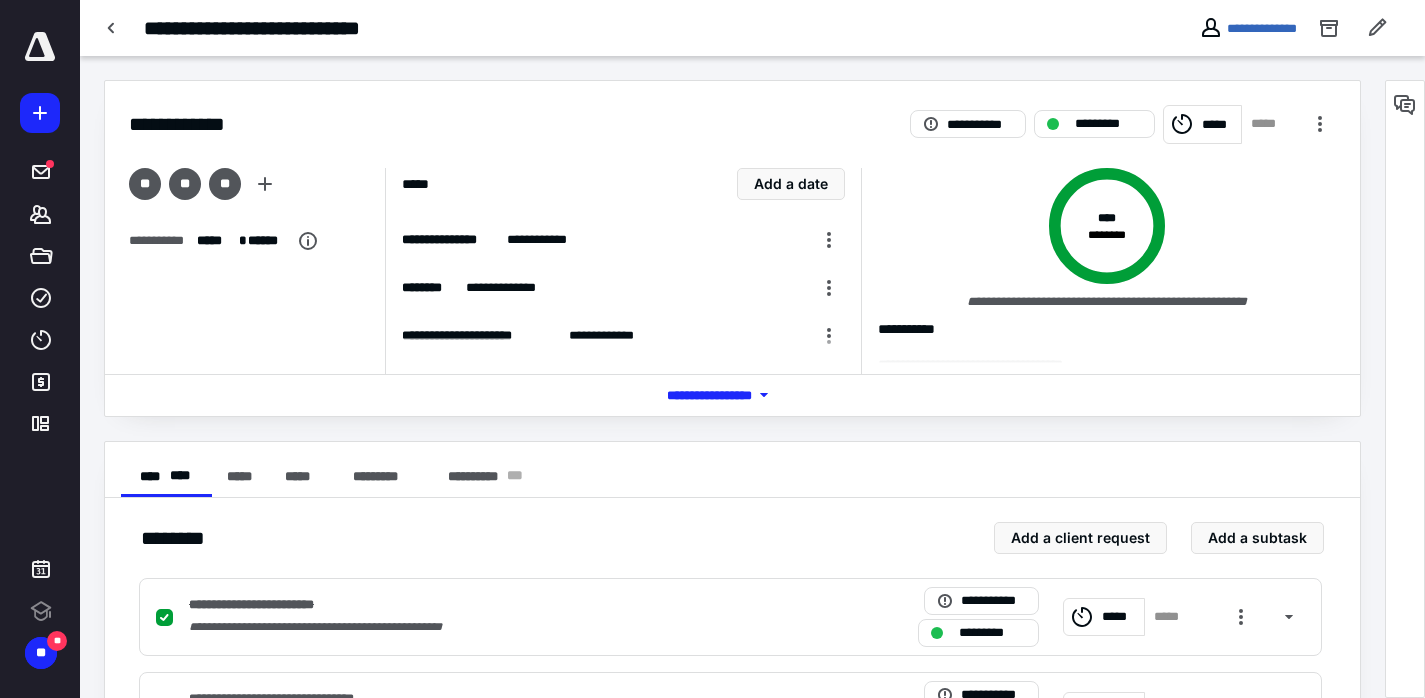 scroll, scrollTop: 0, scrollLeft: 0, axis: both 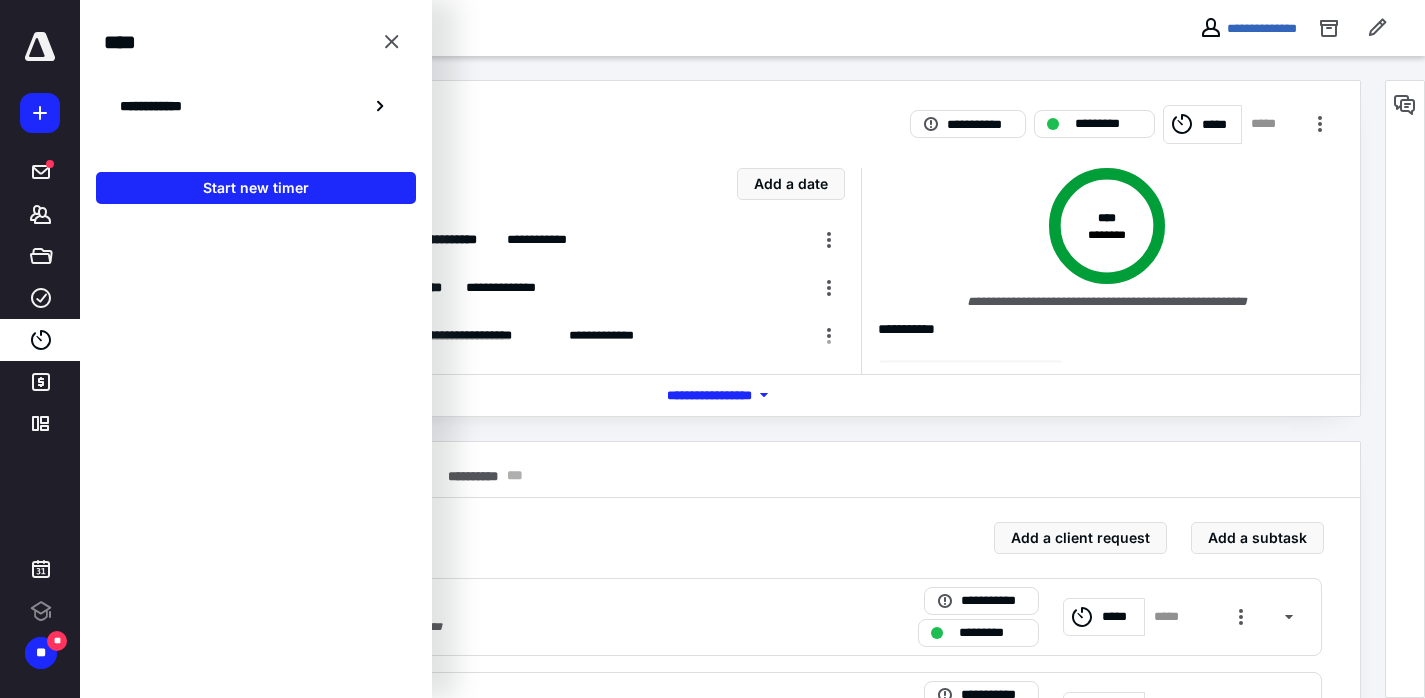 click on "**********" at bounding box center [256, 106] 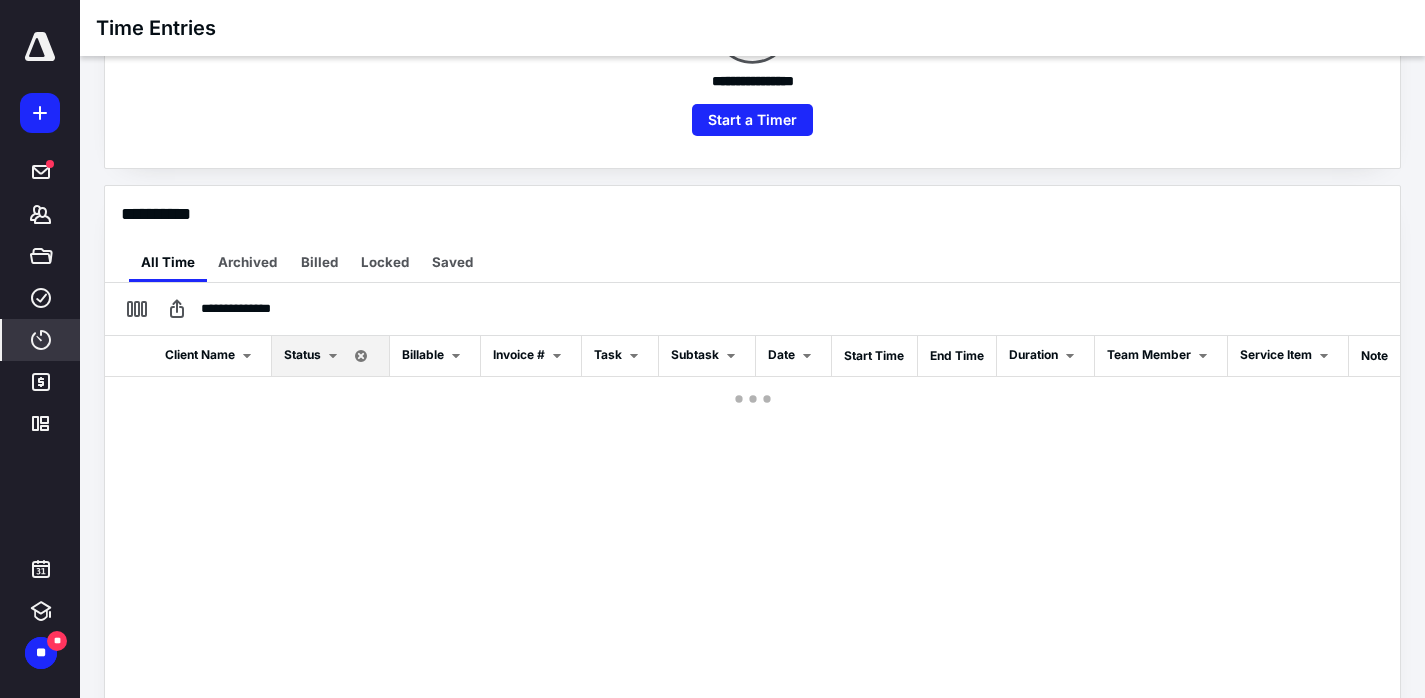 scroll, scrollTop: 444, scrollLeft: 0, axis: vertical 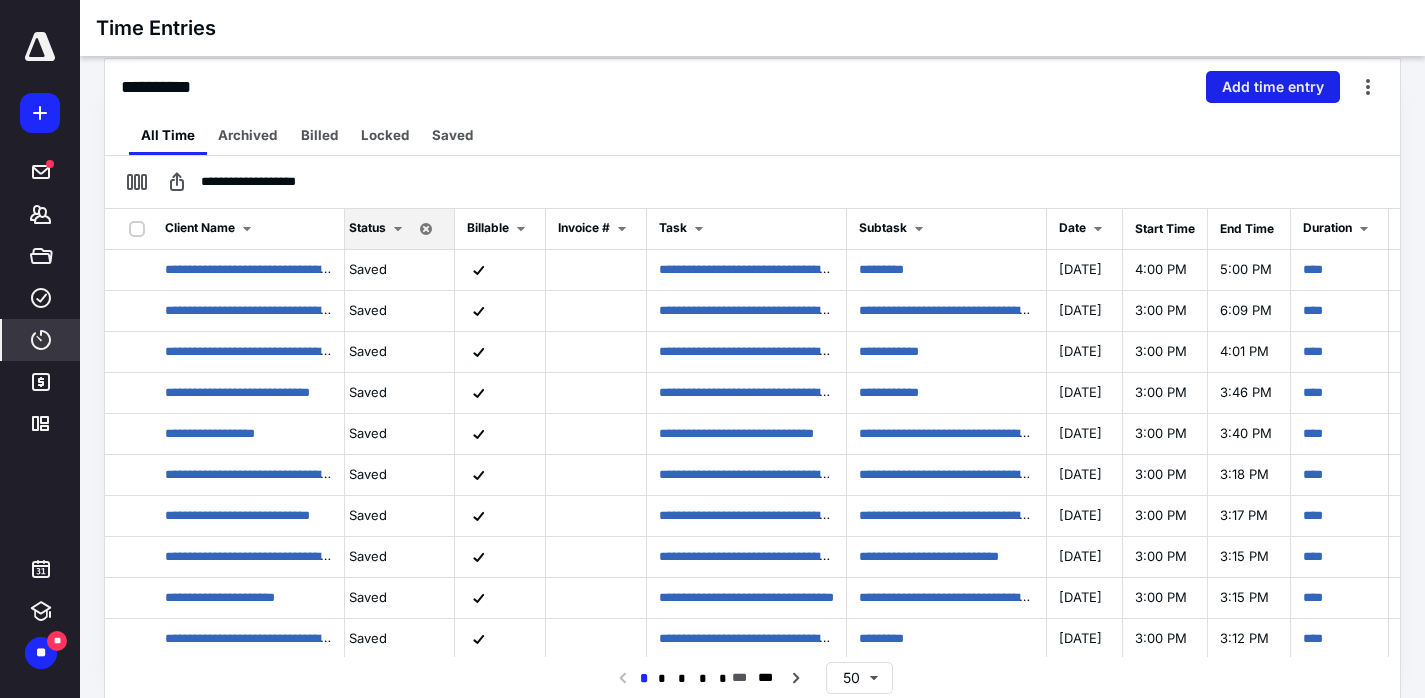 click on "Add time entry" at bounding box center [1273, 87] 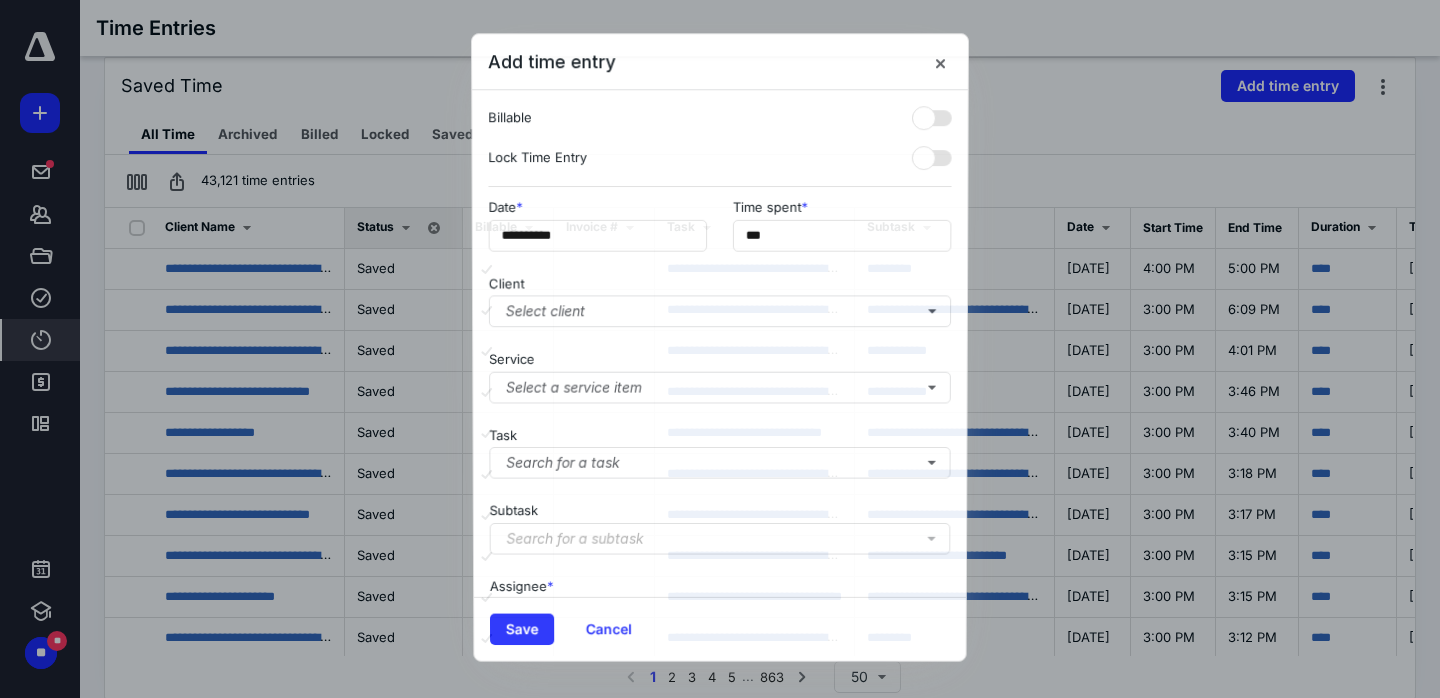 scroll, scrollTop: 0, scrollLeft: 8, axis: horizontal 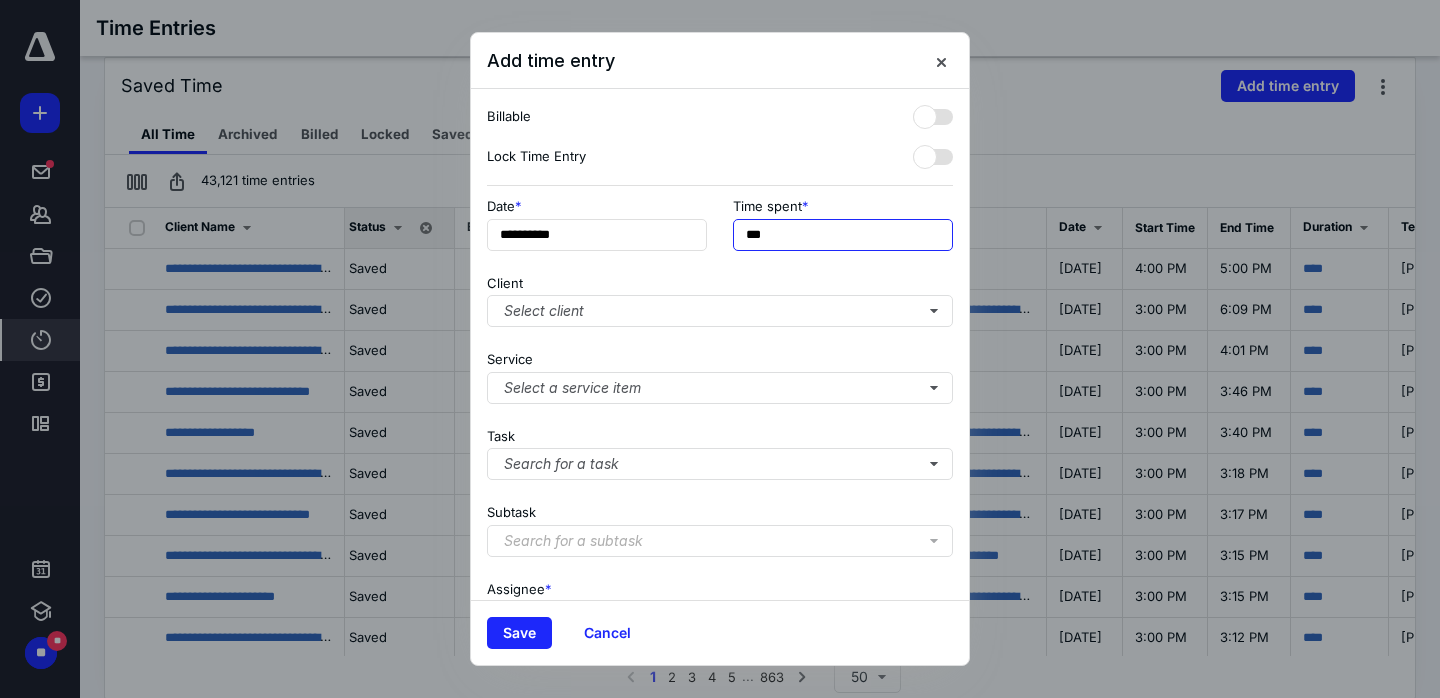 drag, startPoint x: 802, startPoint y: 244, endPoint x: 714, endPoint y: 237, distance: 88.27797 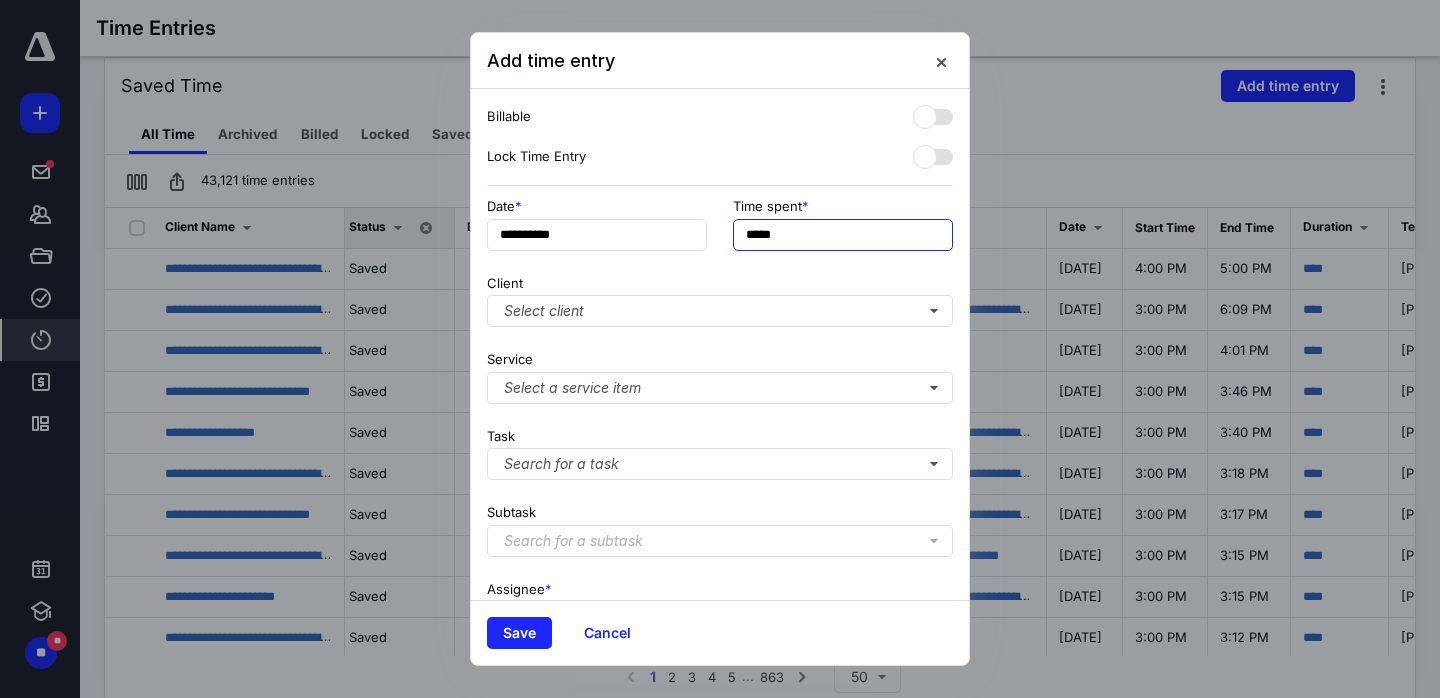 drag, startPoint x: 773, startPoint y: 231, endPoint x: 760, endPoint y: 244, distance: 18.384777 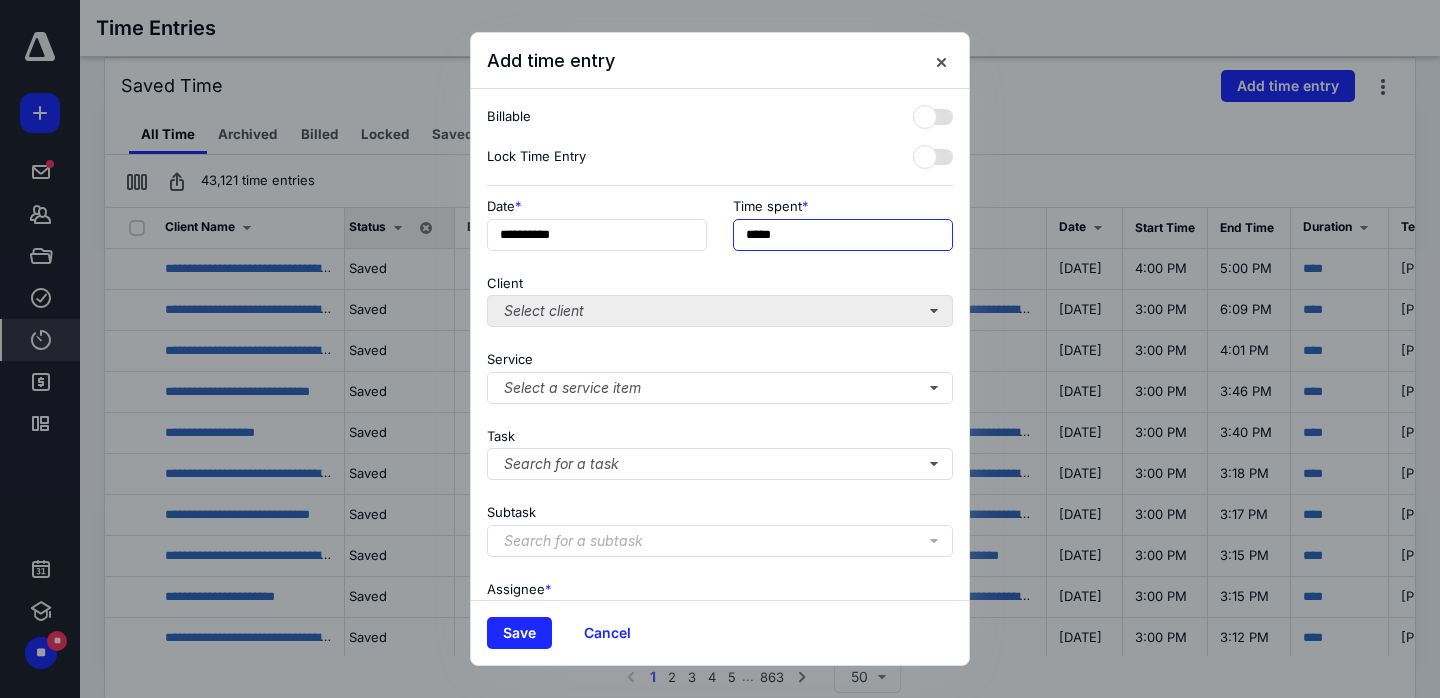 type on "******" 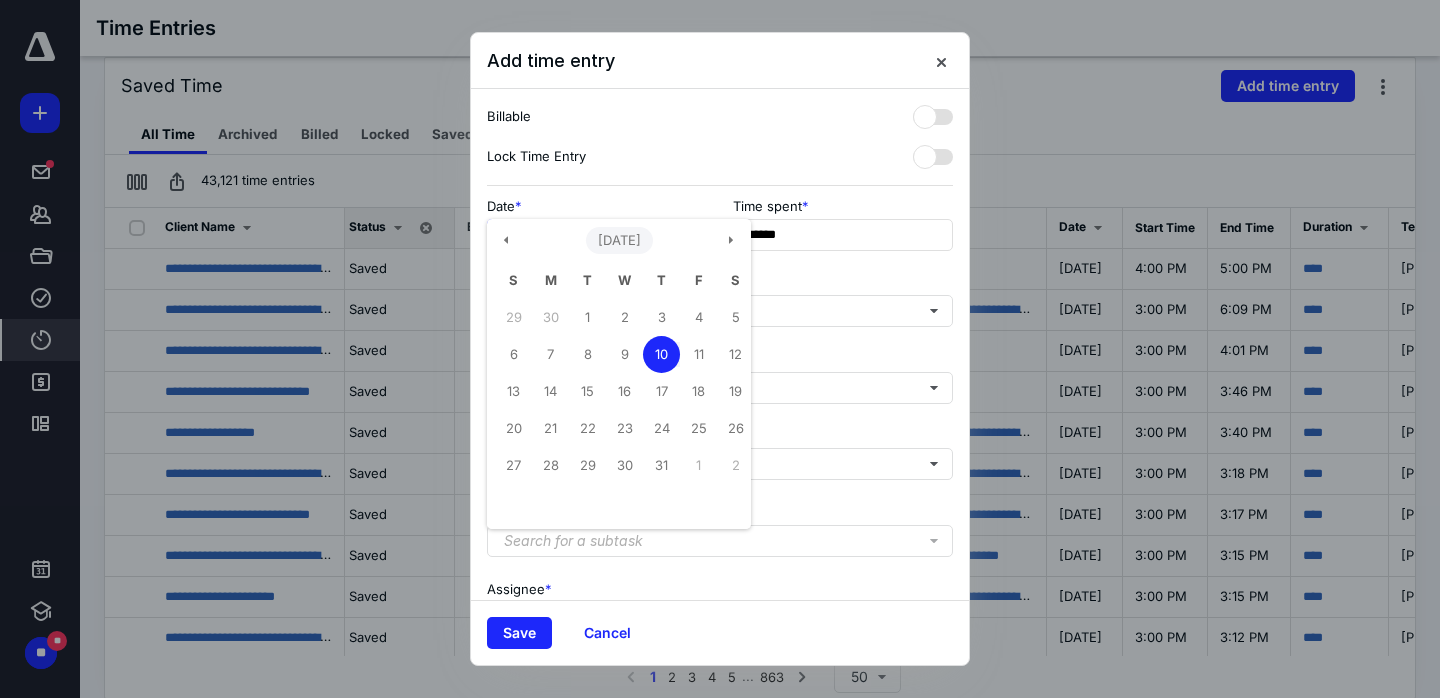 click on "**********" at bounding box center [597, 235] 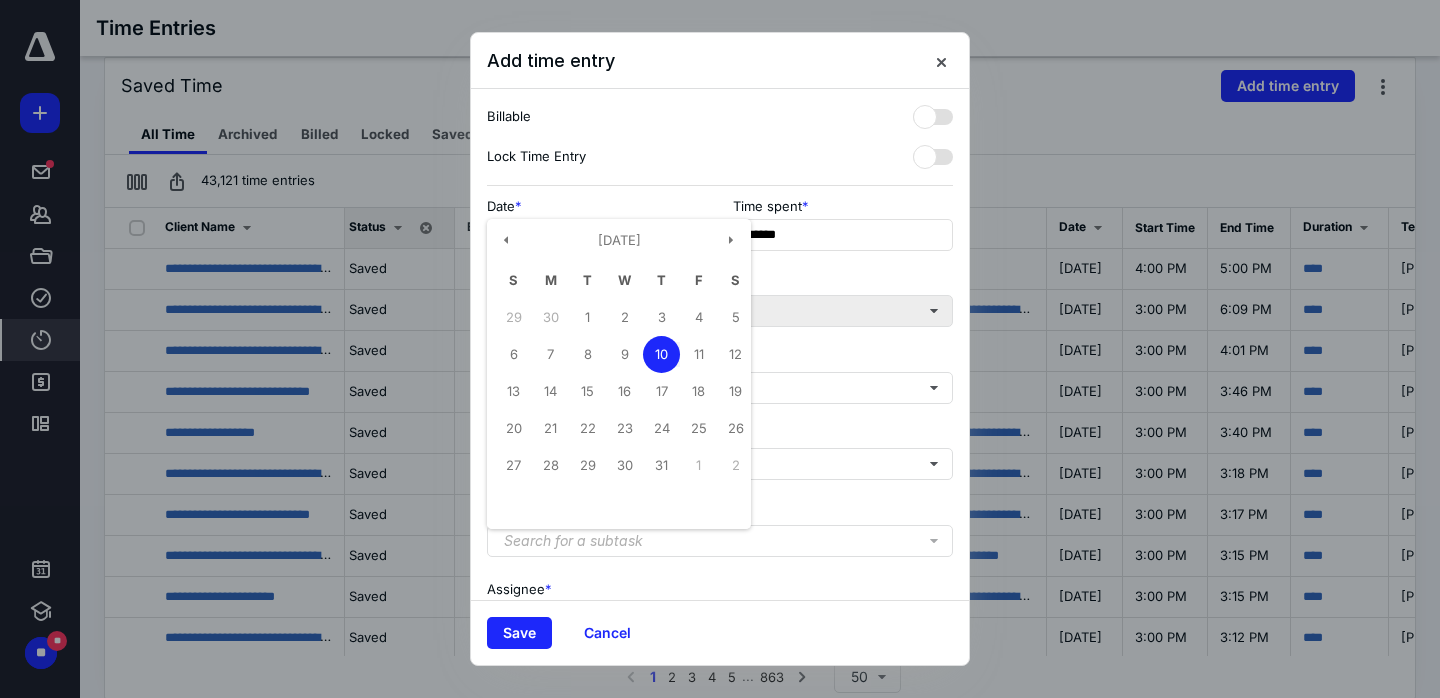 click on "Client Select client" at bounding box center [720, 297] 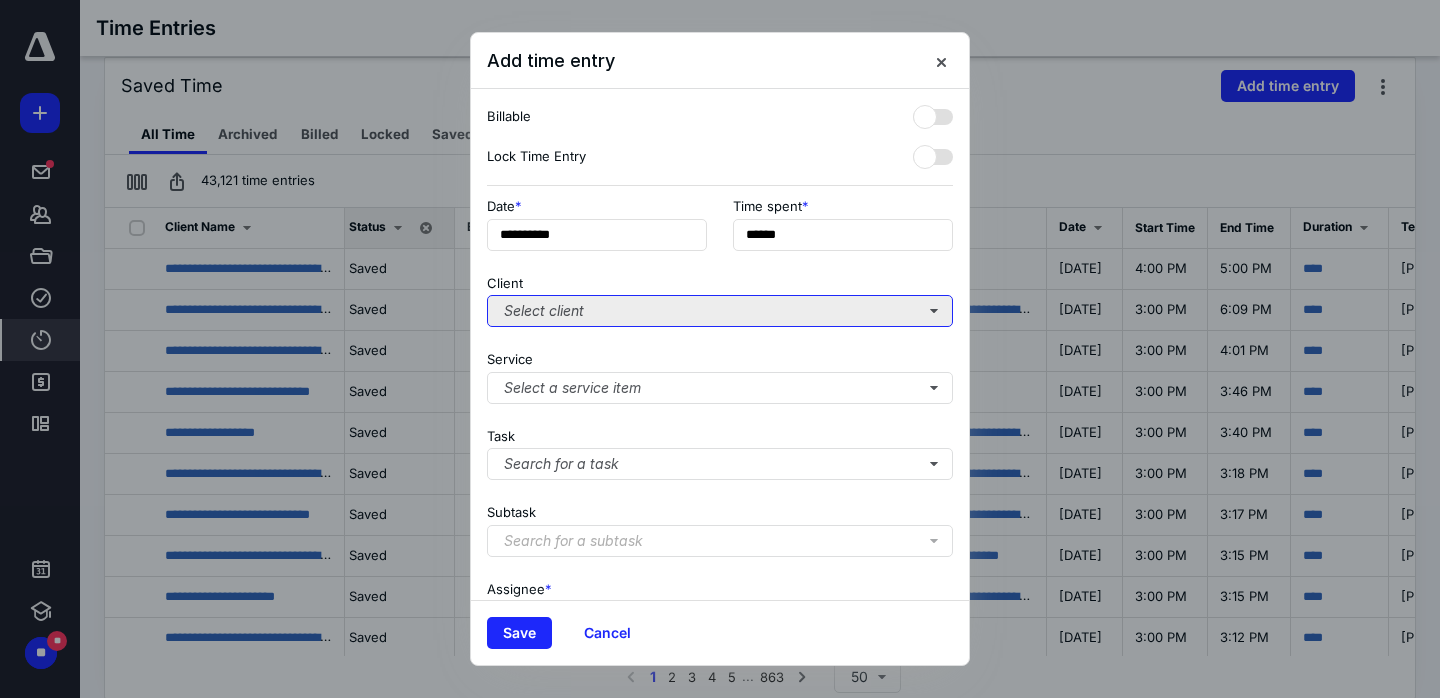 click on "Select client" at bounding box center (720, 311) 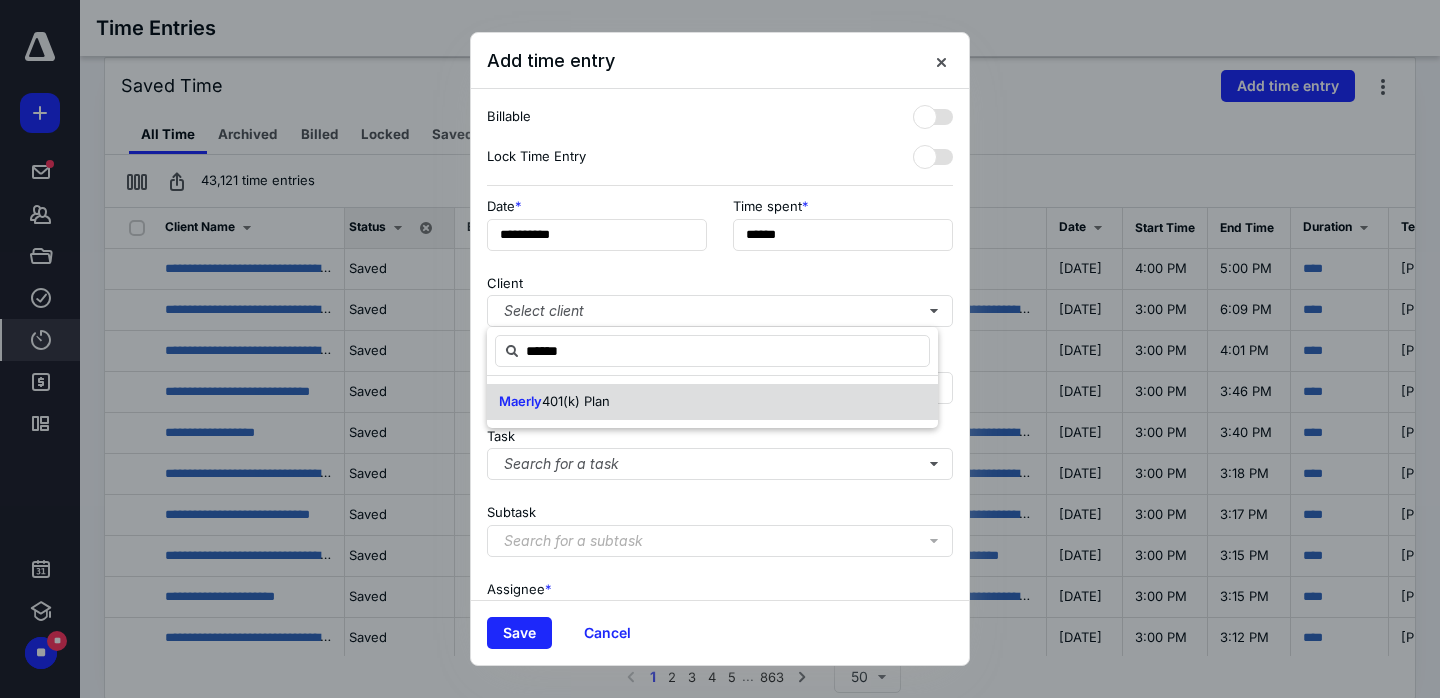 click on "Maerly  401(k) Plan" at bounding box center (712, 402) 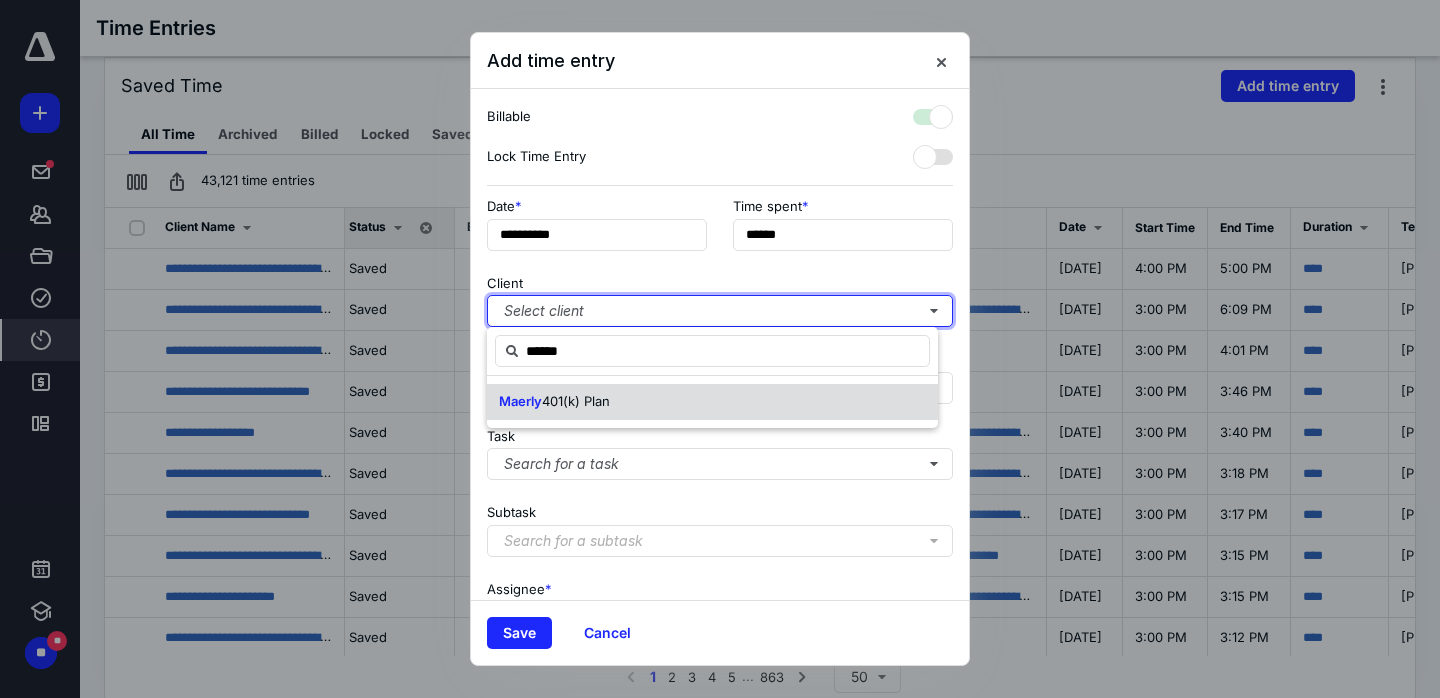 checkbox on "true" 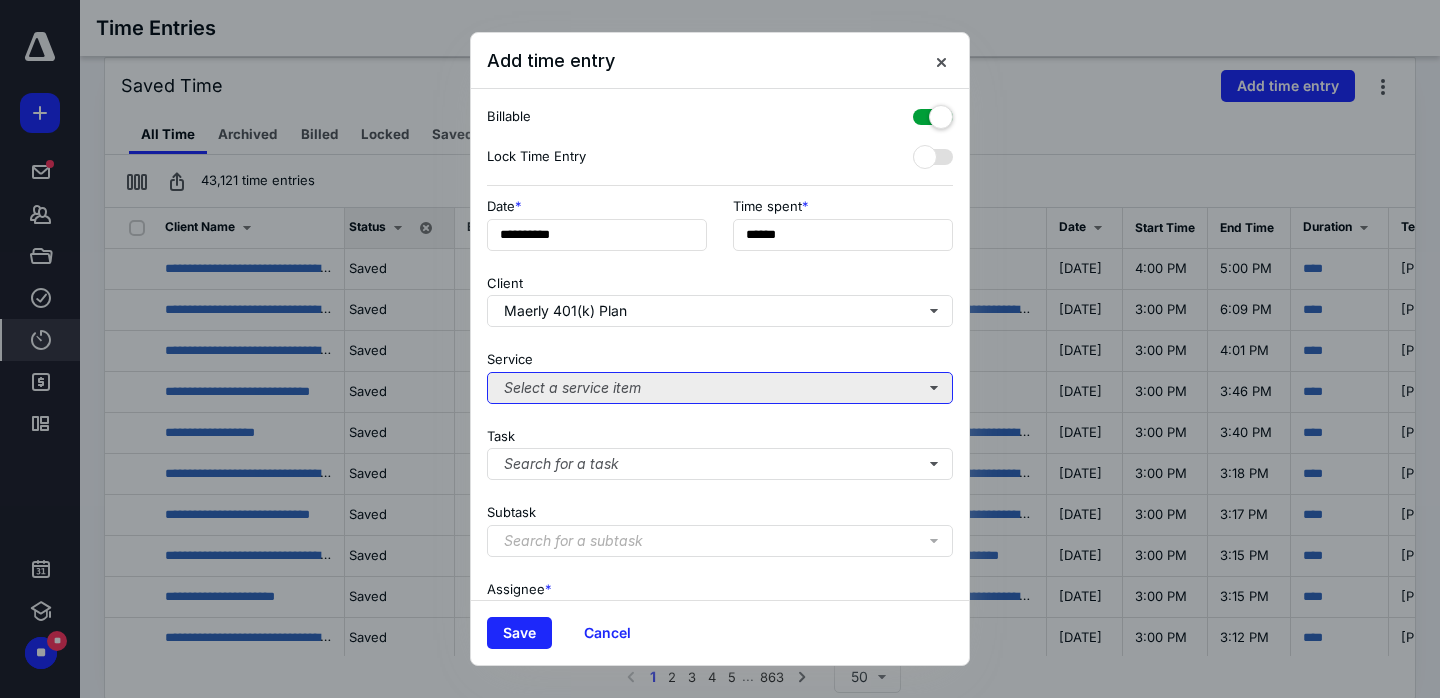 click on "Select a service item" at bounding box center (720, 388) 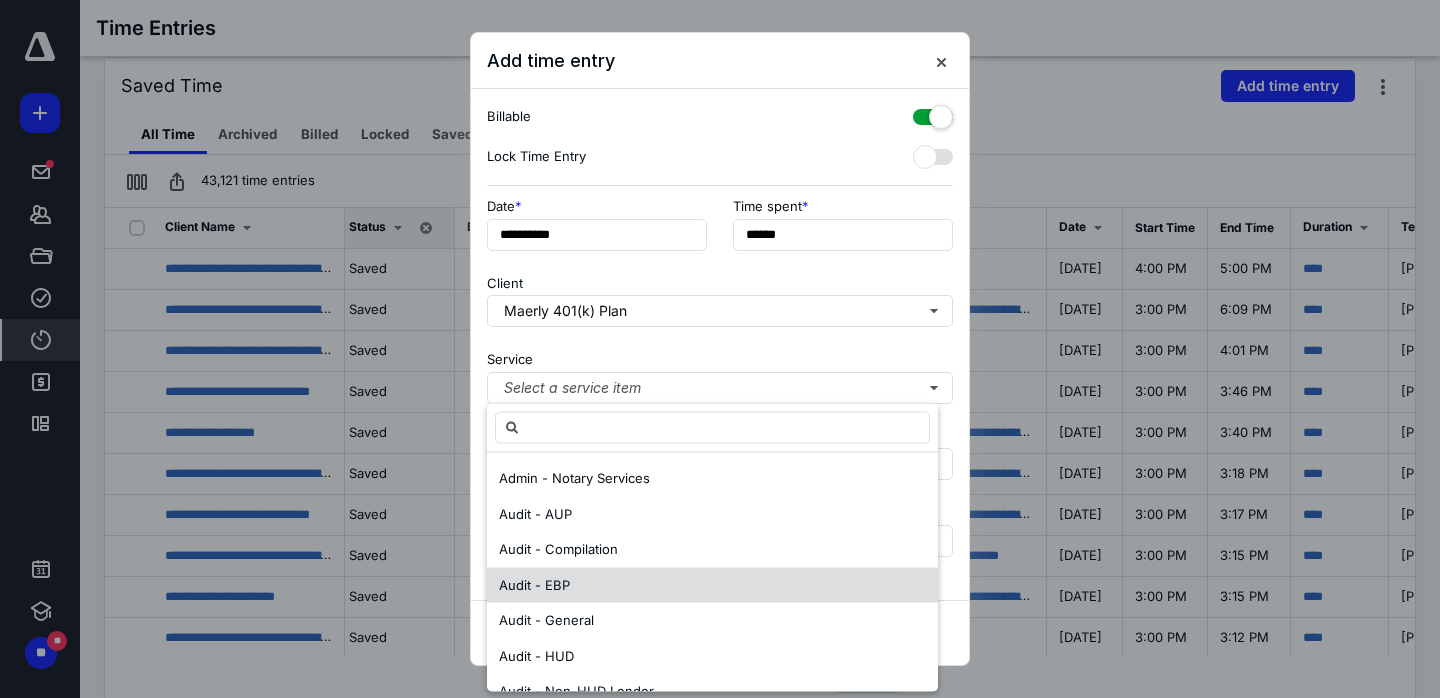 click on "Audit - EBP" at bounding box center [712, 585] 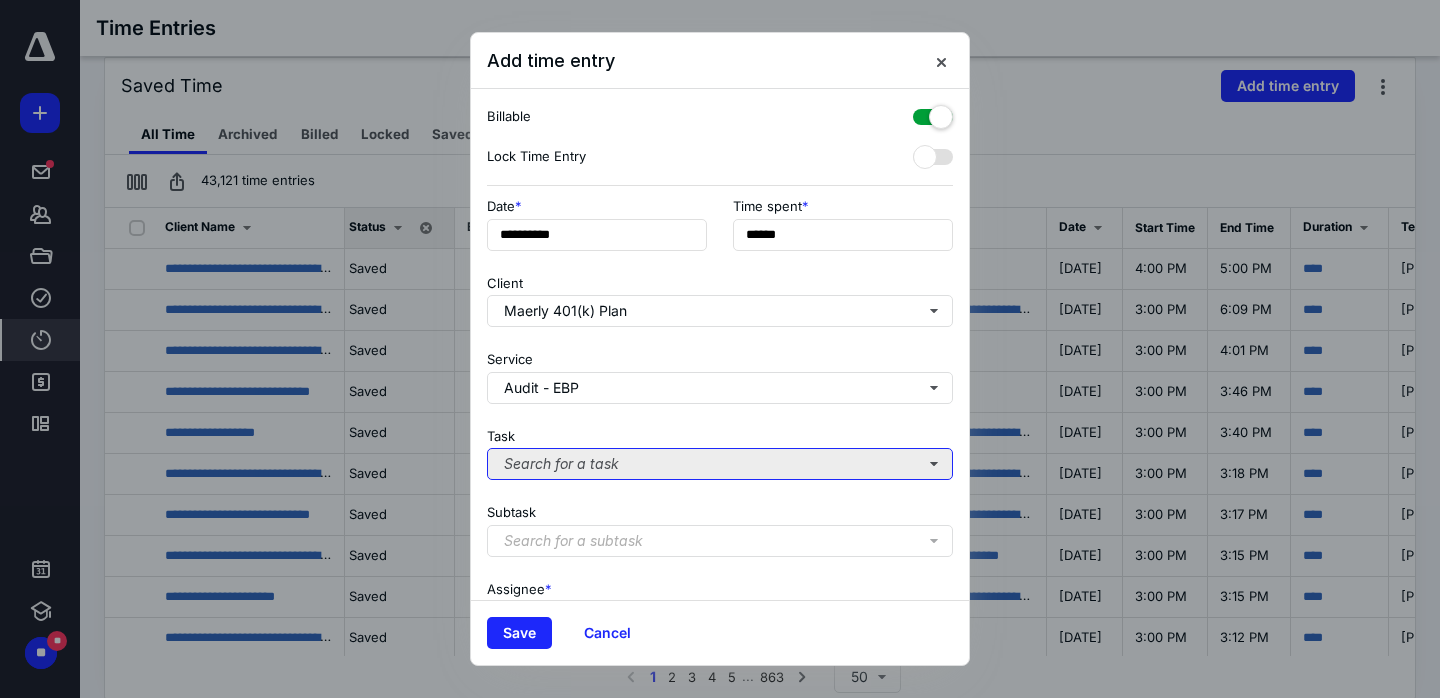 click on "Search for a task" at bounding box center (720, 464) 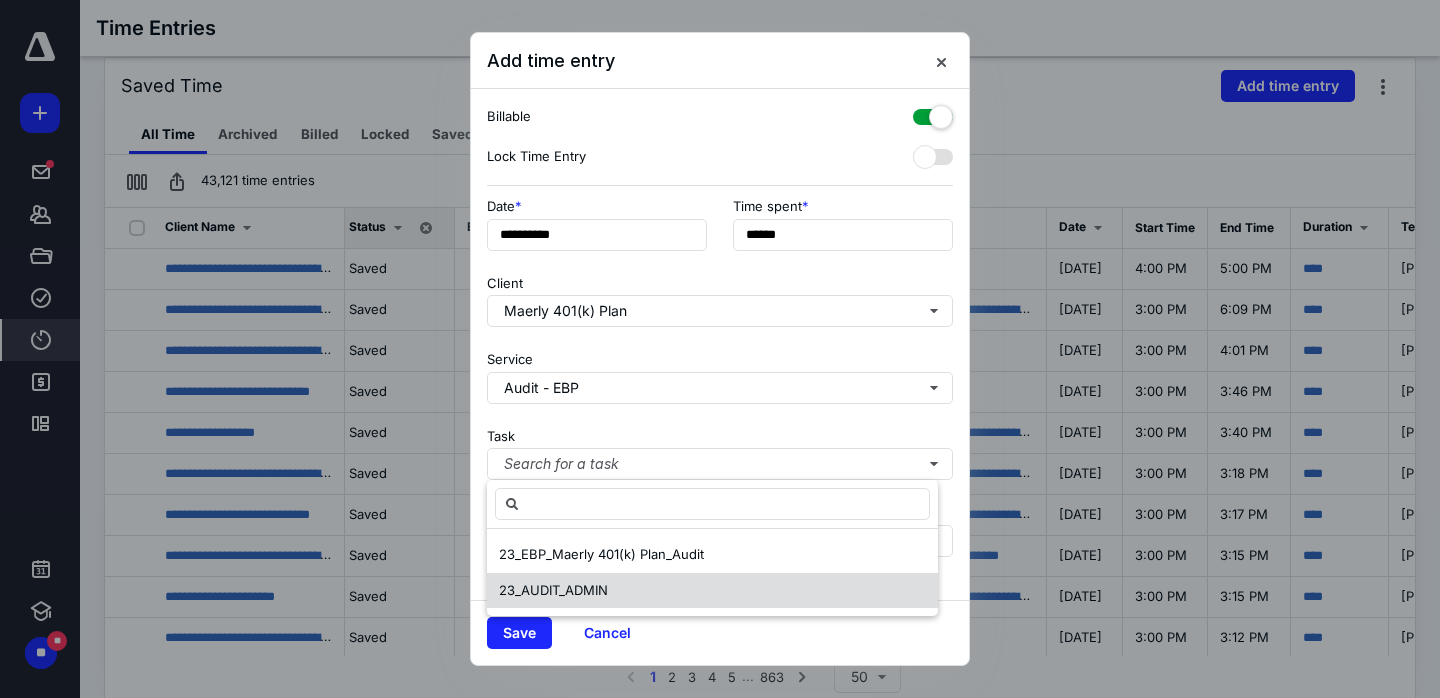 click on "23_AUDIT_ADMIN" at bounding box center [712, 591] 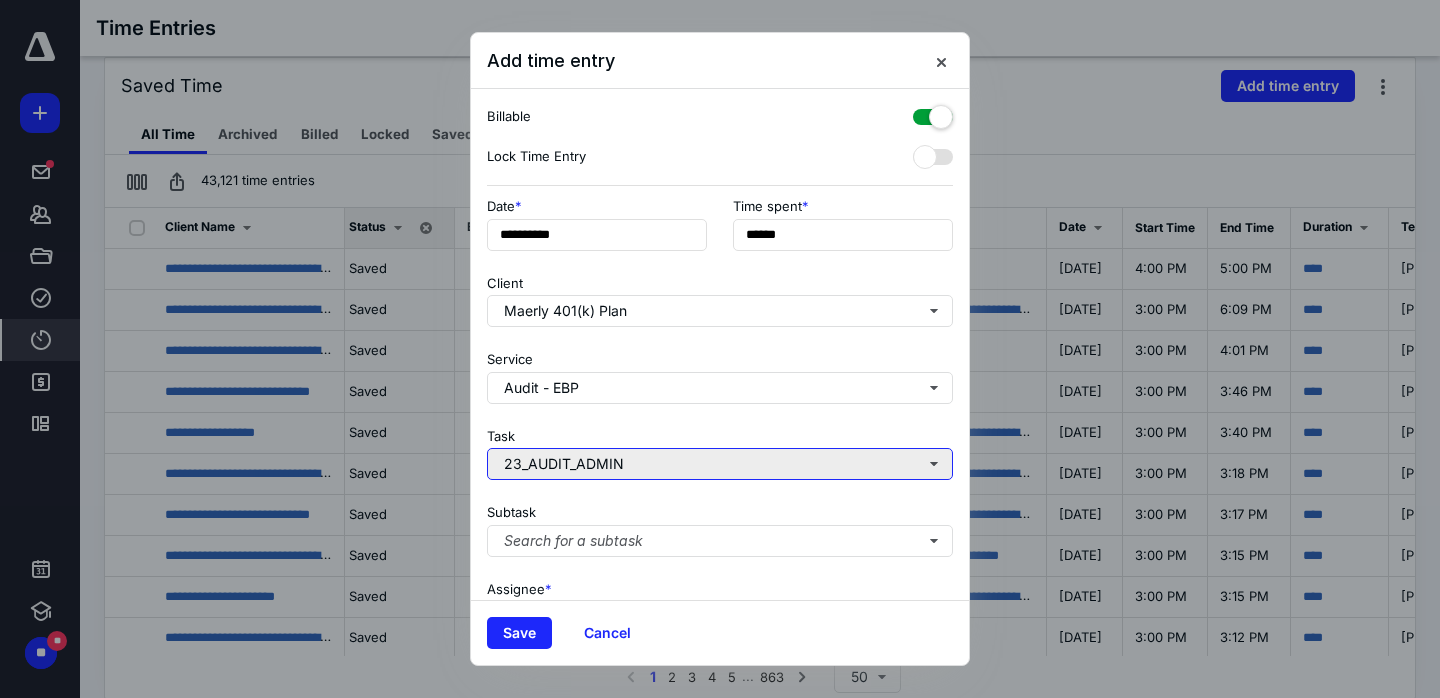 click on "23_AUDIT_ADMIN" at bounding box center (720, 464) 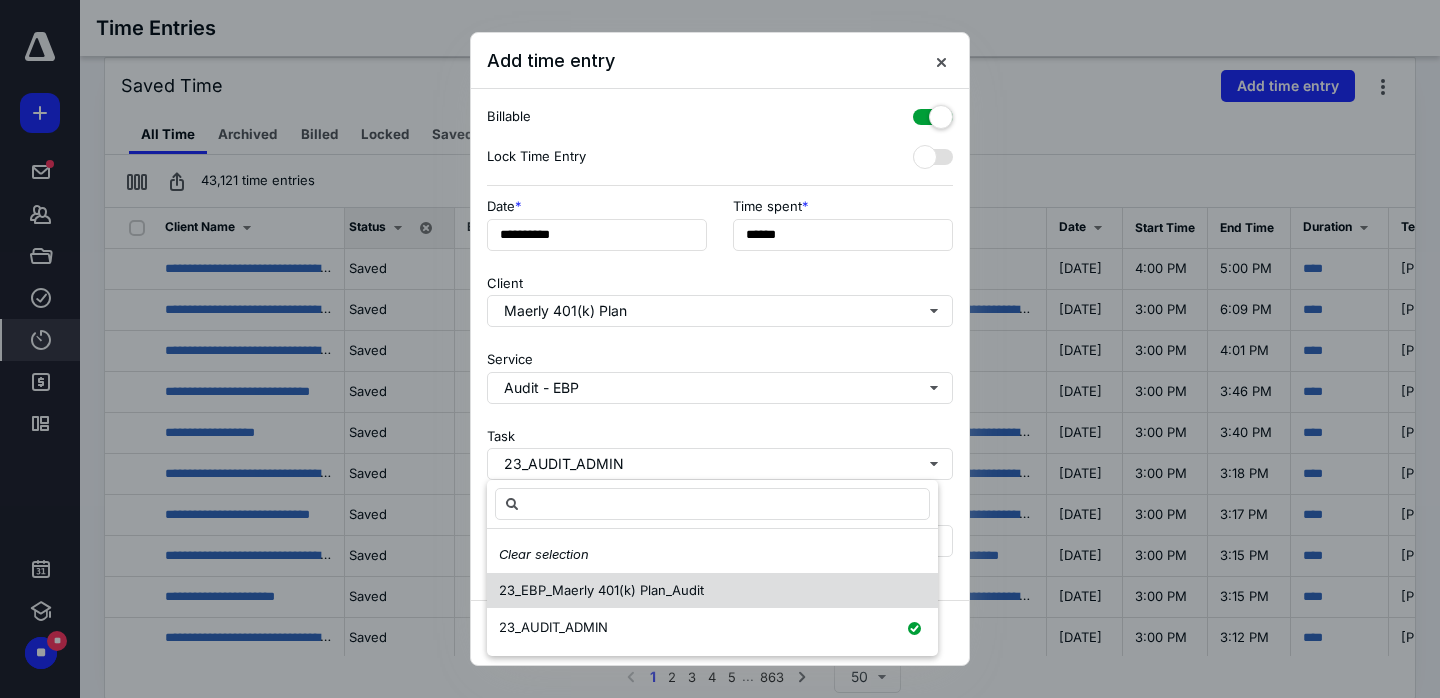 click on "23_EBP_Maerly 401(k) Plan_Audit" at bounding box center [712, 591] 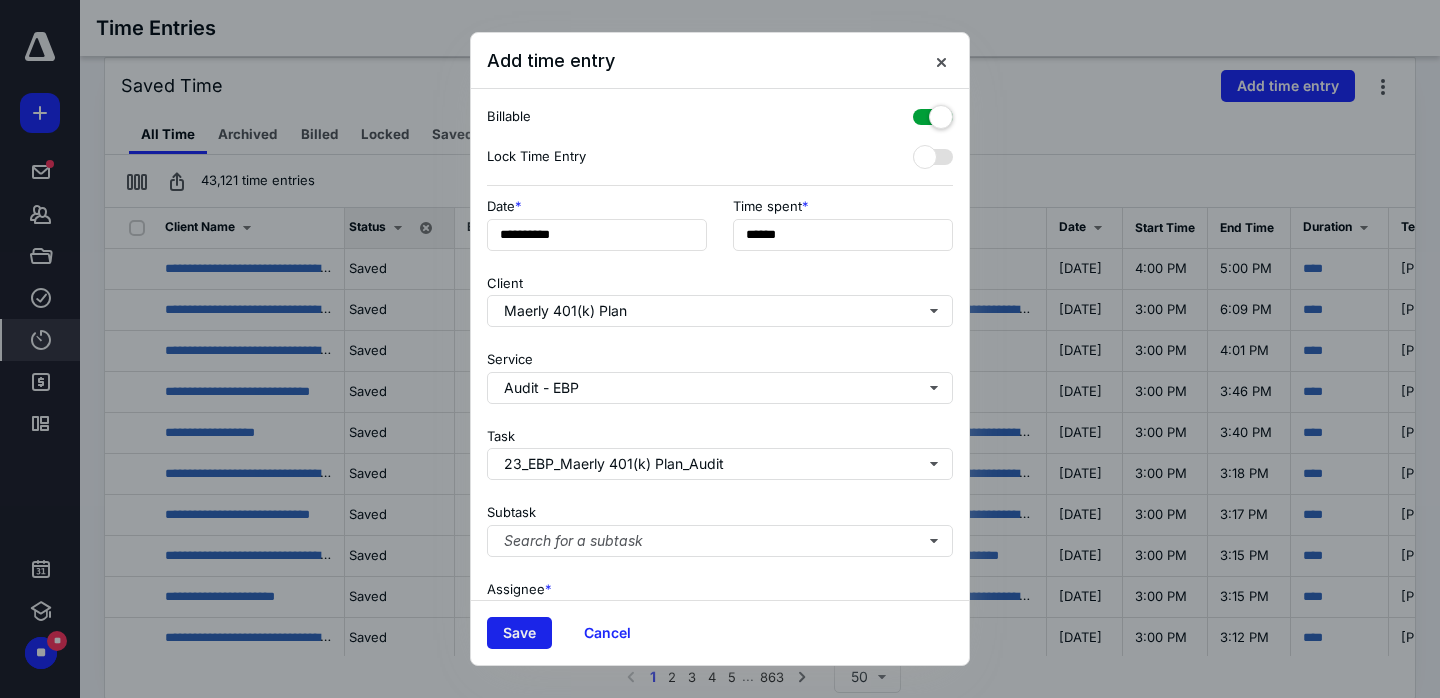 click on "Save" at bounding box center [519, 633] 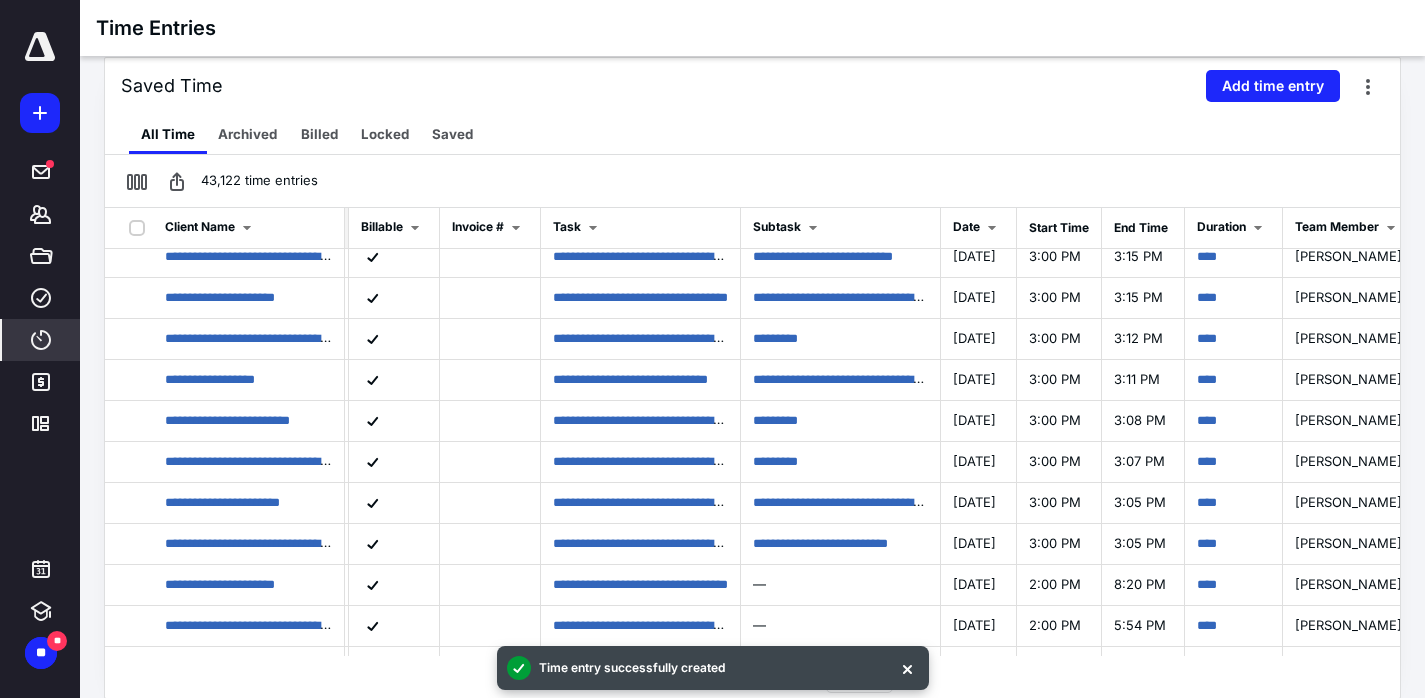 scroll, scrollTop: 340, scrollLeft: 632, axis: both 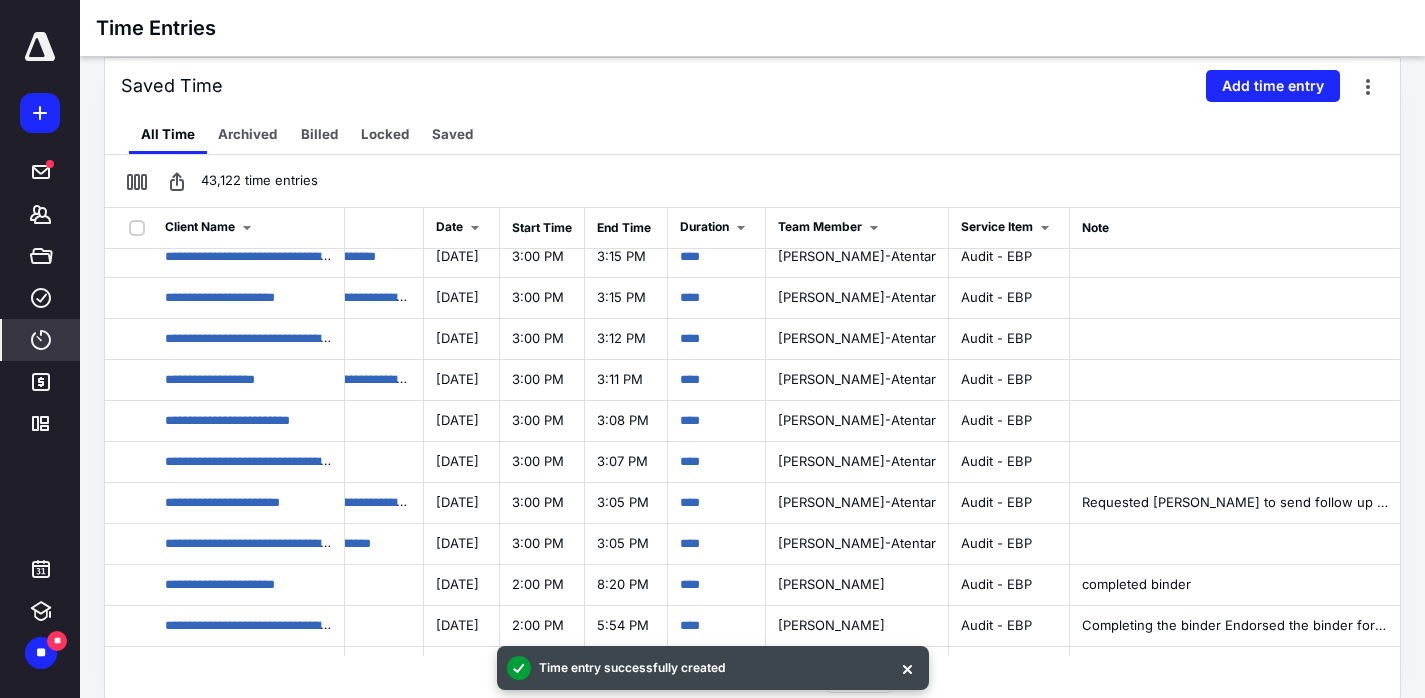 click on "All Time Archived Billed Locked Saved" at bounding box center [752, 134] 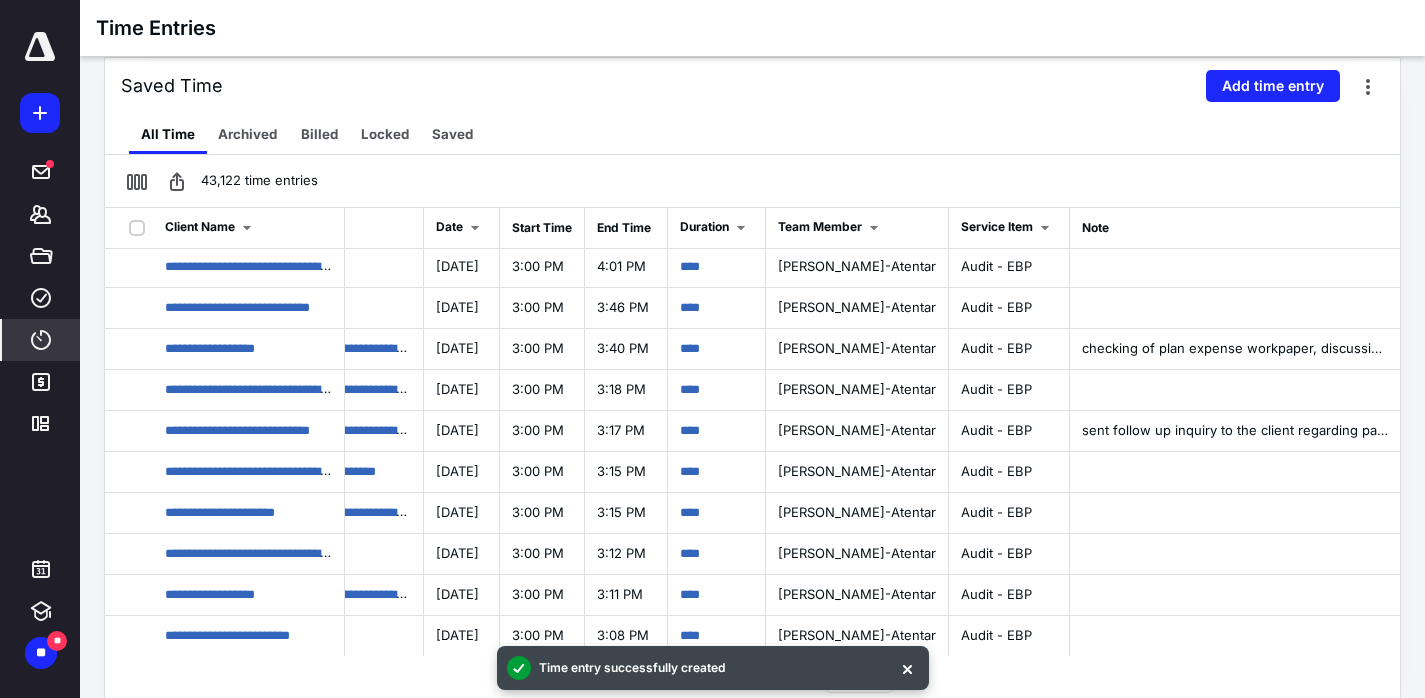 scroll, scrollTop: 0, scrollLeft: 632, axis: horizontal 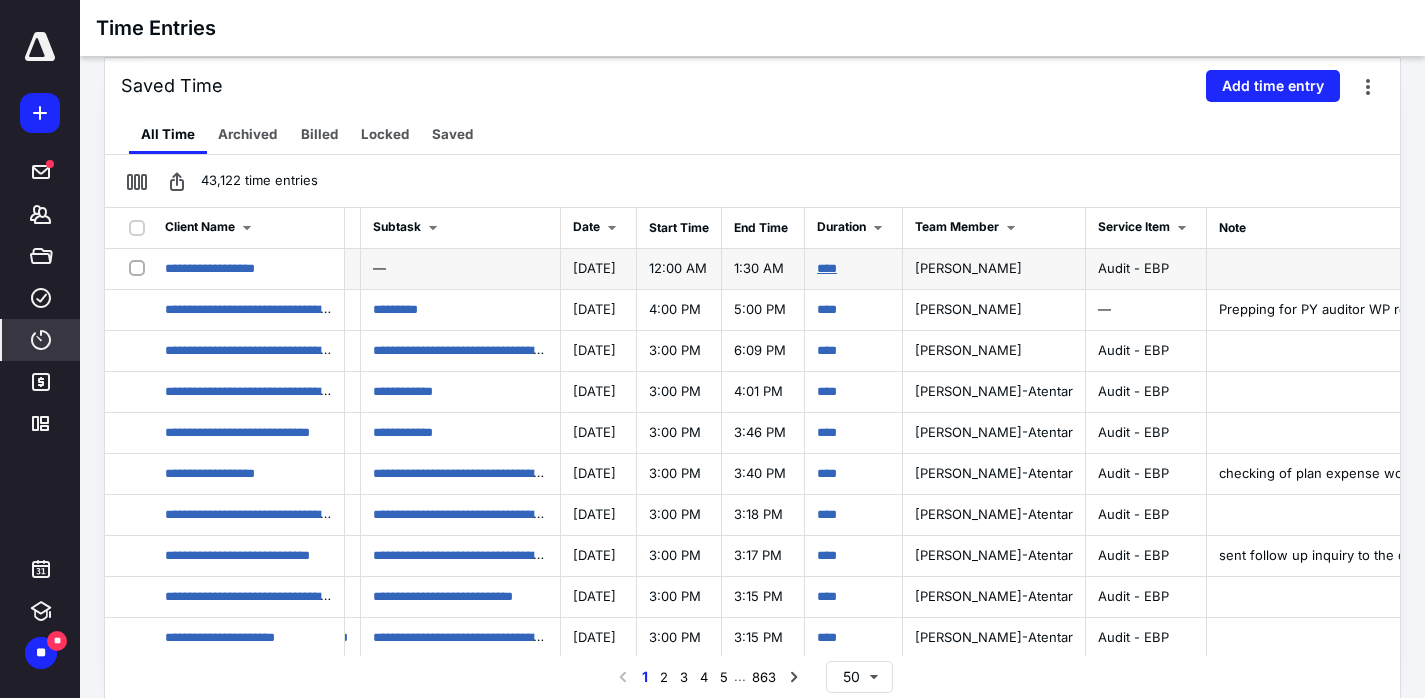 click on "****" at bounding box center (827, 268) 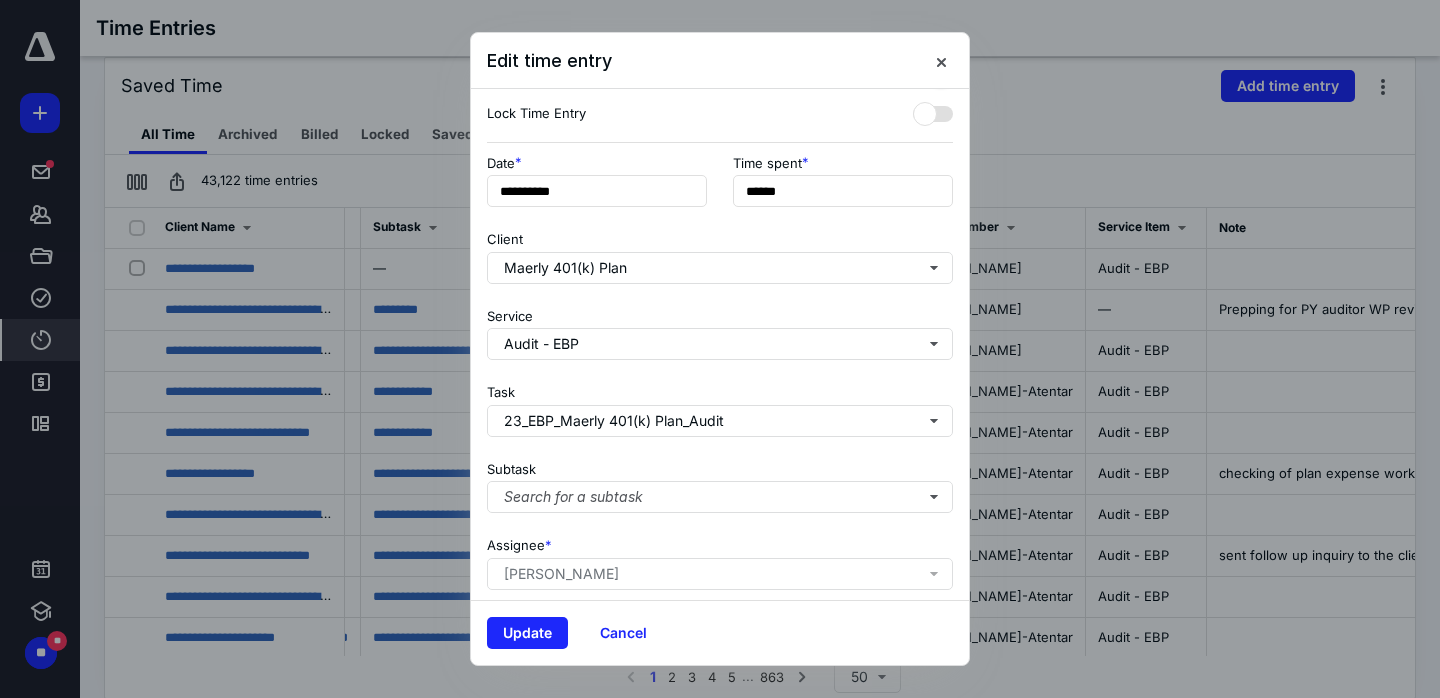 scroll, scrollTop: 235, scrollLeft: 0, axis: vertical 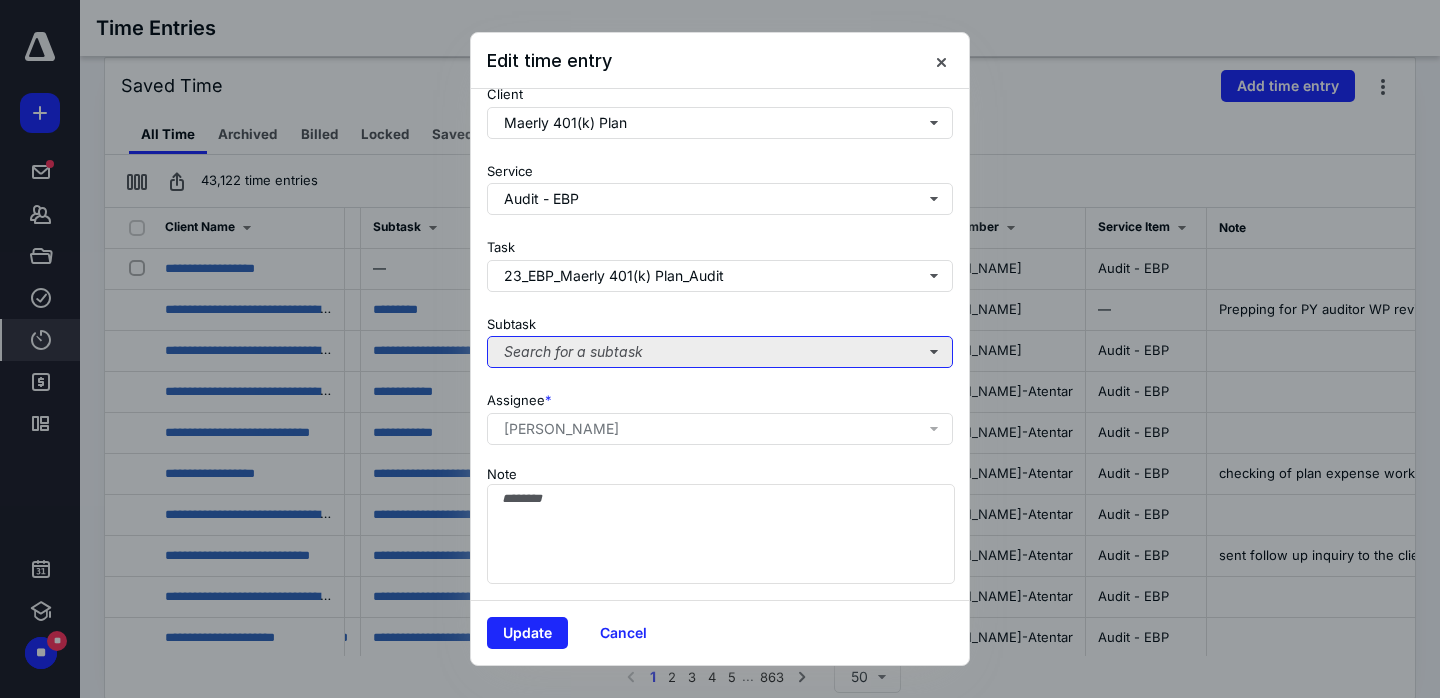 click on "Search for a subtask" at bounding box center [720, 352] 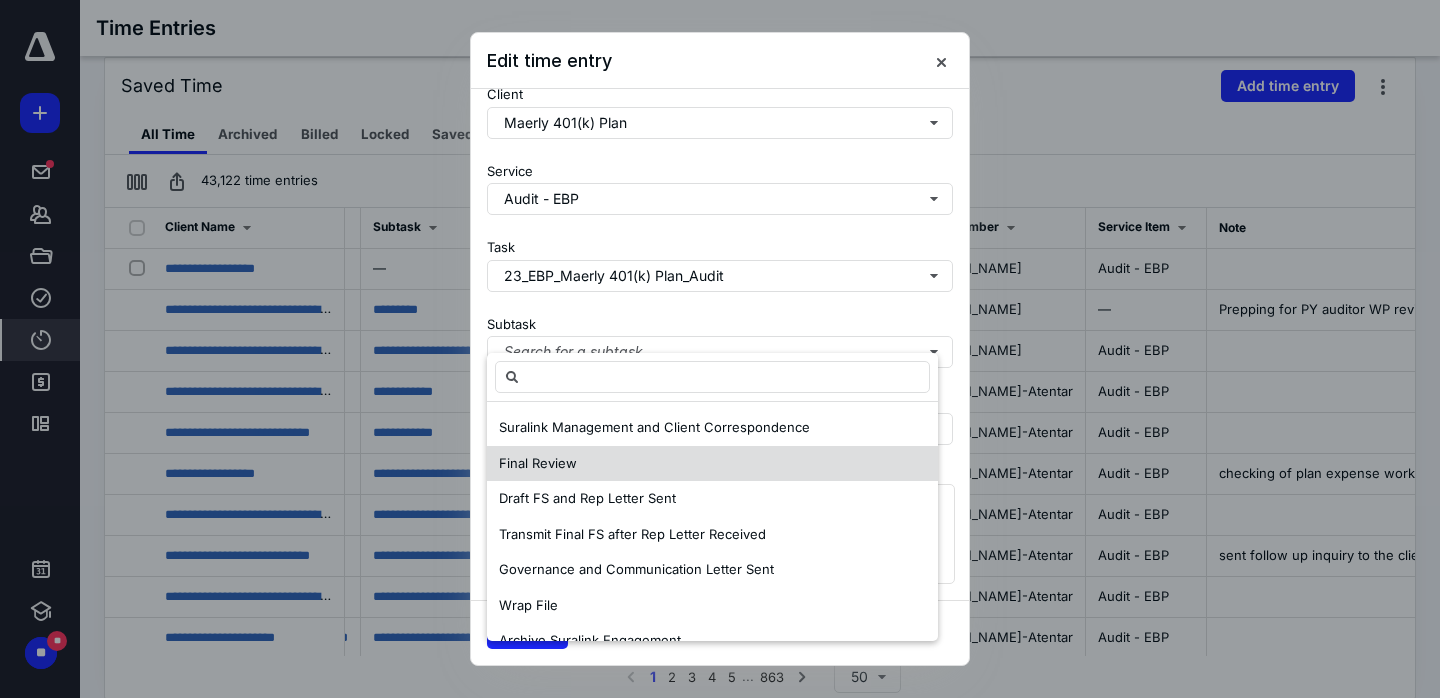 click on "Final Review" at bounding box center (712, 464) 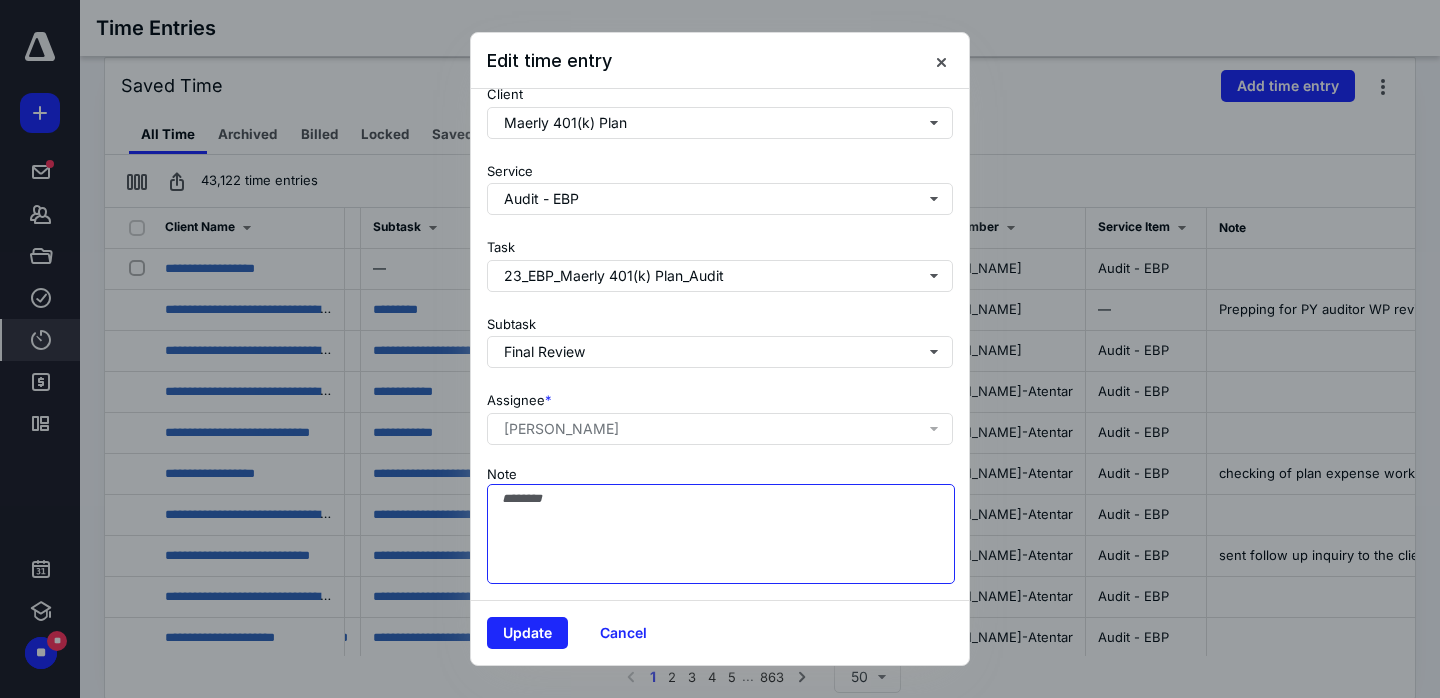 click on "Note" at bounding box center [721, 534] 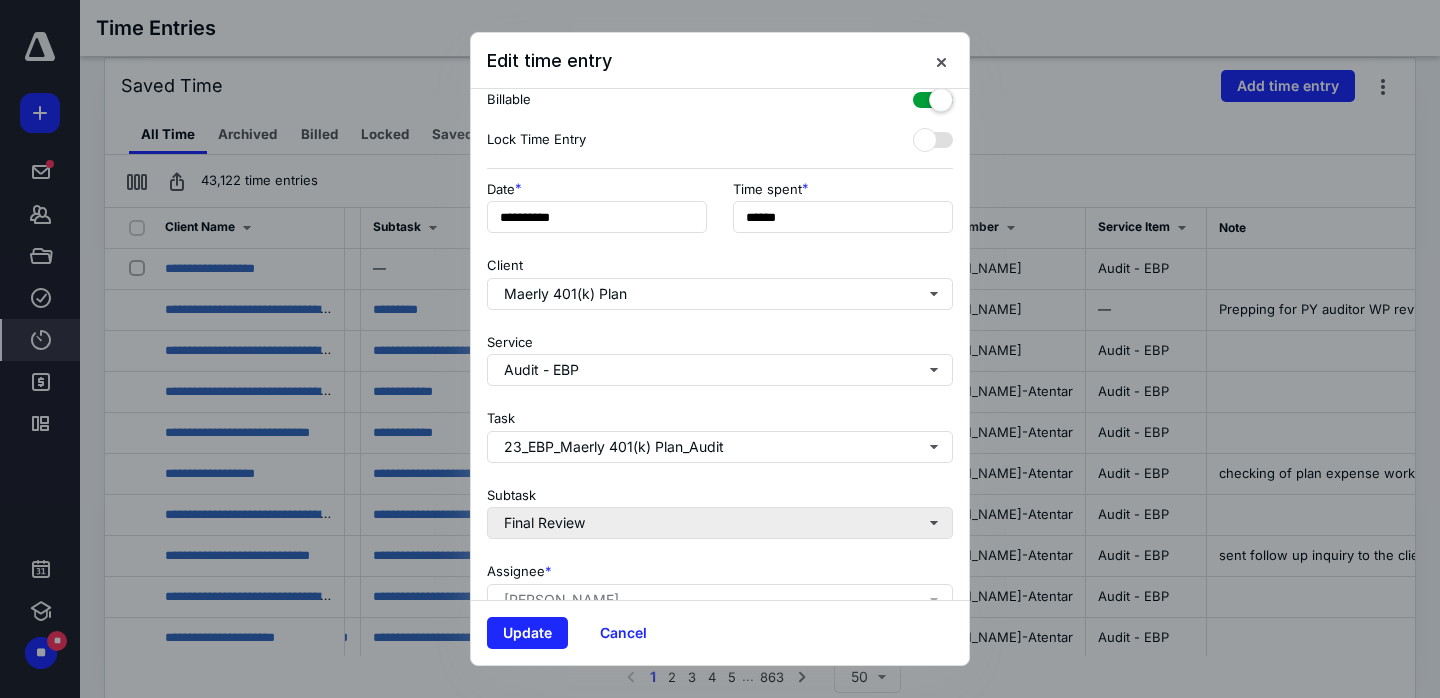 scroll, scrollTop: 0, scrollLeft: 0, axis: both 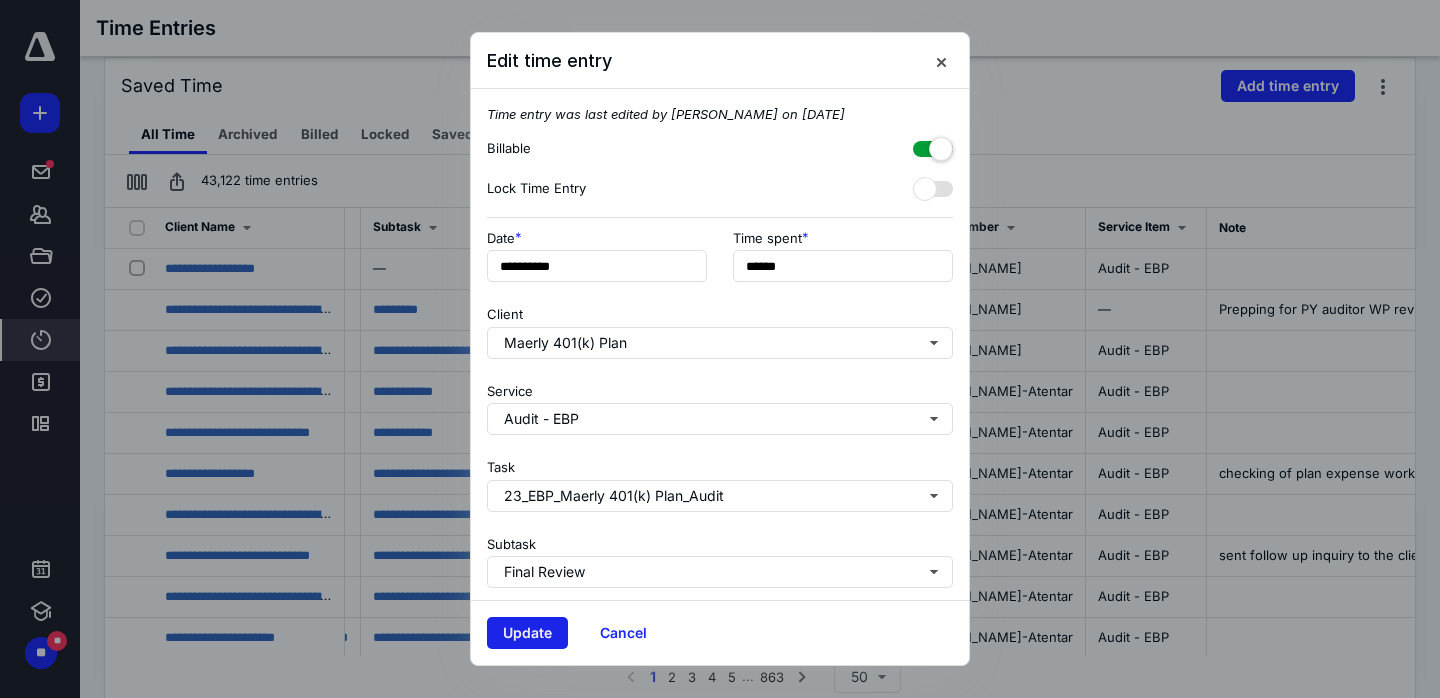 type on "**********" 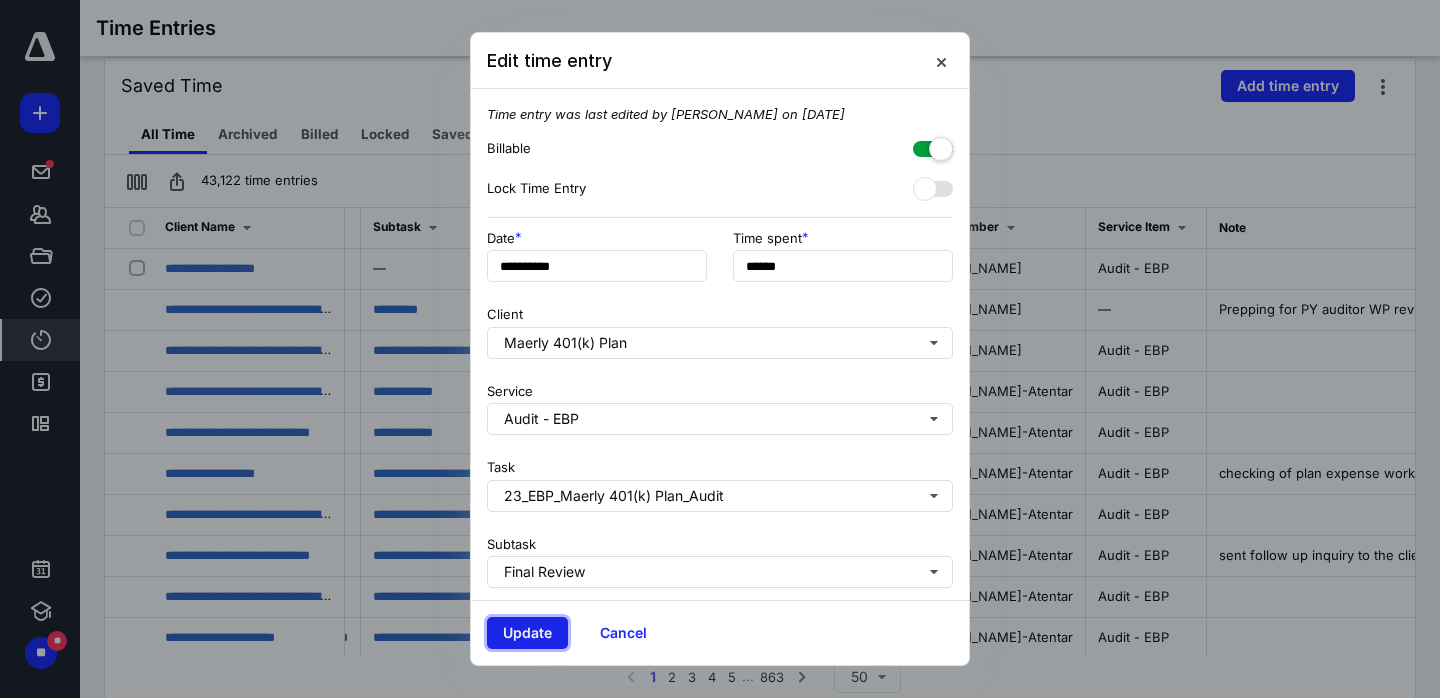 click on "Update" at bounding box center (527, 633) 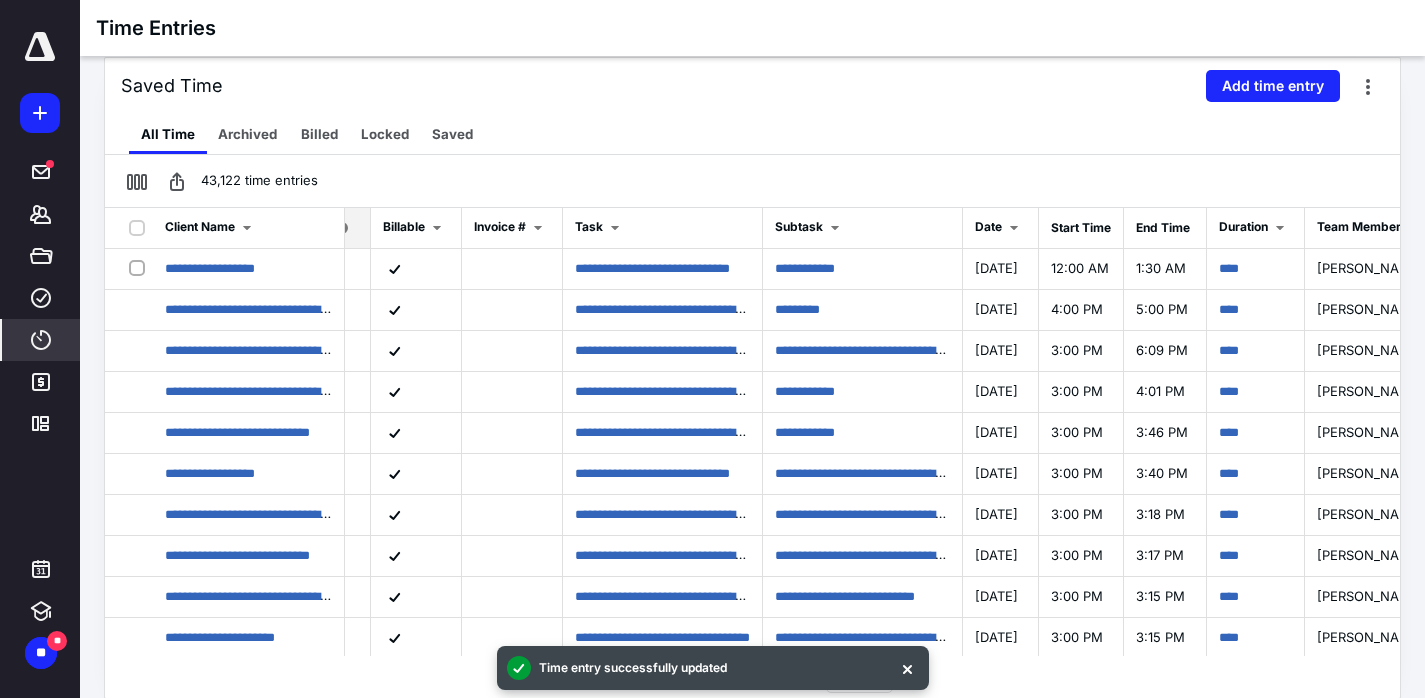 scroll, scrollTop: 0, scrollLeft: 632, axis: horizontal 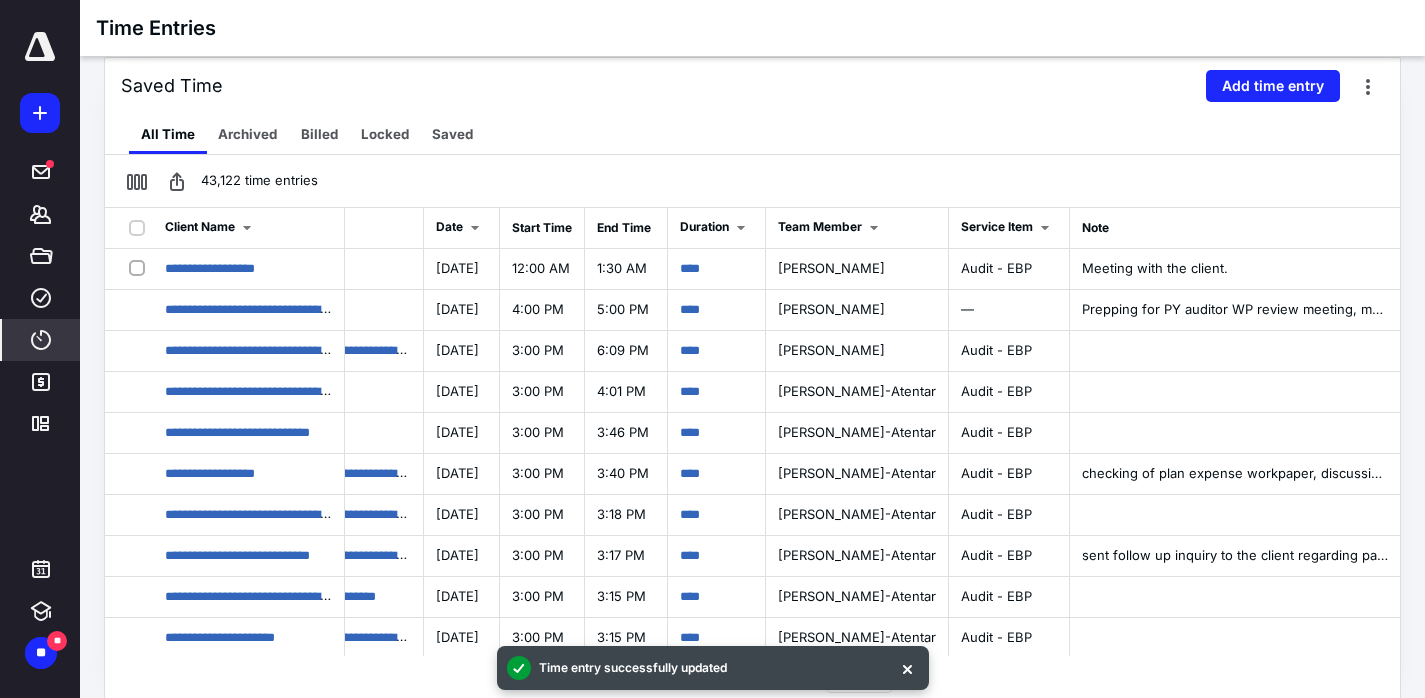 click on "43,122 time entries" at bounding box center (752, 181) 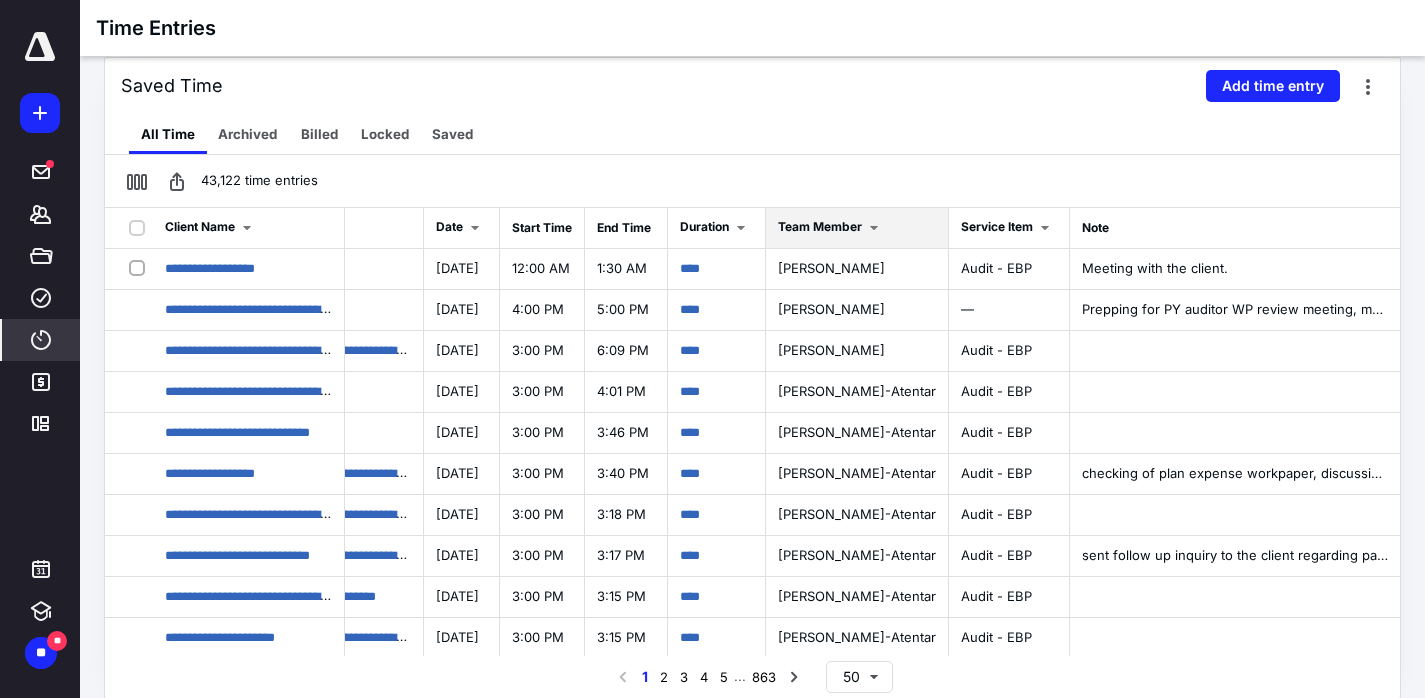 click on "Team Member" at bounding box center (820, 226) 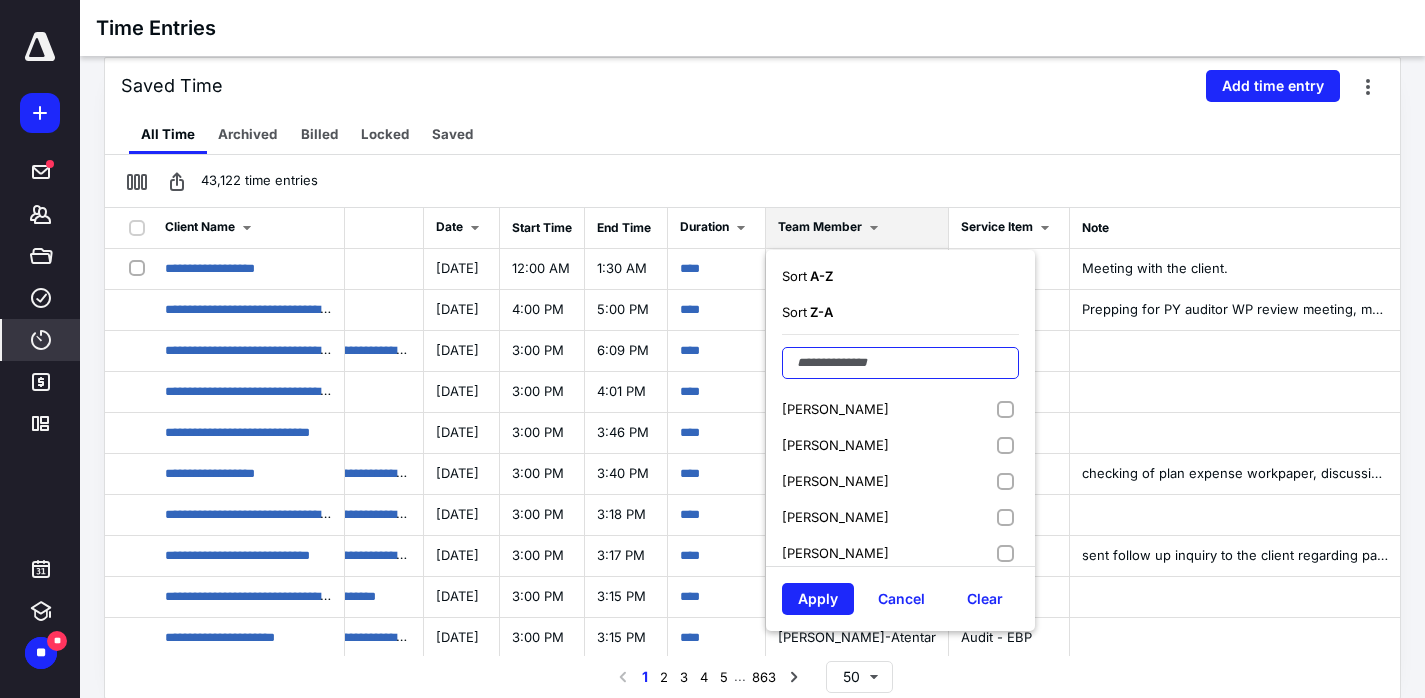 drag, startPoint x: 834, startPoint y: 368, endPoint x: 827, endPoint y: 349, distance: 20.248457 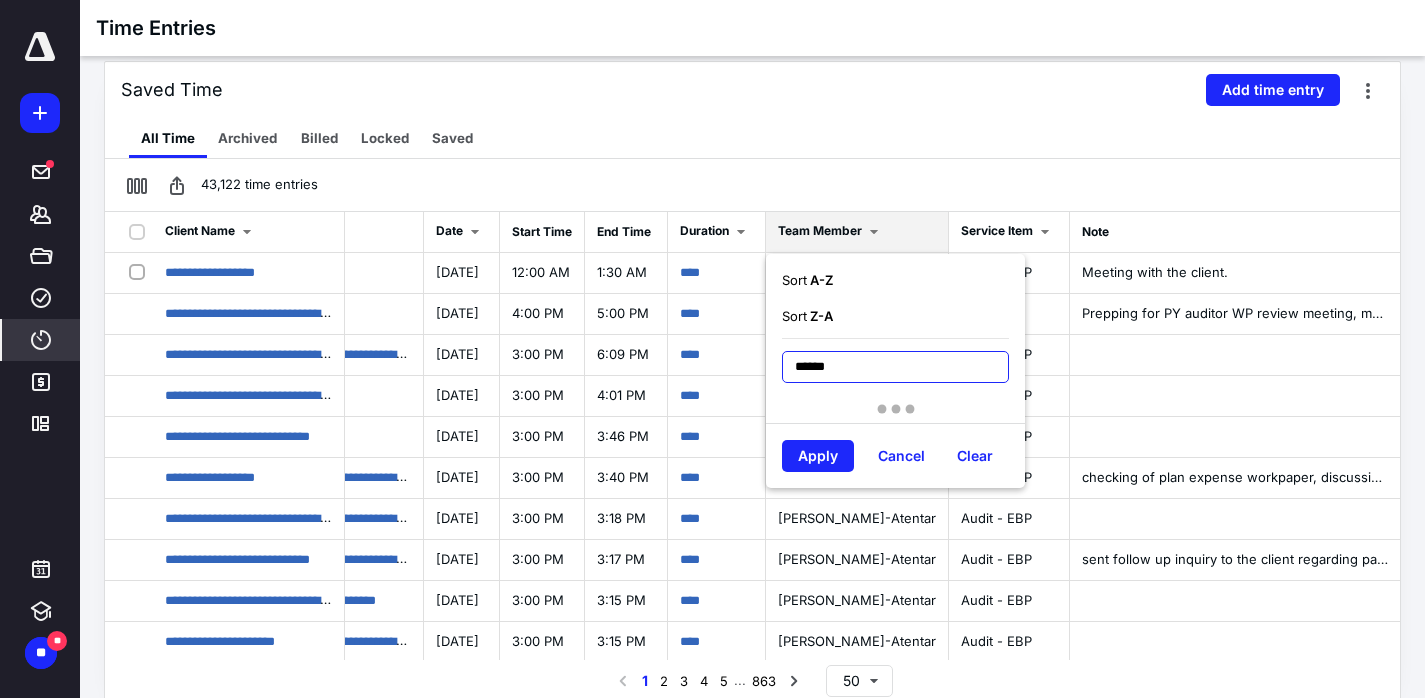 scroll, scrollTop: 440, scrollLeft: 0, axis: vertical 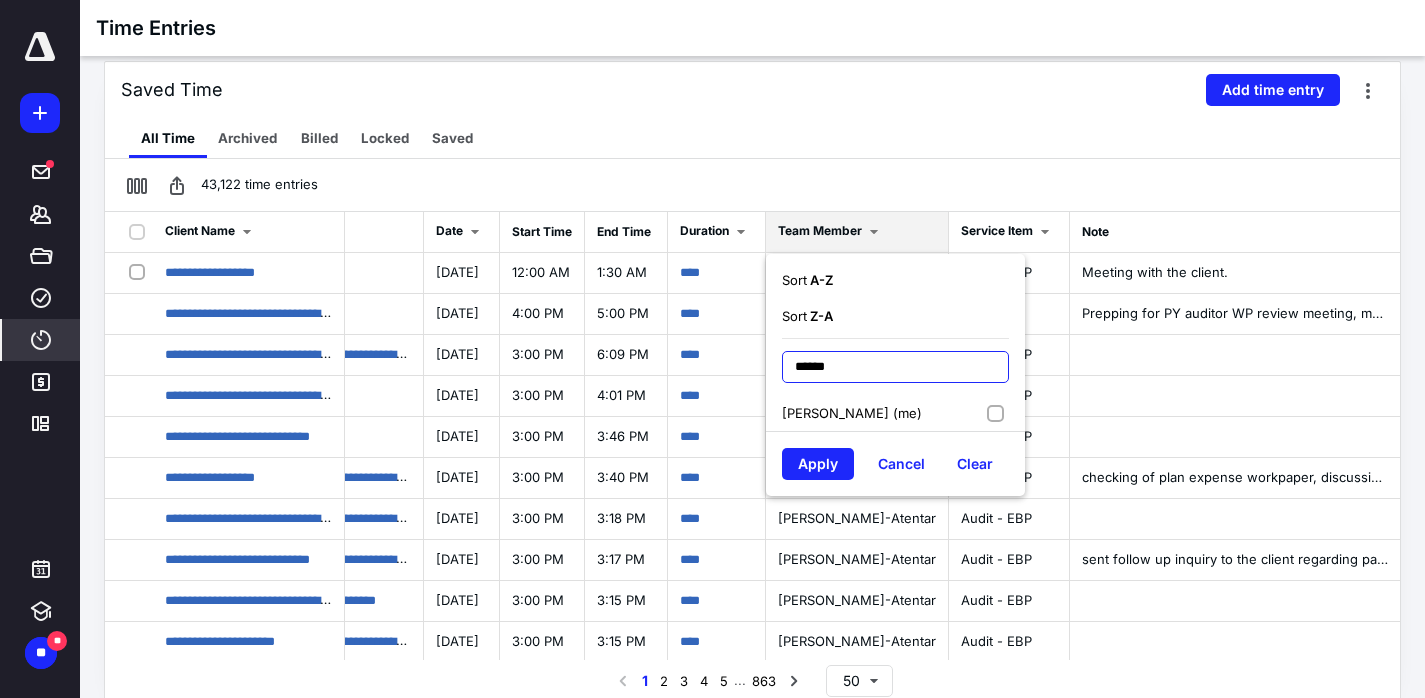 type on "******" 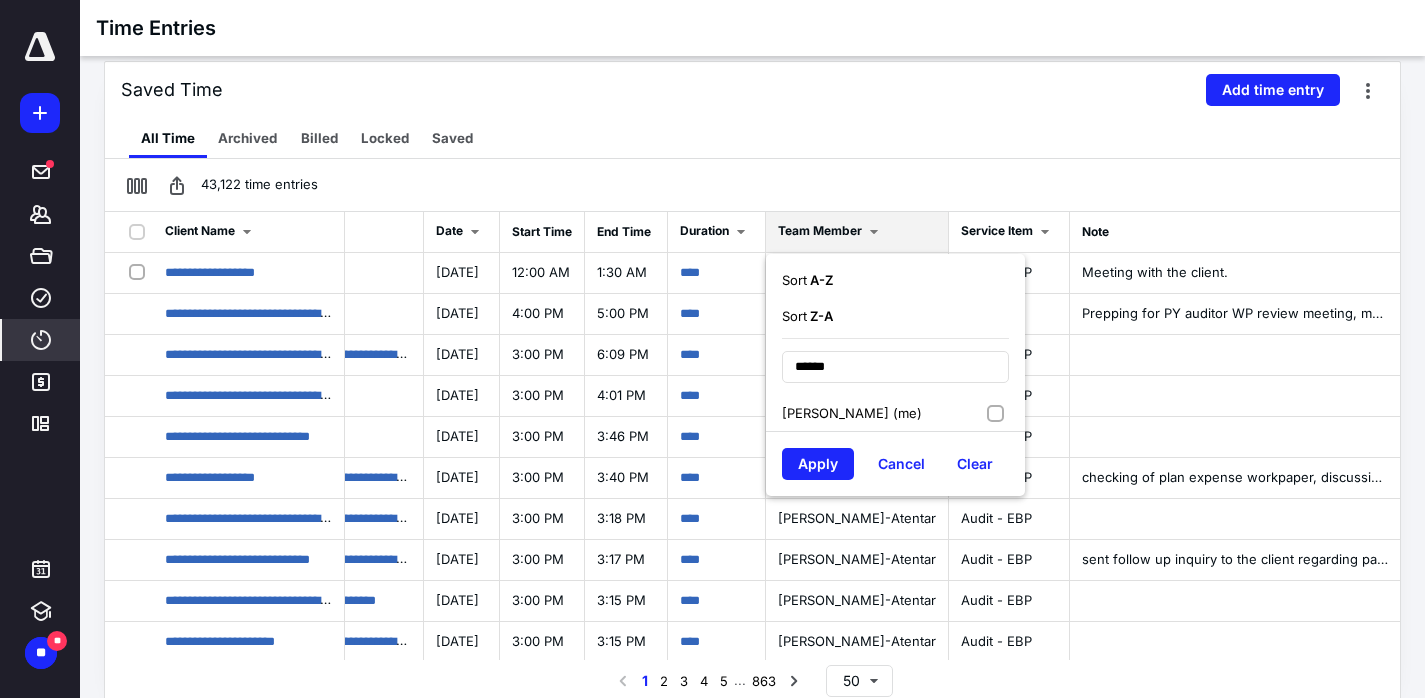 click on "[PERSON_NAME] (me)" at bounding box center [852, 413] 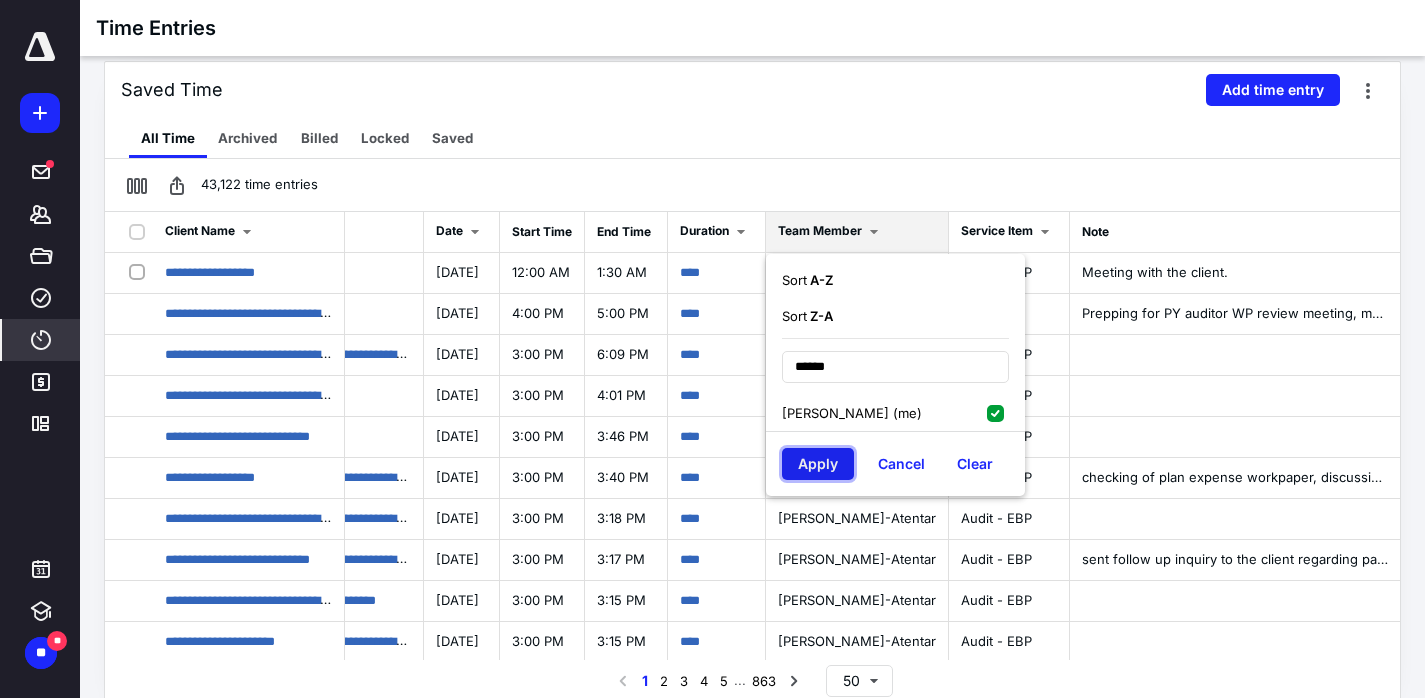 click on "Apply" at bounding box center [818, 464] 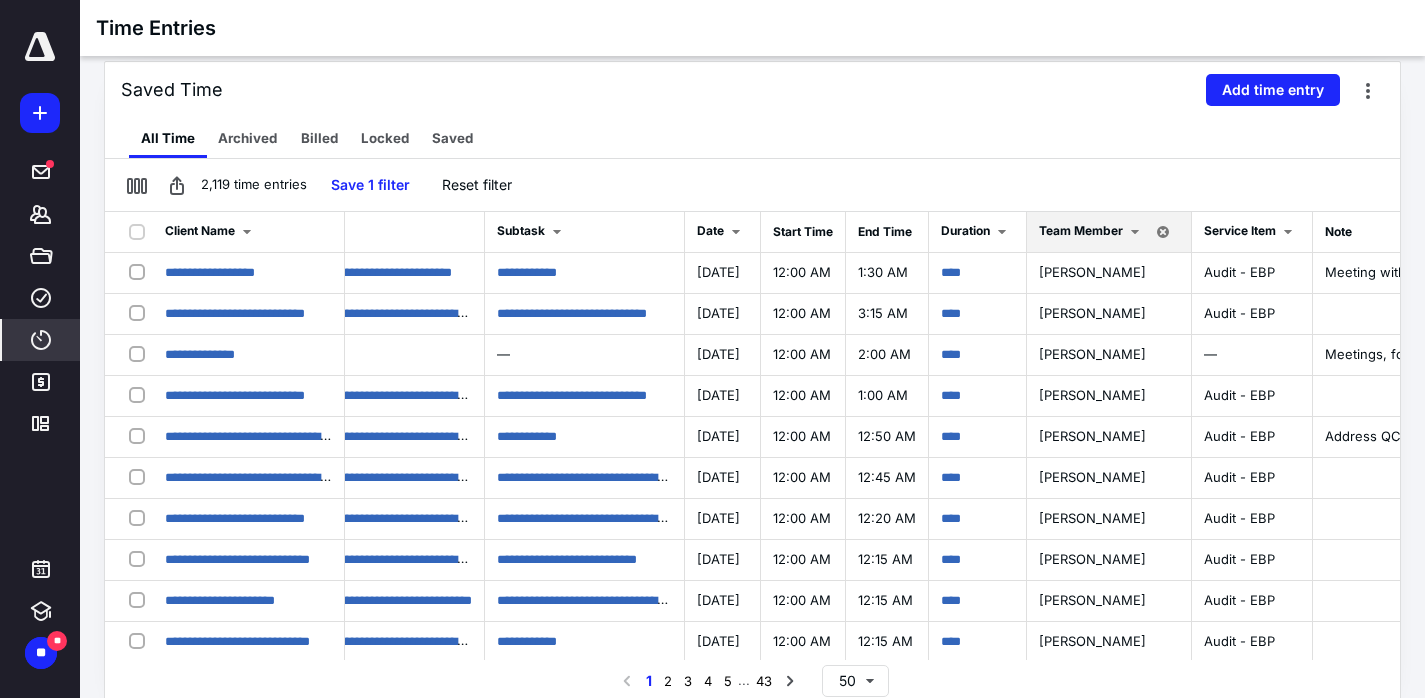 scroll, scrollTop: 0, scrollLeft: 502, axis: horizontal 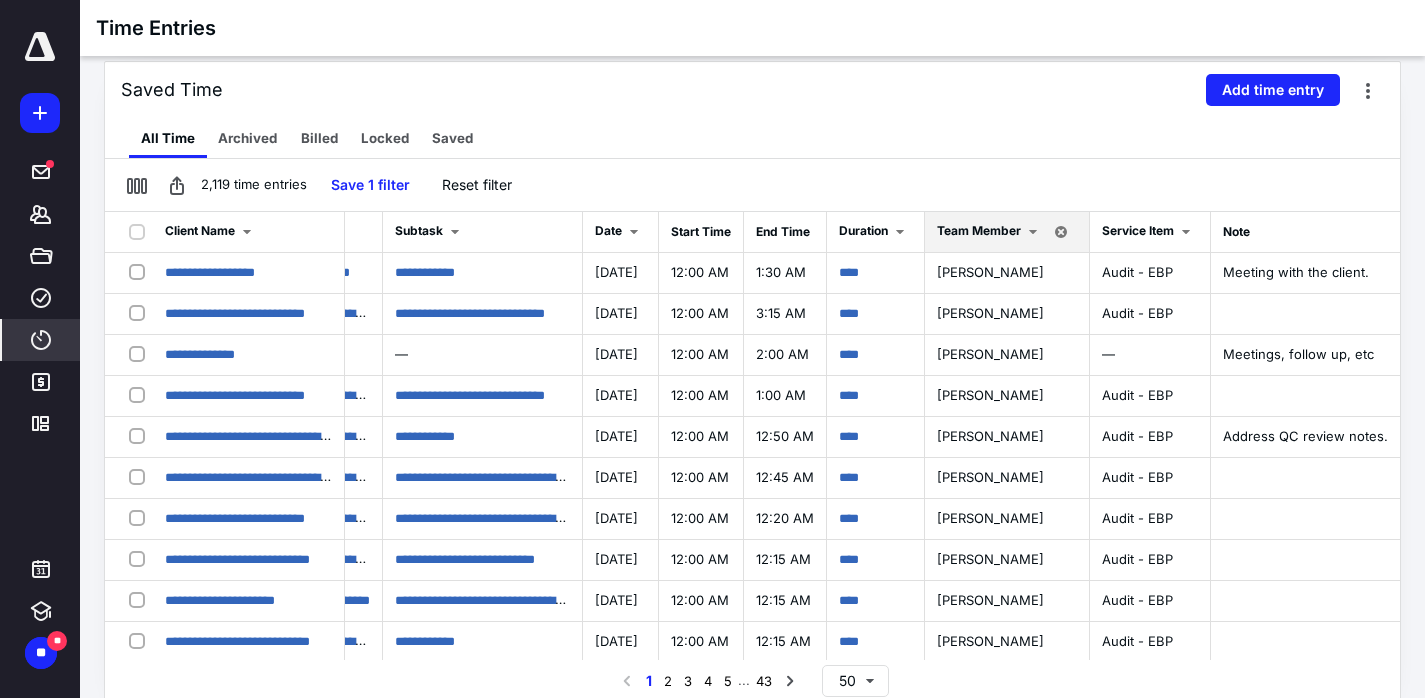 click on "Time Entries" at bounding box center [752, 28] 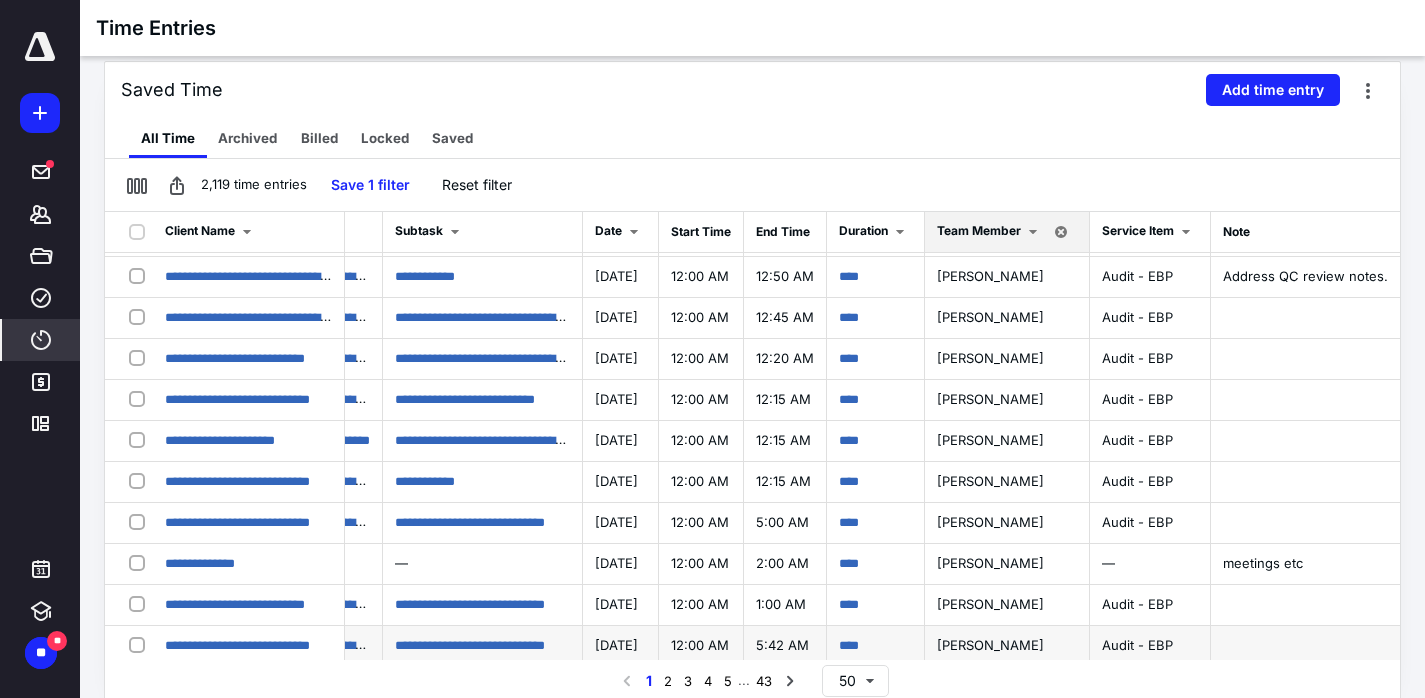 scroll, scrollTop: 168, scrollLeft: 502, axis: both 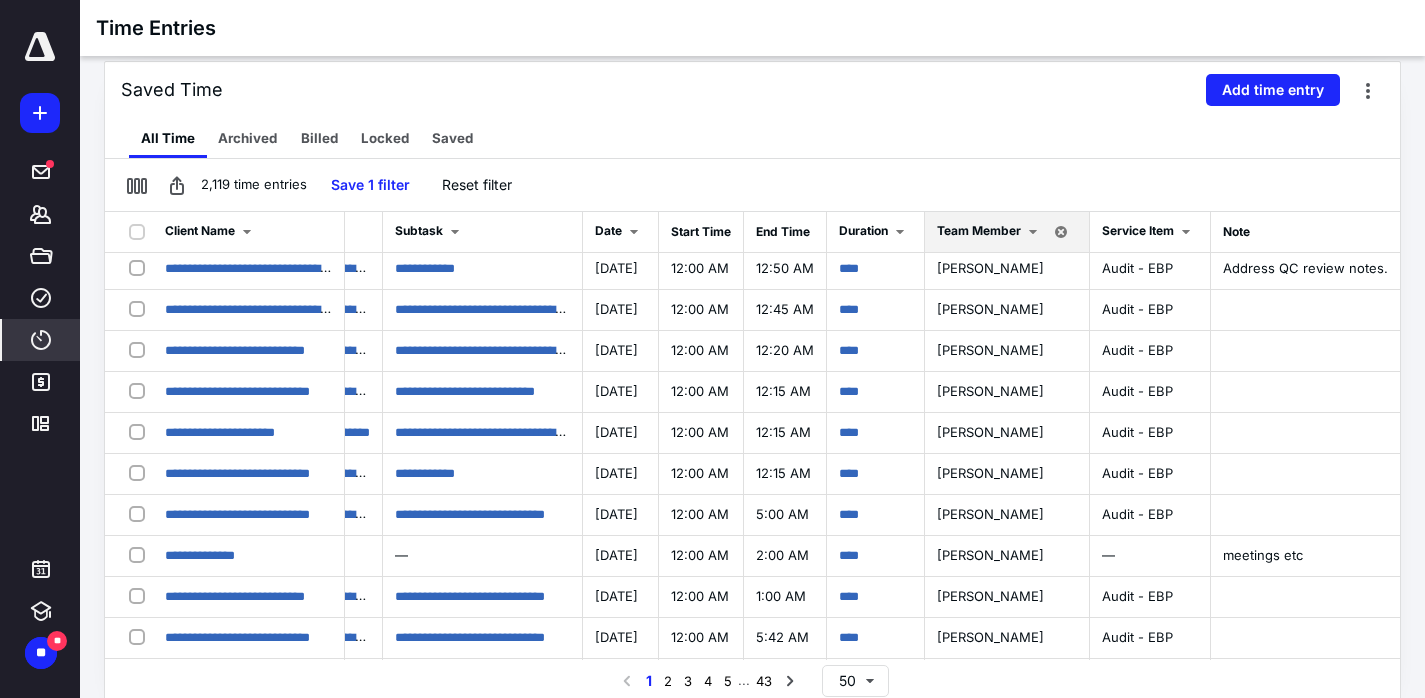 click on "**********" at bounding box center (752, 159) 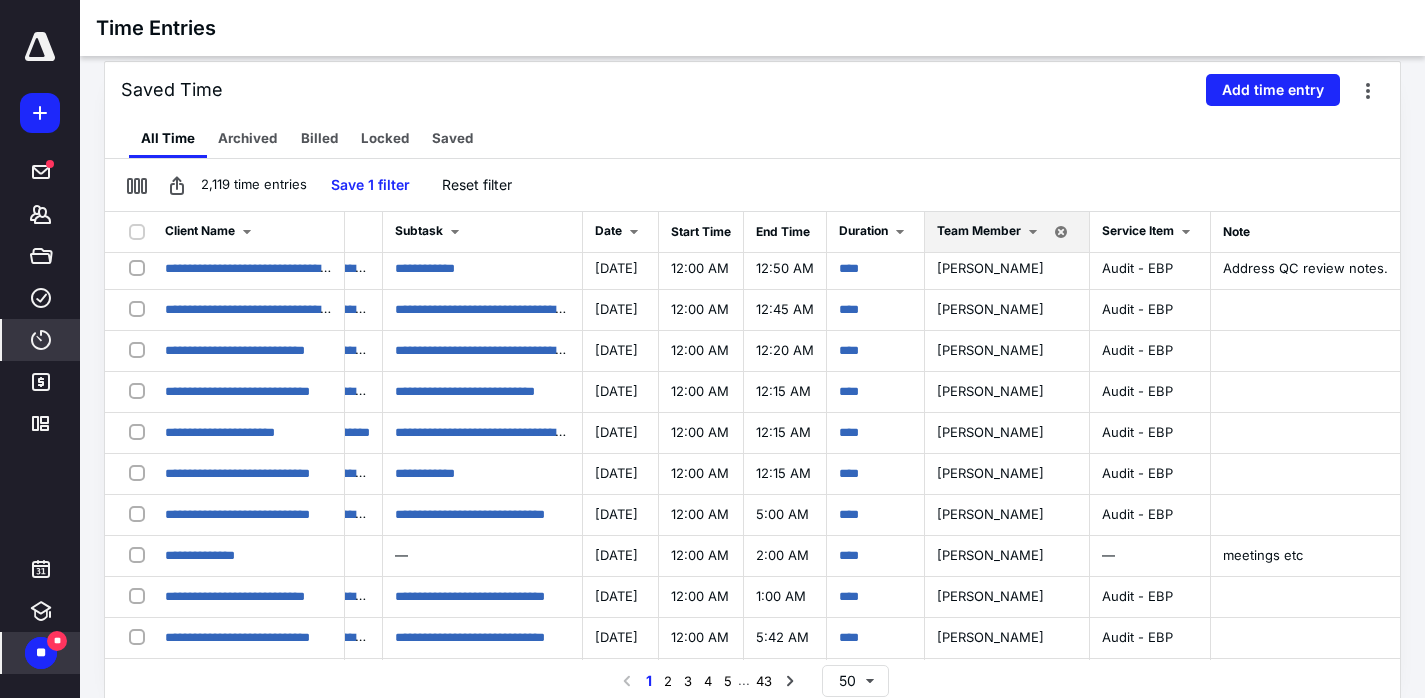 click on "**" at bounding box center [41, 653] 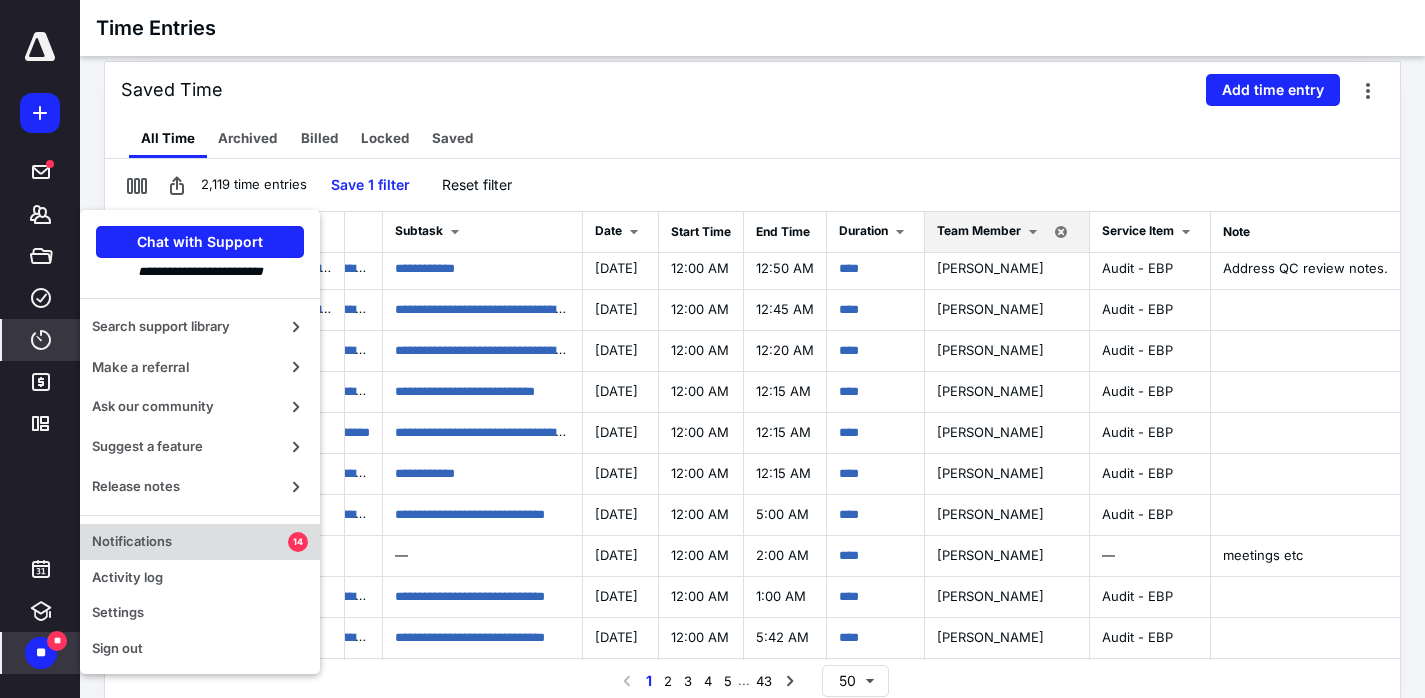 click on "Notifications" at bounding box center [190, 542] 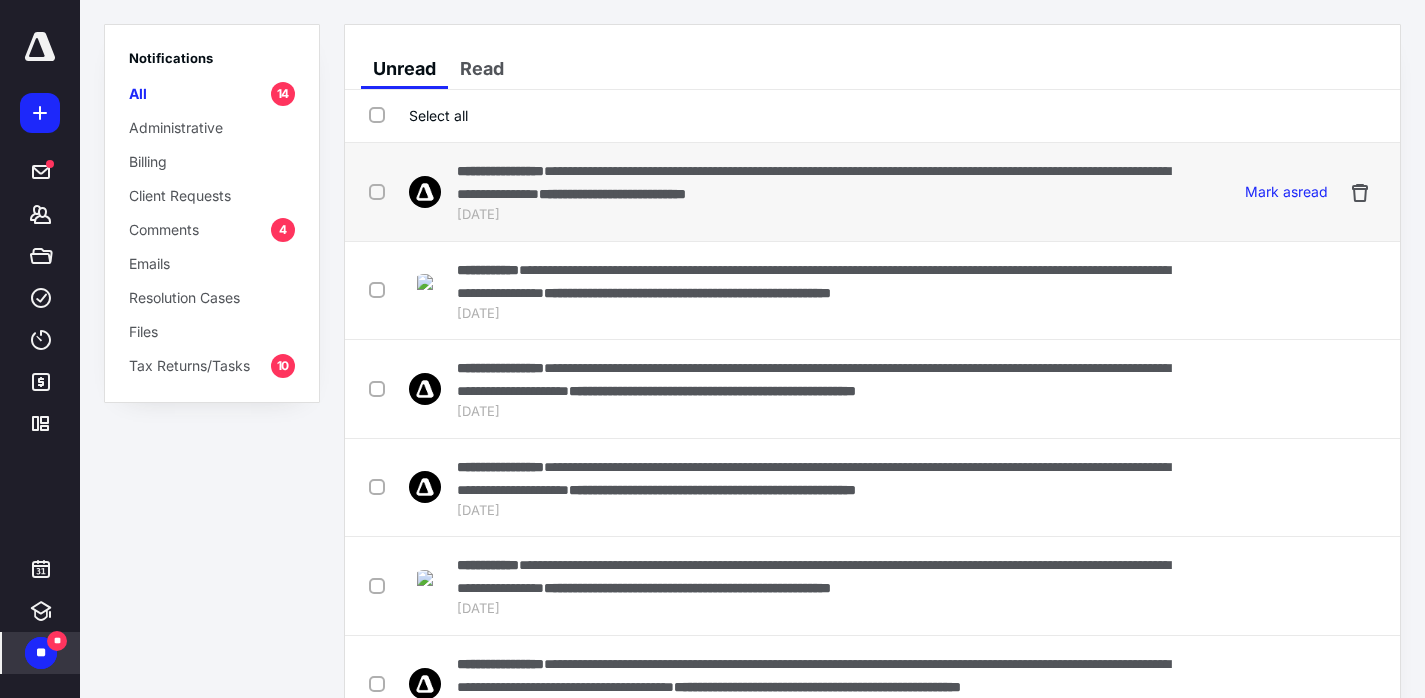 click on "[DATE]" at bounding box center (816, 215) 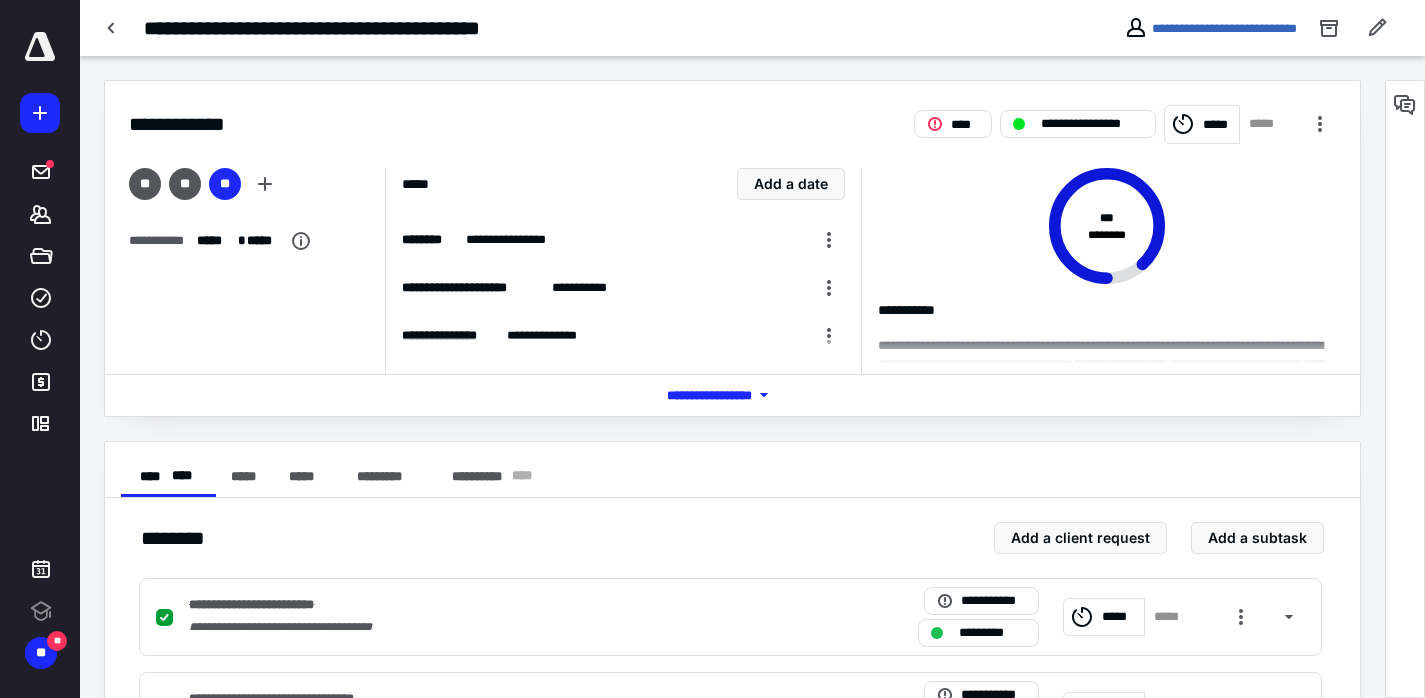 scroll, scrollTop: 0, scrollLeft: 0, axis: both 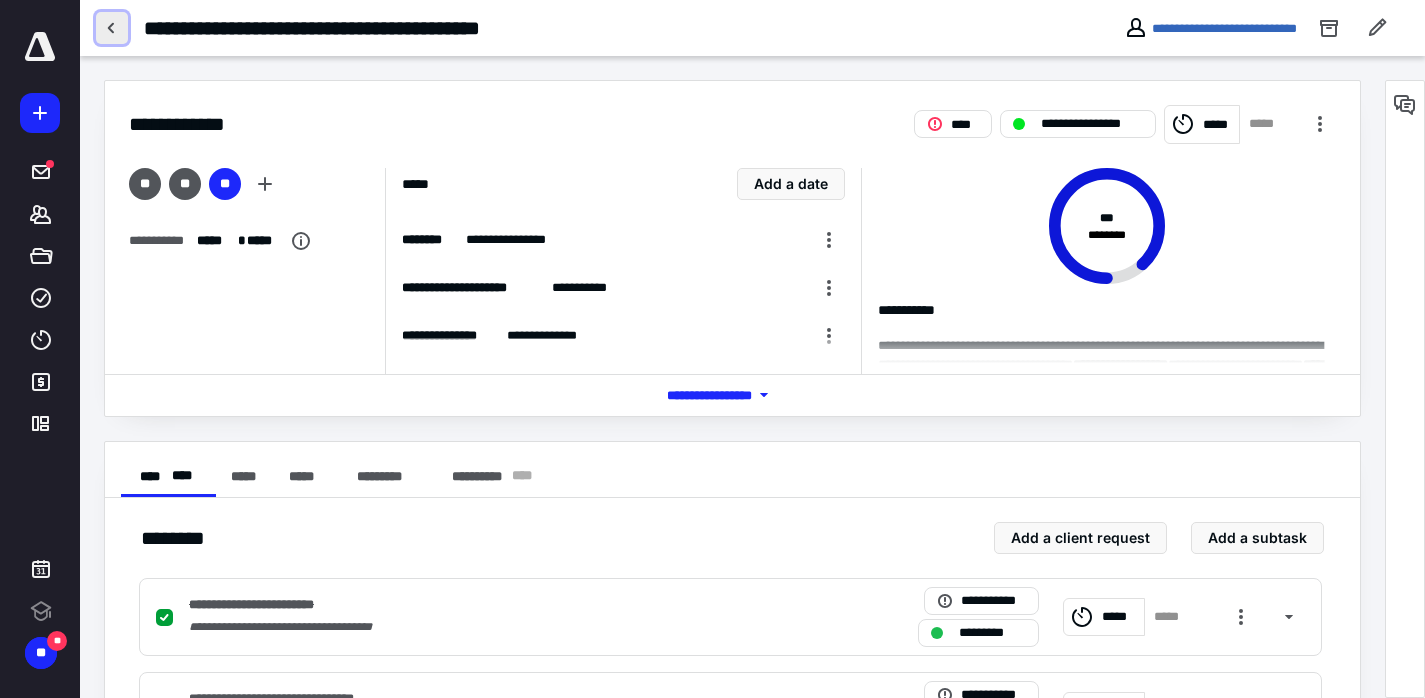 click at bounding box center [112, 28] 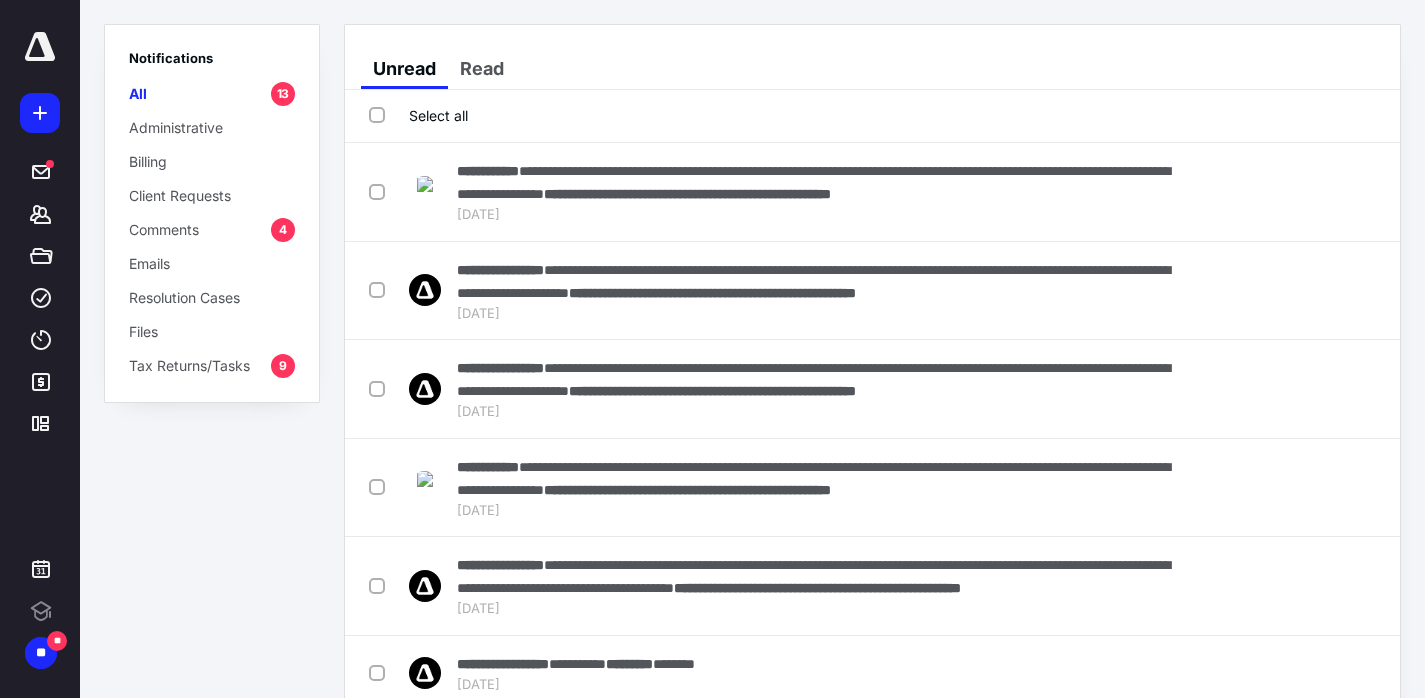 scroll, scrollTop: 0, scrollLeft: 0, axis: both 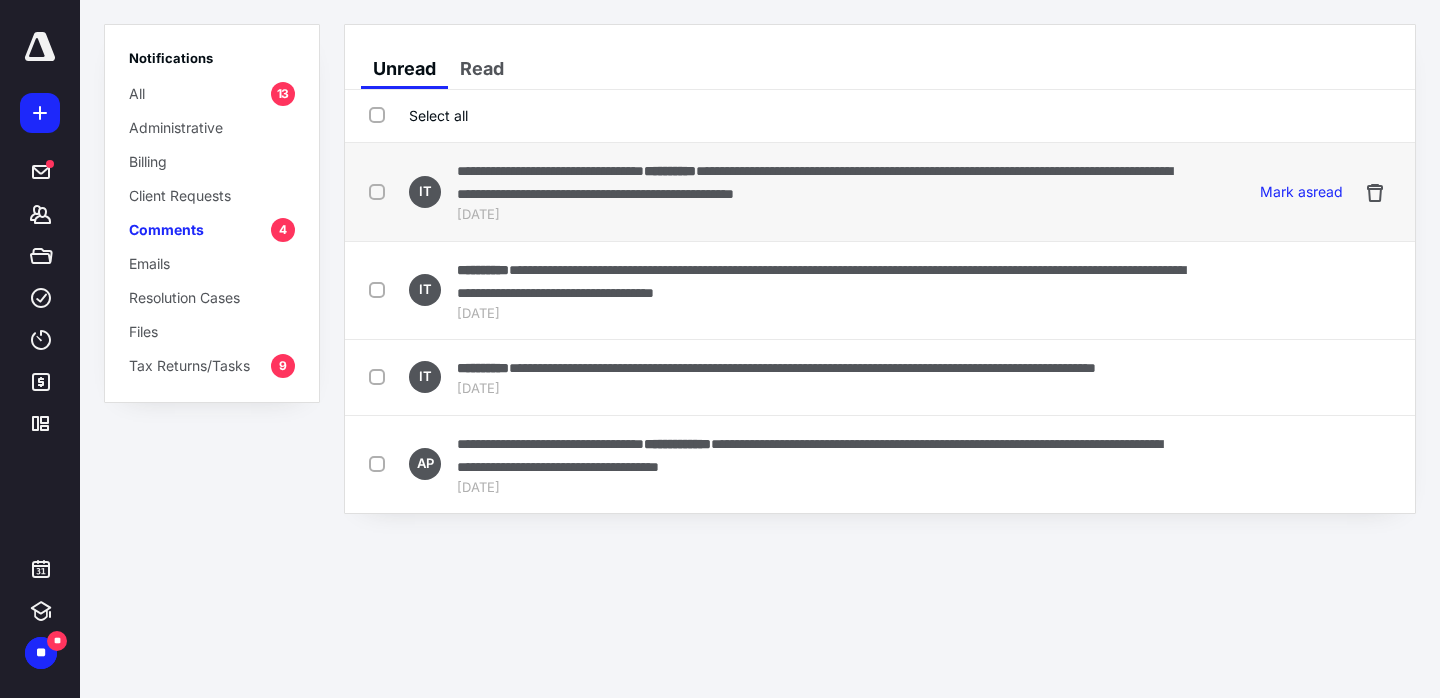 click on "[DATE]" at bounding box center (822, 215) 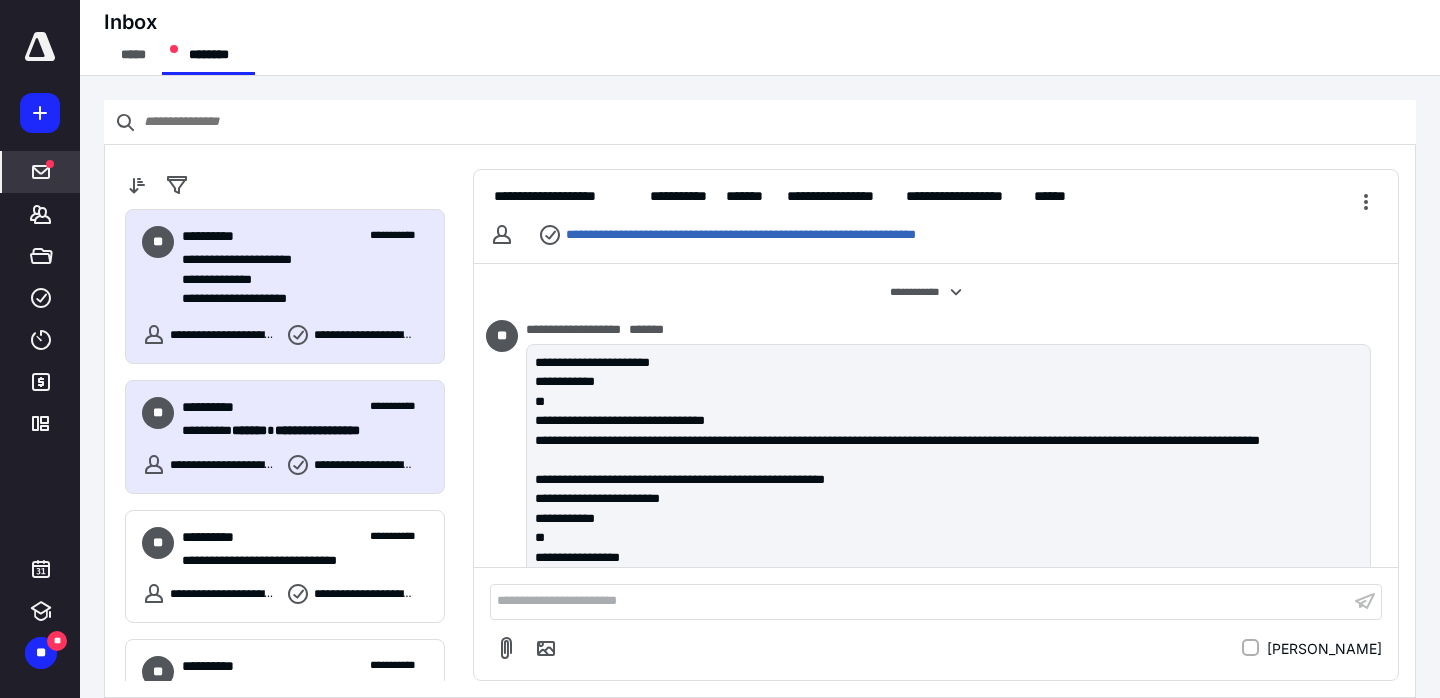 scroll, scrollTop: 1836, scrollLeft: 0, axis: vertical 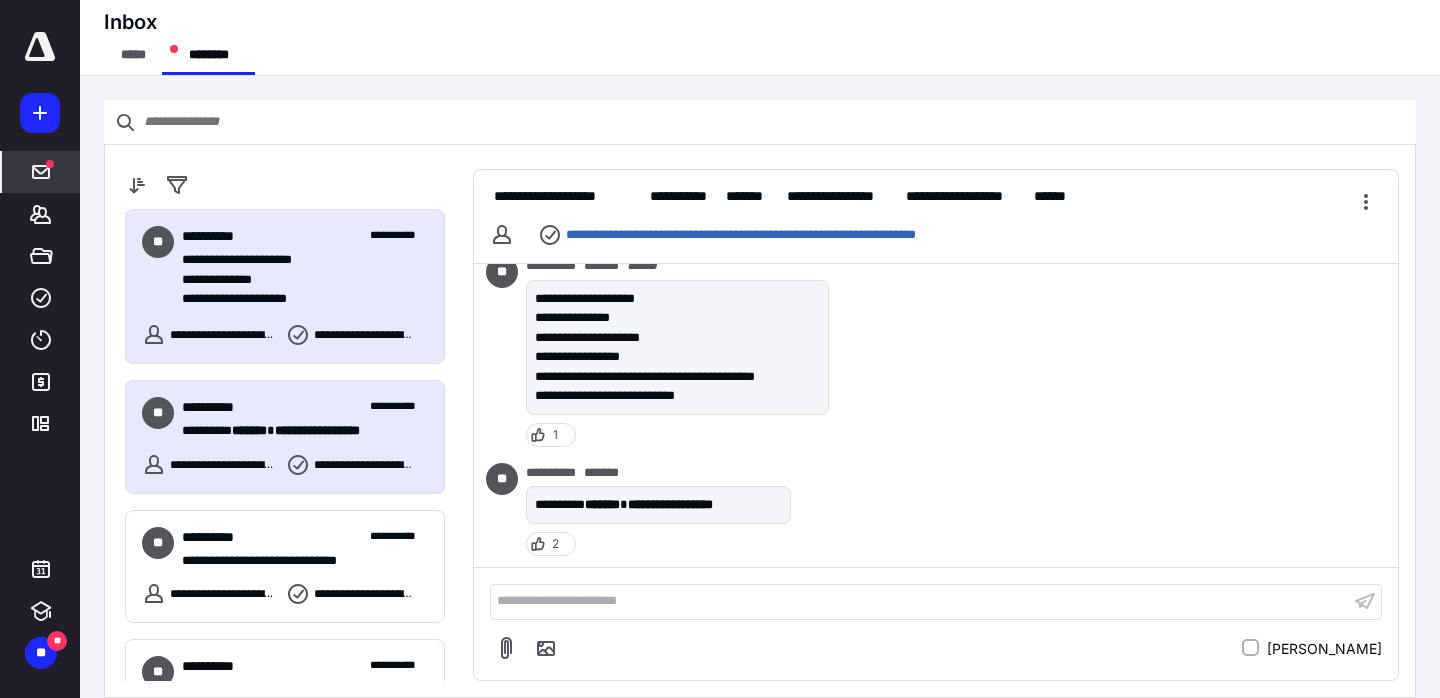 click on "**********" at bounding box center [297, 260] 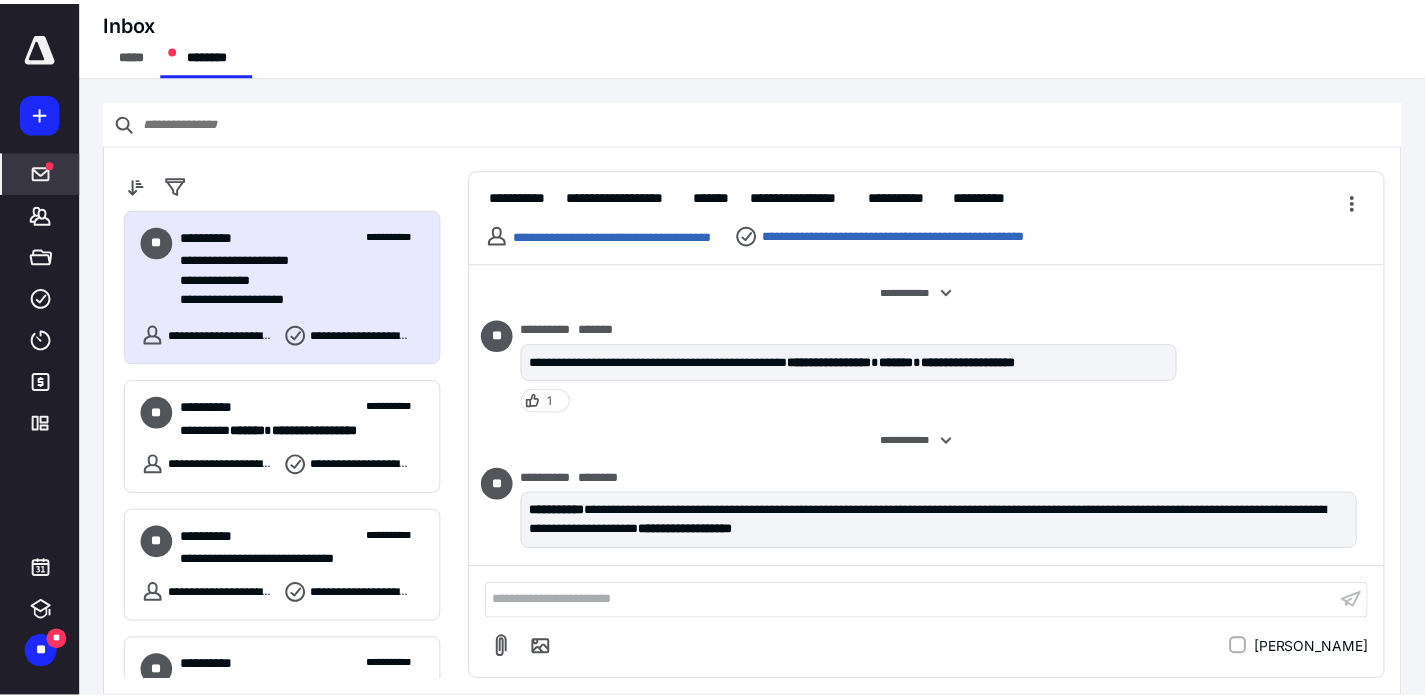 scroll, scrollTop: 210, scrollLeft: 0, axis: vertical 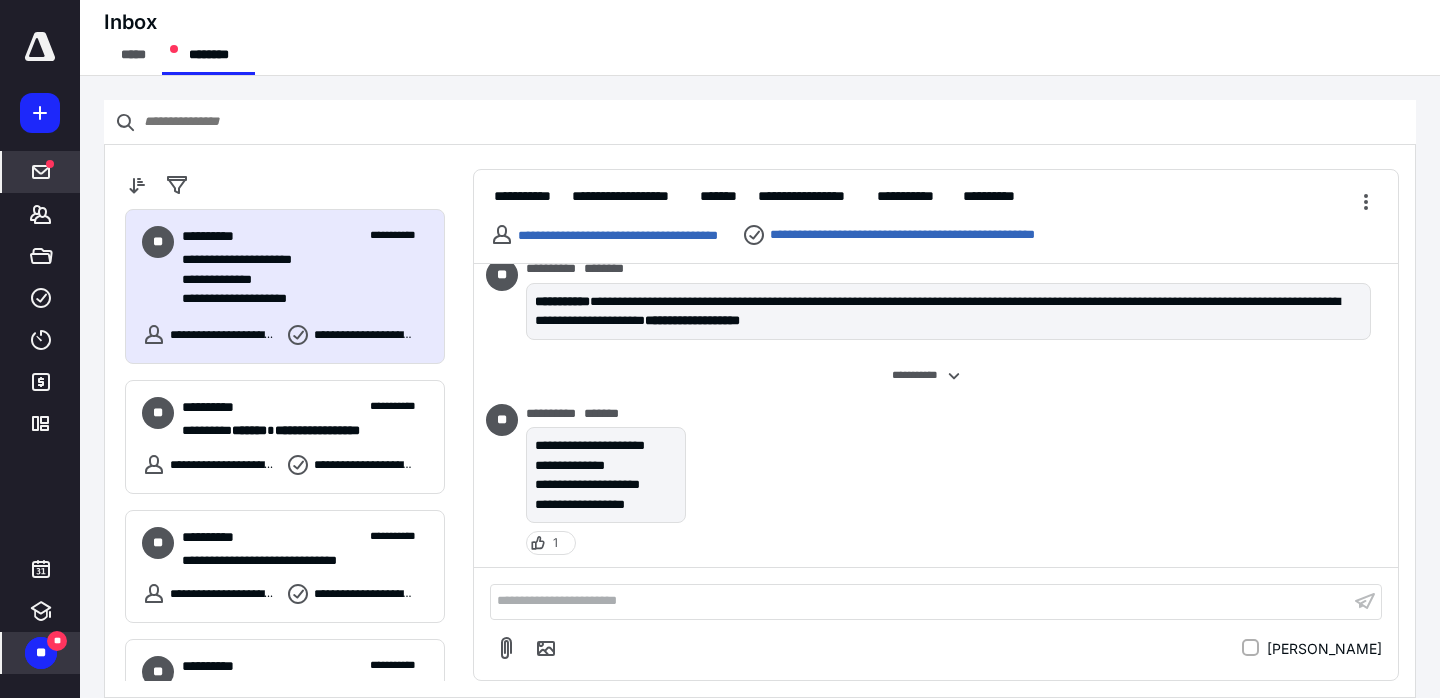 click on "** **" at bounding box center (41, 653) 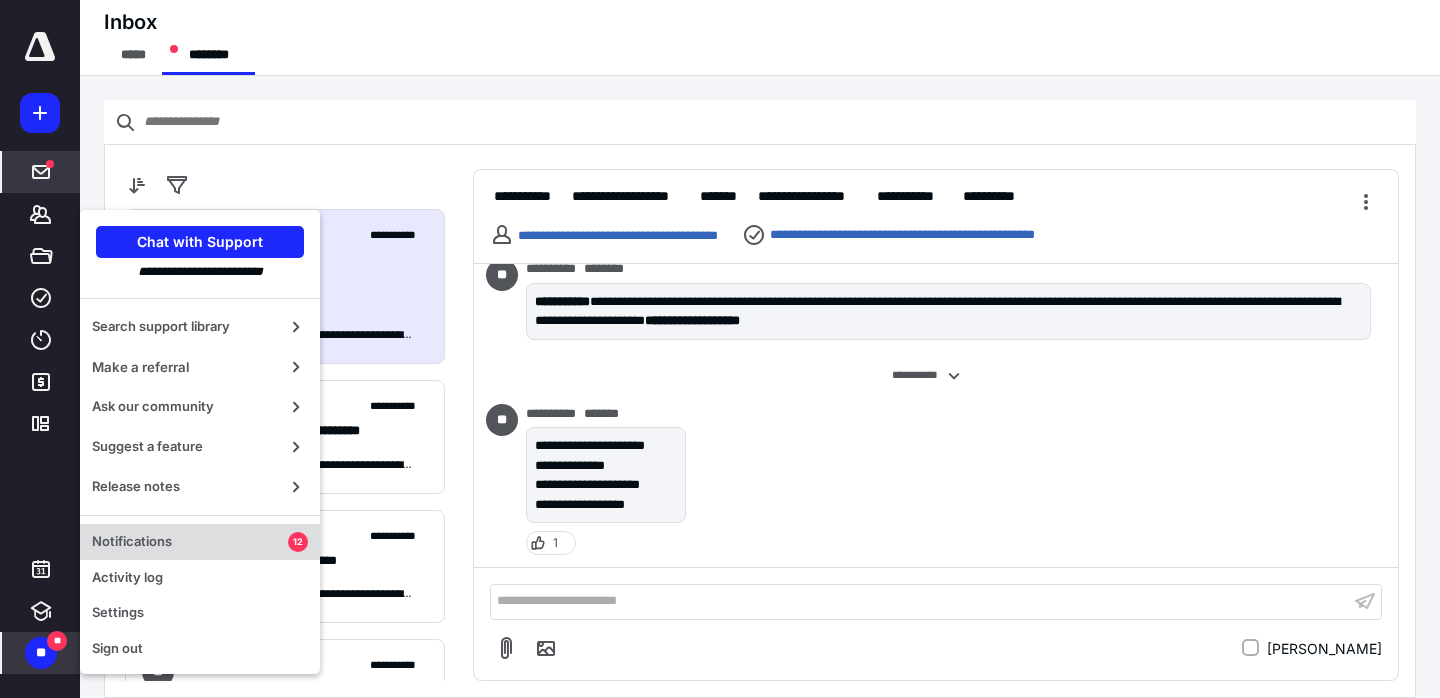 click on "Notifications" at bounding box center (190, 542) 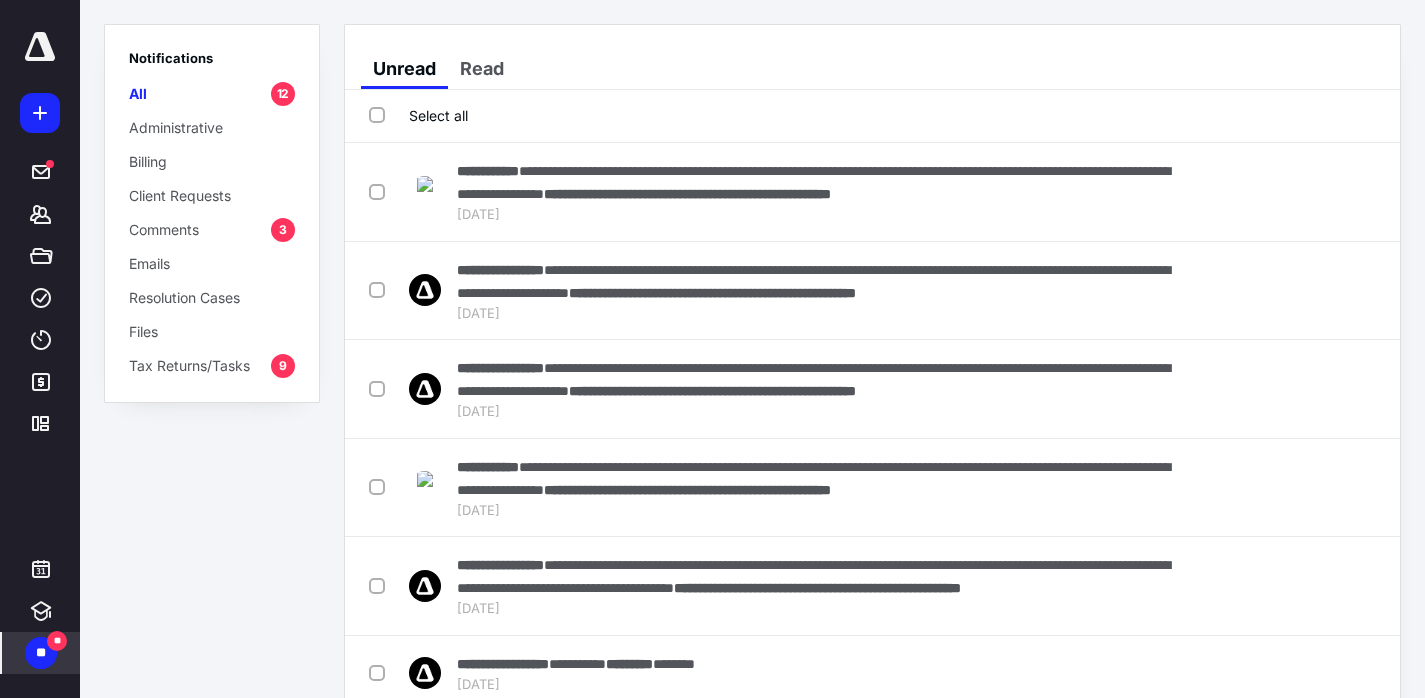 click on "Notifications All 12 Administrative Billing Client Requests Comments 3 Emails Resolution Cases Files Tax Returns/Tasks 9" at bounding box center [212, 213] 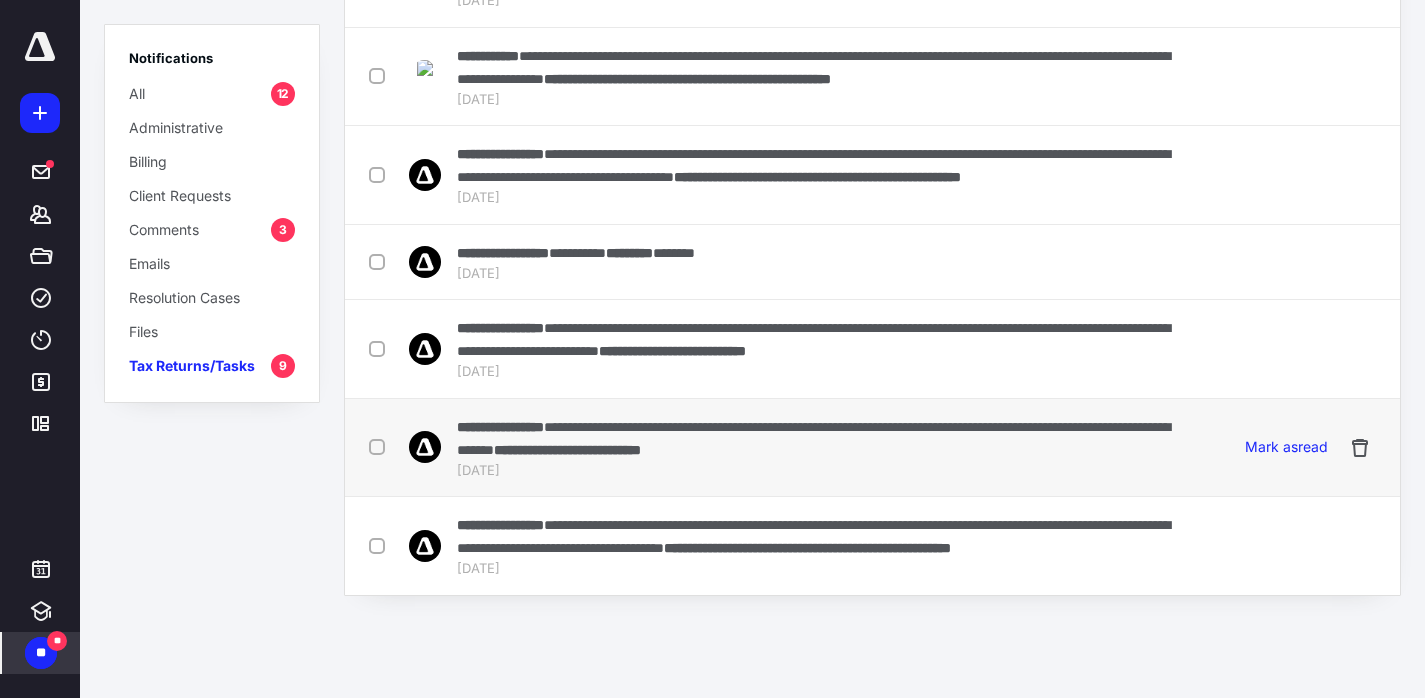 scroll, scrollTop: 414, scrollLeft: 0, axis: vertical 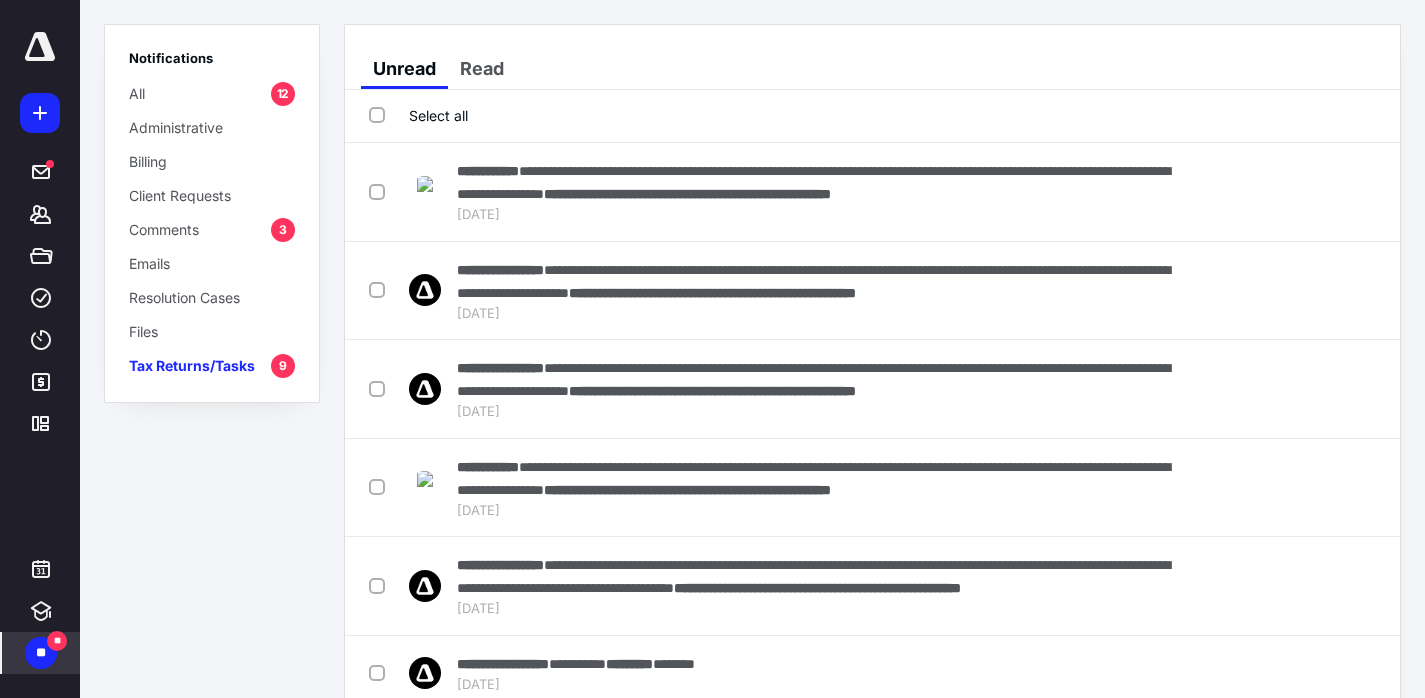 click on "Comments 3" at bounding box center (212, 229) 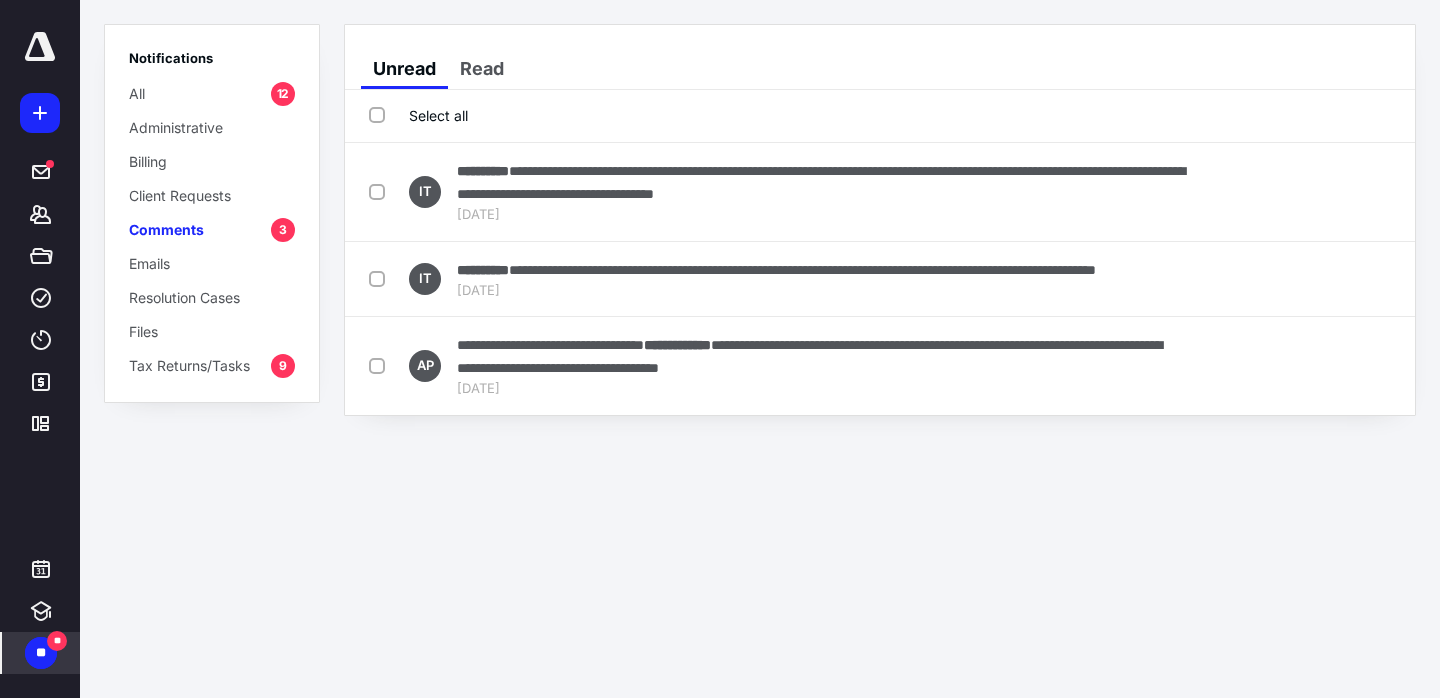 click on "Select all" at bounding box center (418, 115) 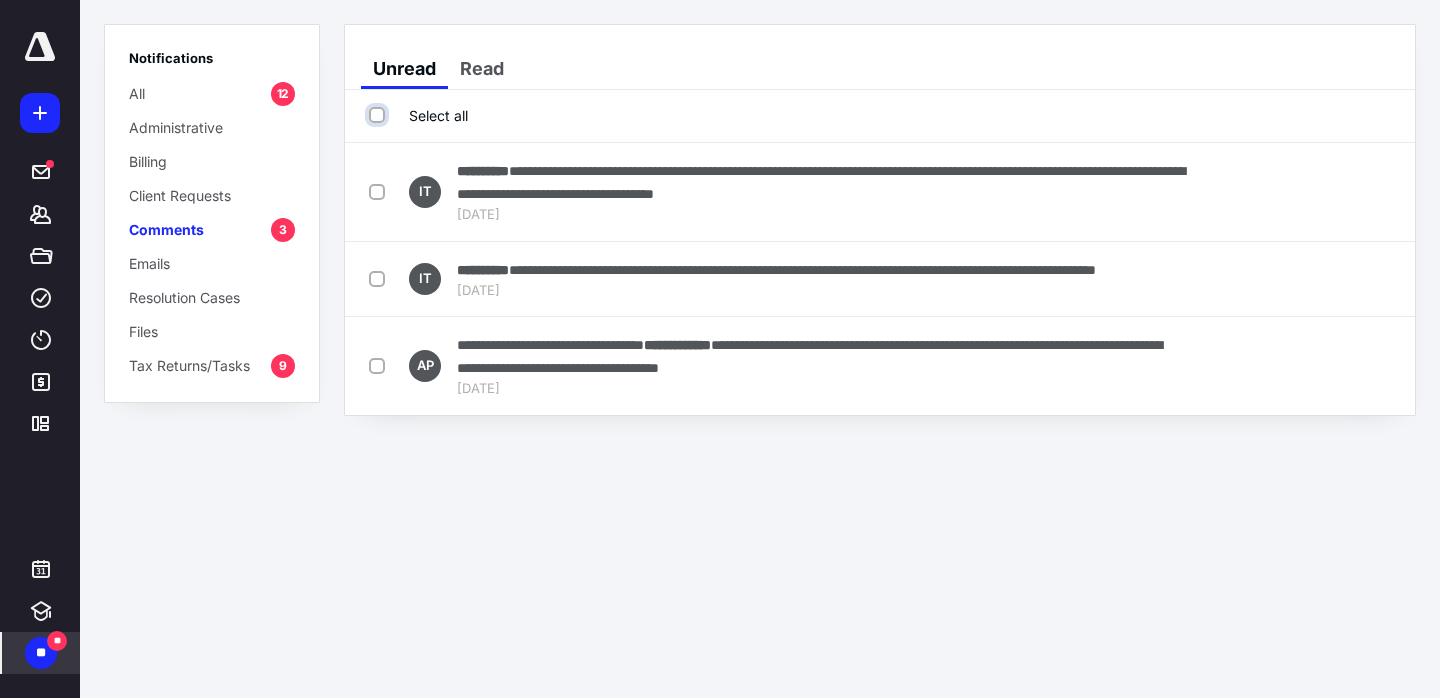 click on "Select all" at bounding box center (379, 115) 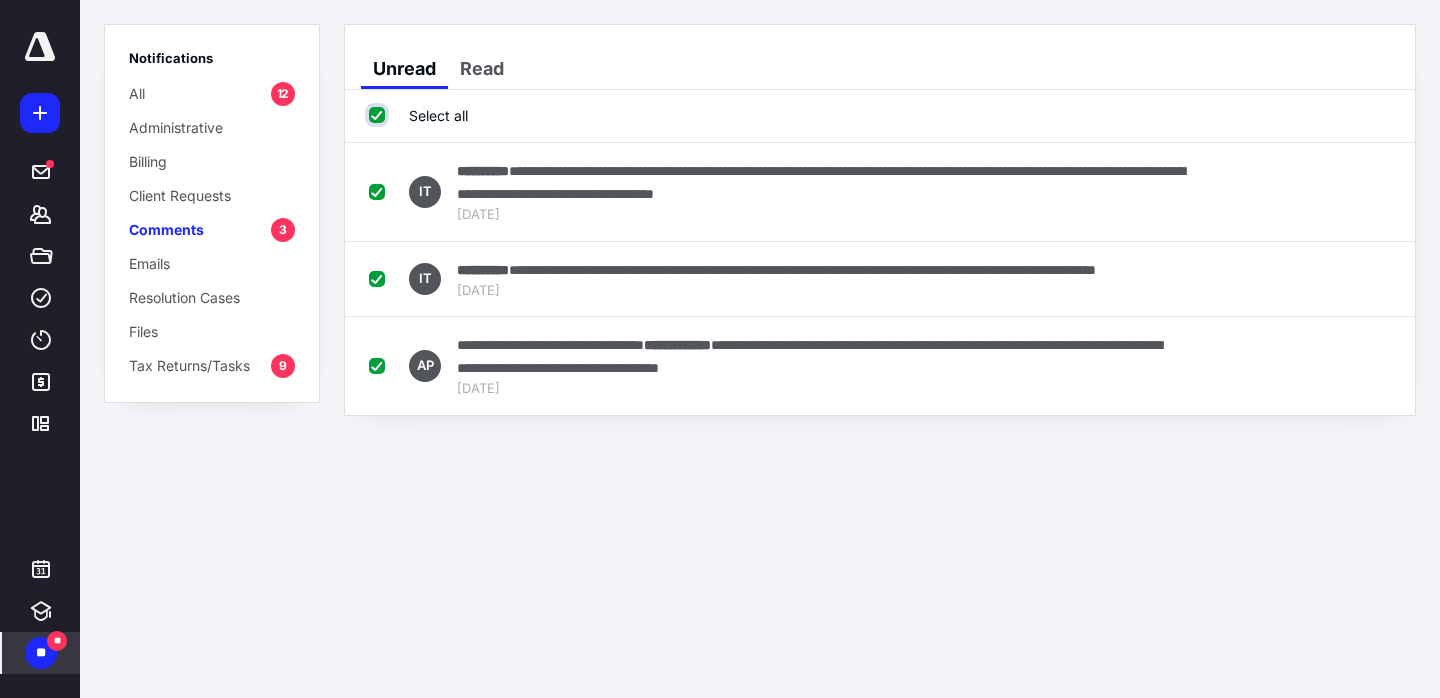 checkbox on "true" 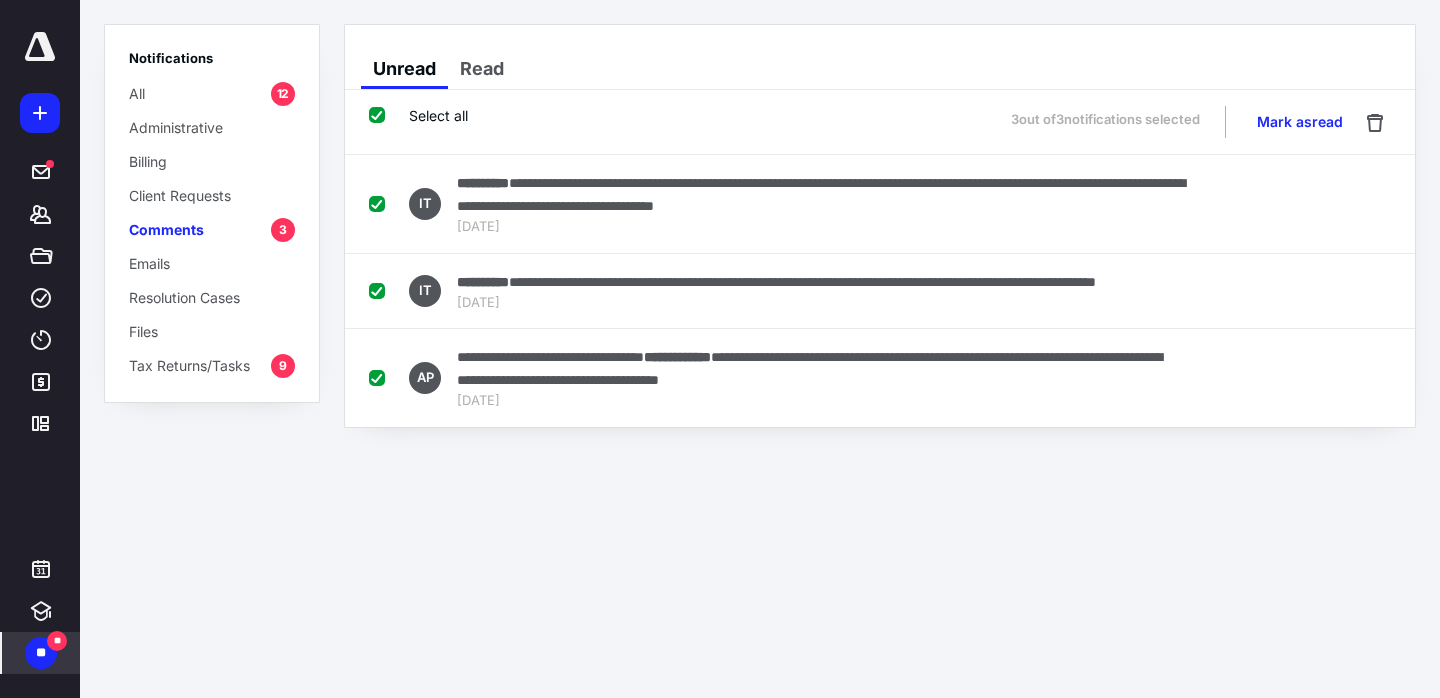 click on "Select all 3  out of  3  notifications selected Mark as  read" at bounding box center (880, 122) 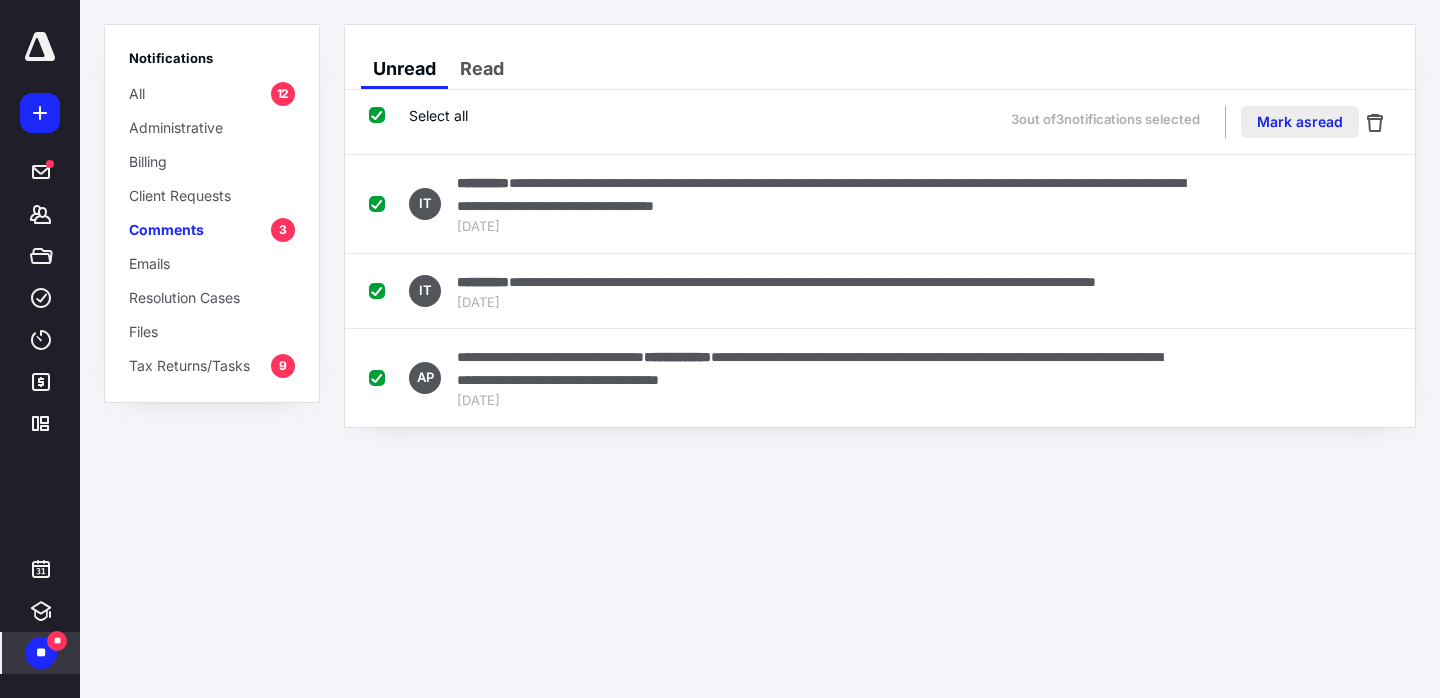 click on "Mark as  read" at bounding box center (1300, 122) 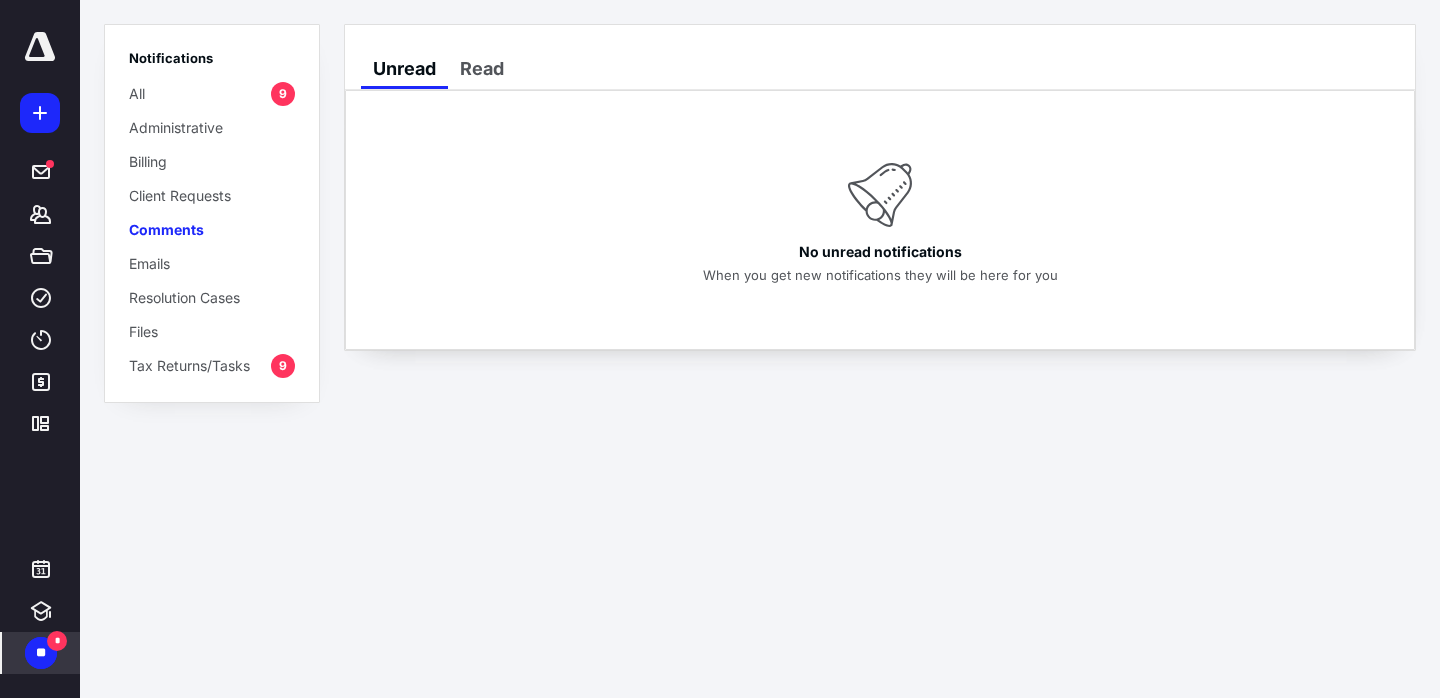 click on "Tax Returns/Tasks 9" at bounding box center [212, 365] 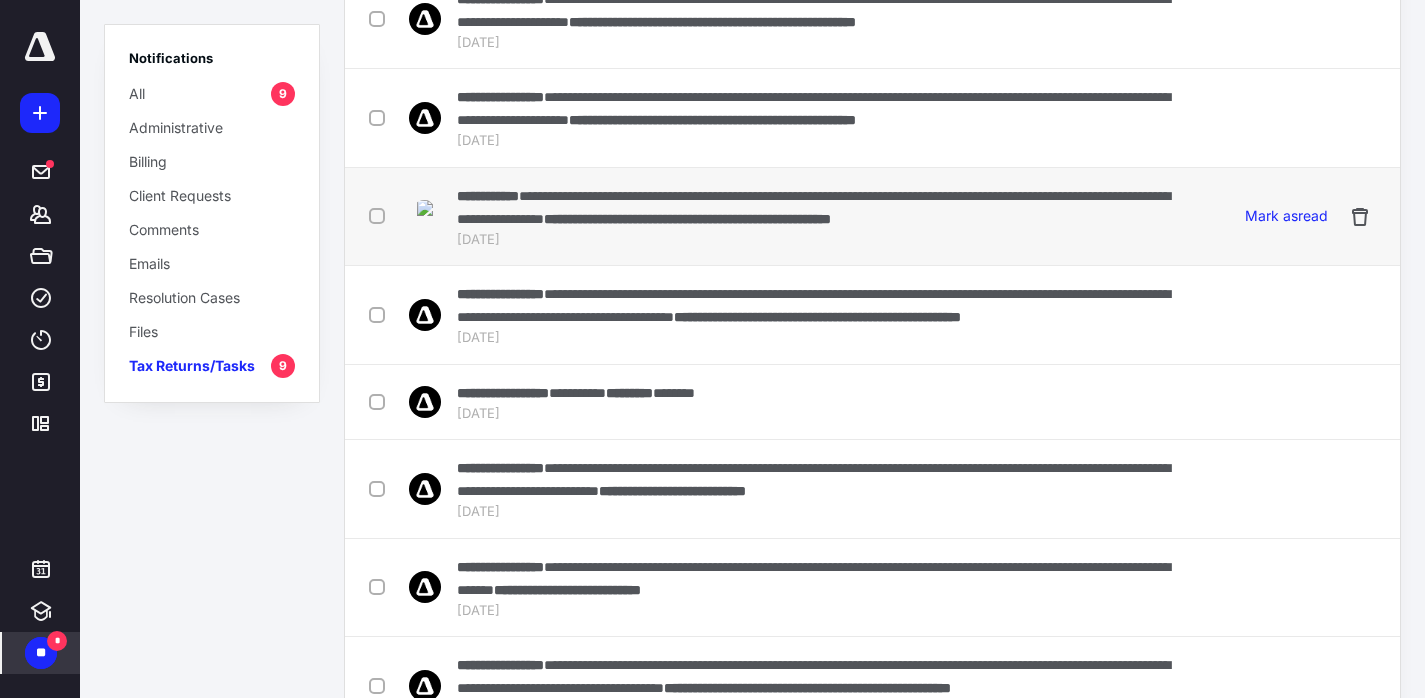 scroll, scrollTop: 0, scrollLeft: 0, axis: both 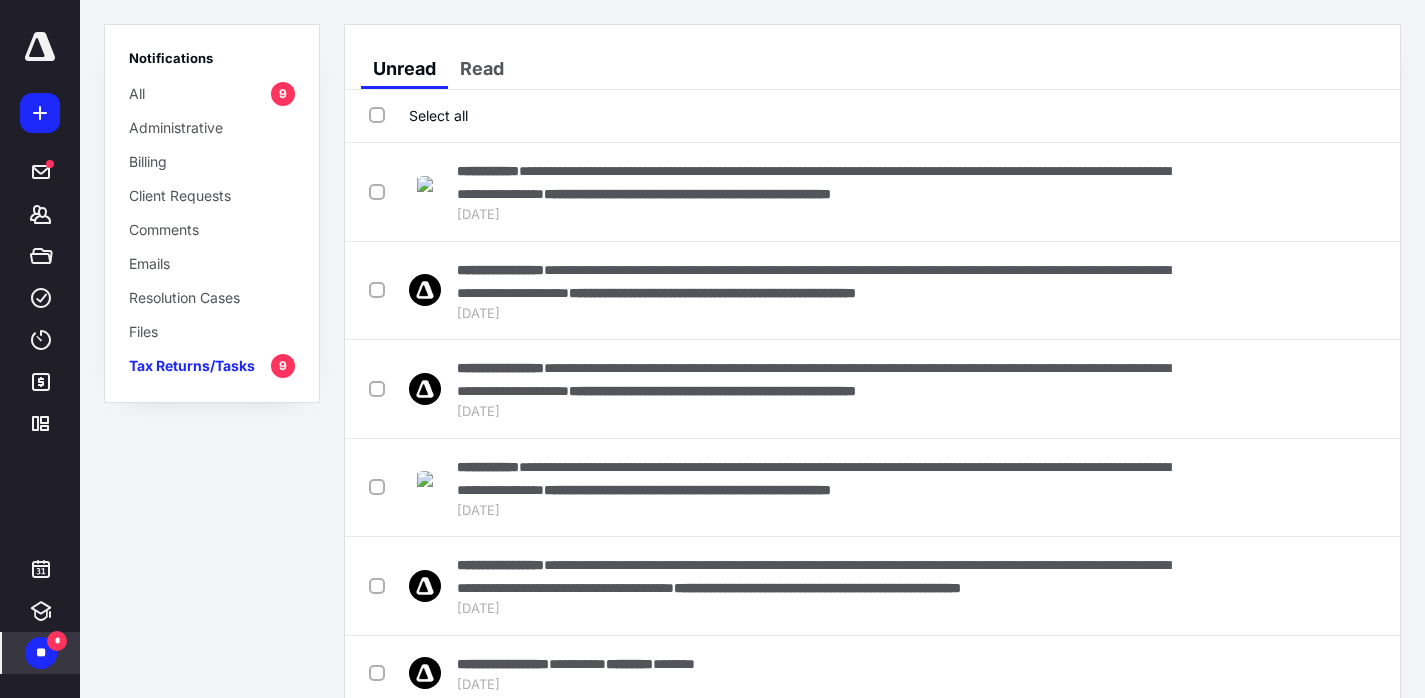 click on "Select all" at bounding box center (418, 115) 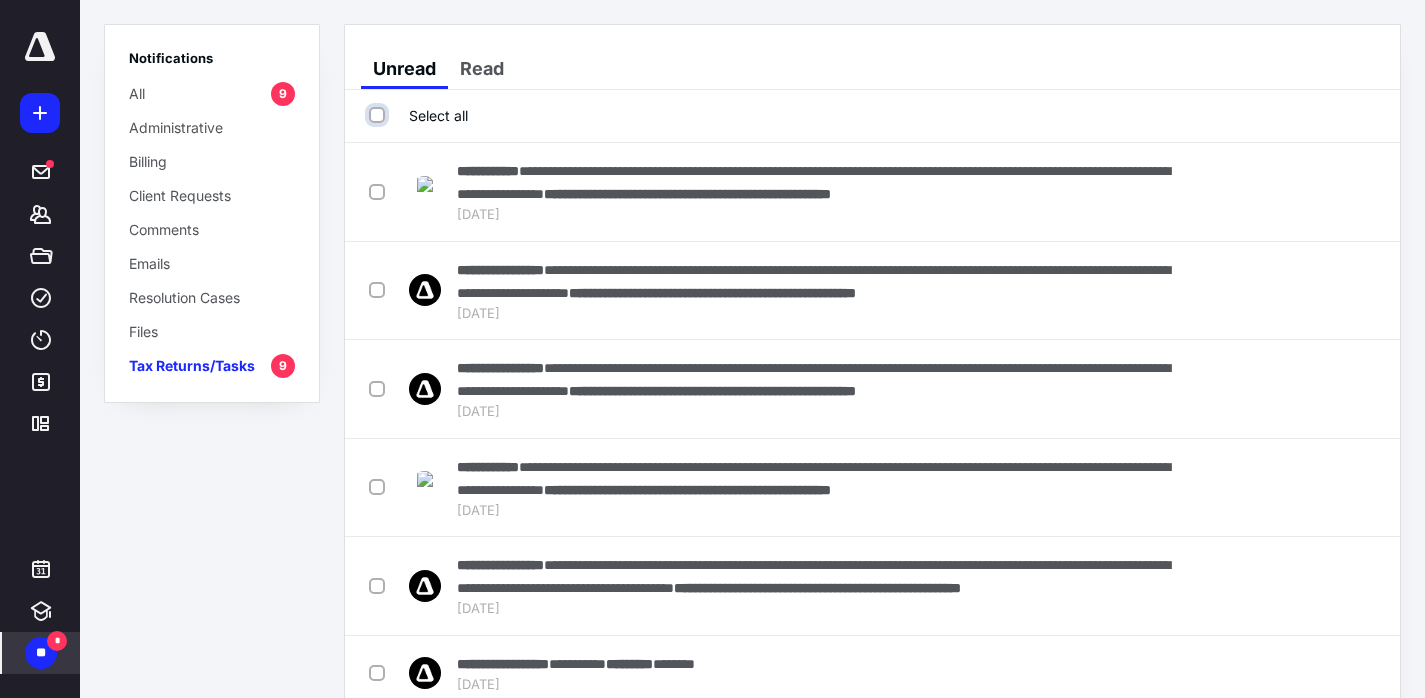 click on "Select all" at bounding box center (379, 115) 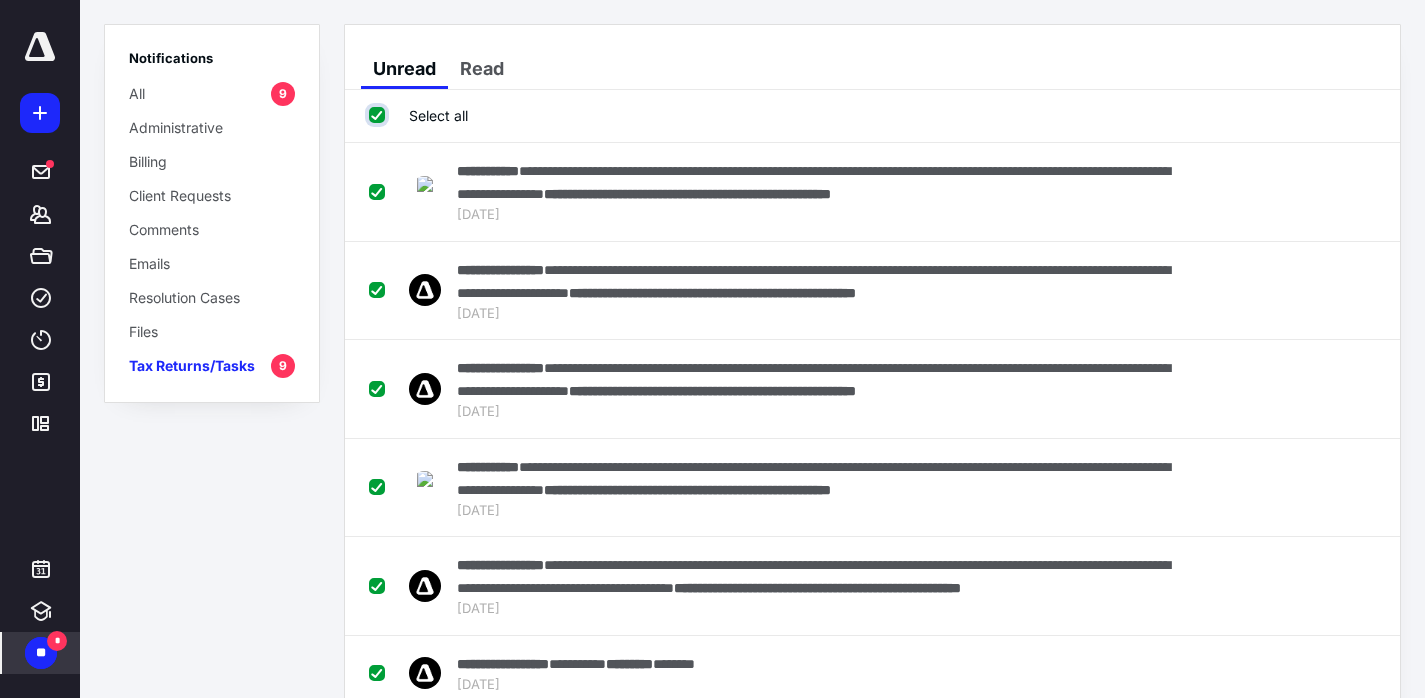 checkbox on "true" 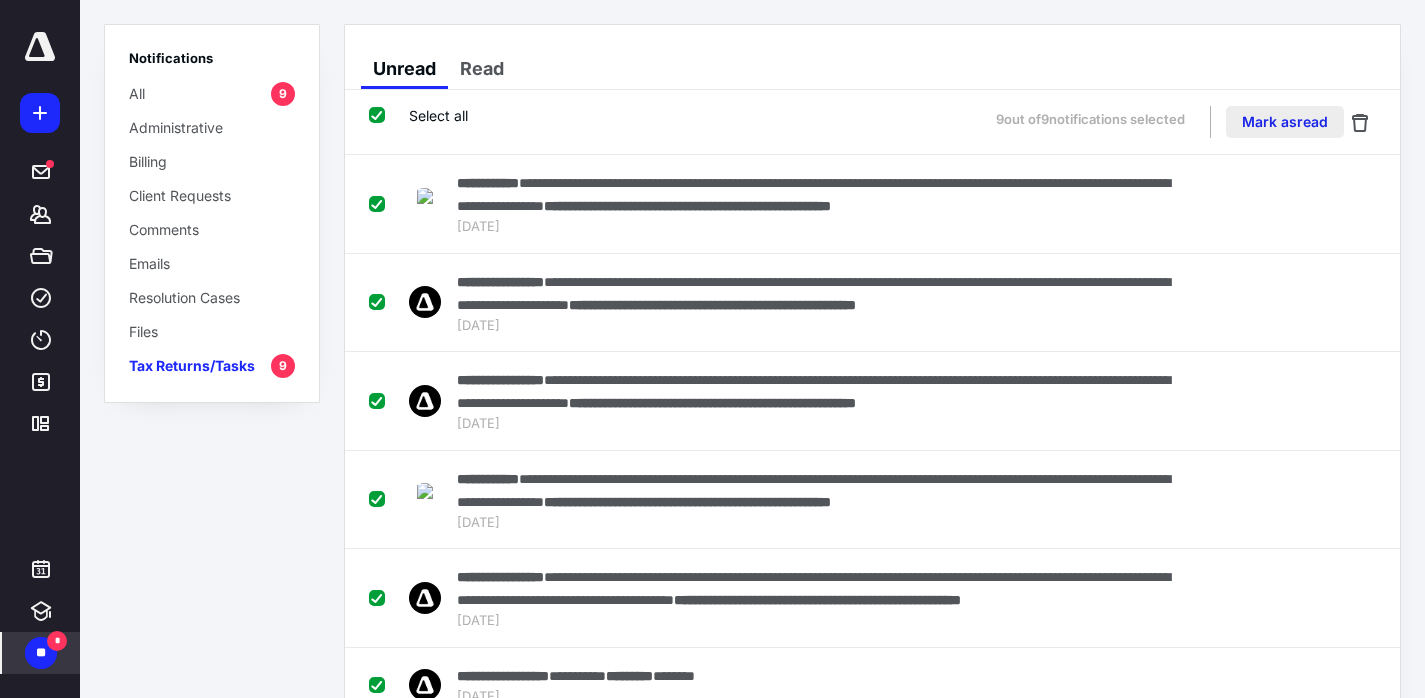 click on "Mark as  read" at bounding box center [1285, 122] 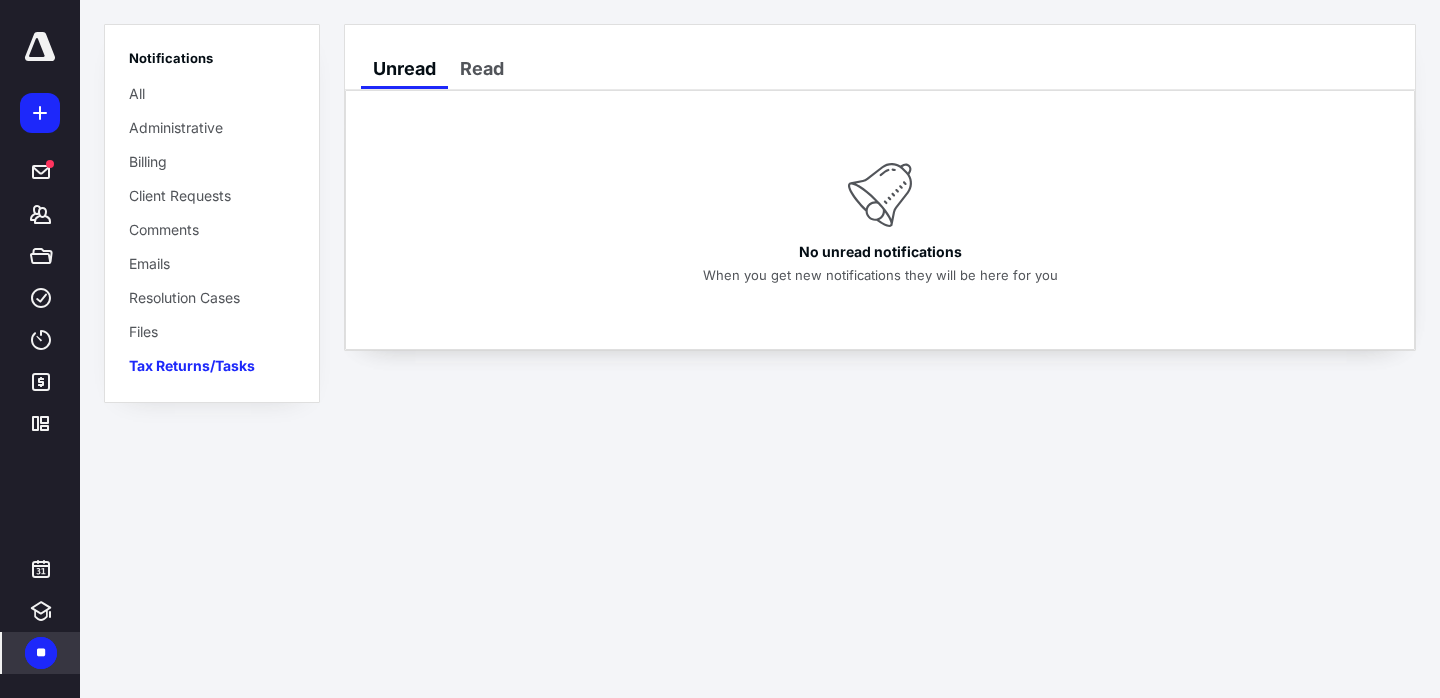 click on "Unread Read" at bounding box center (888, 69) 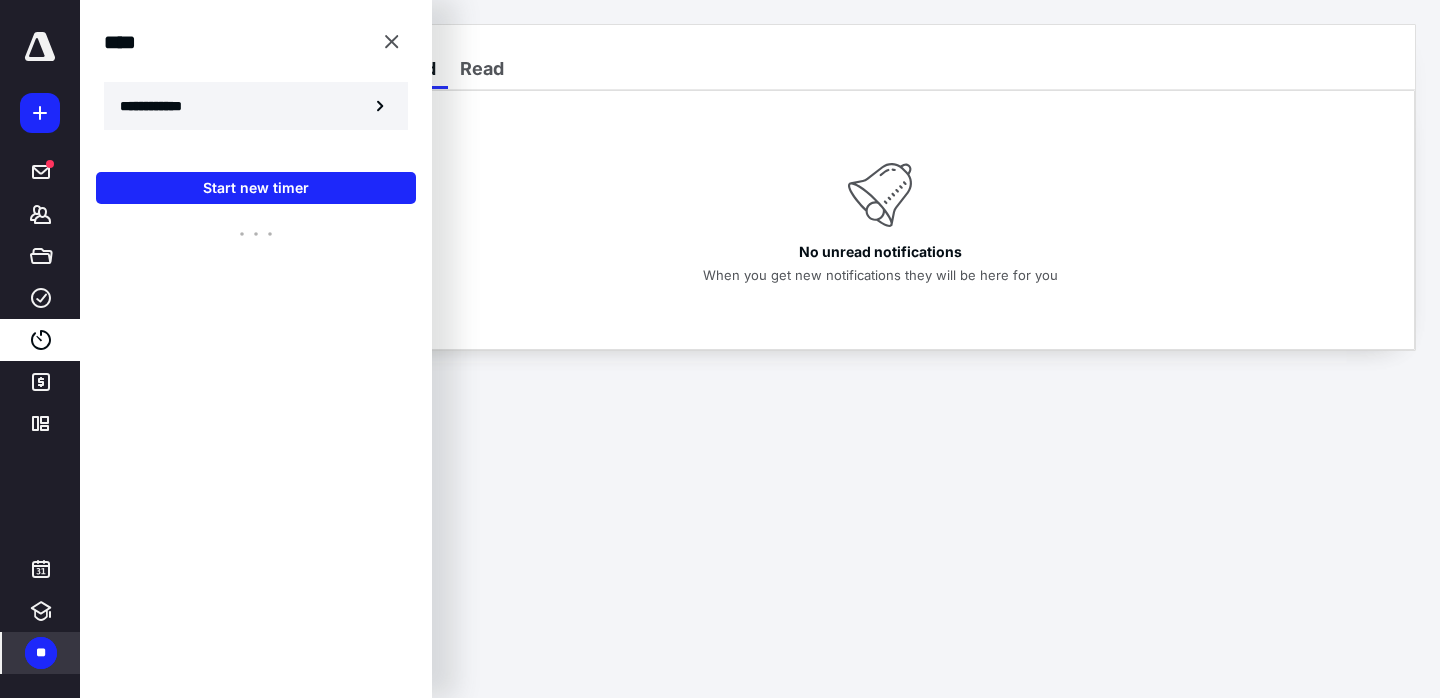 click on "**********" at bounding box center [162, 106] 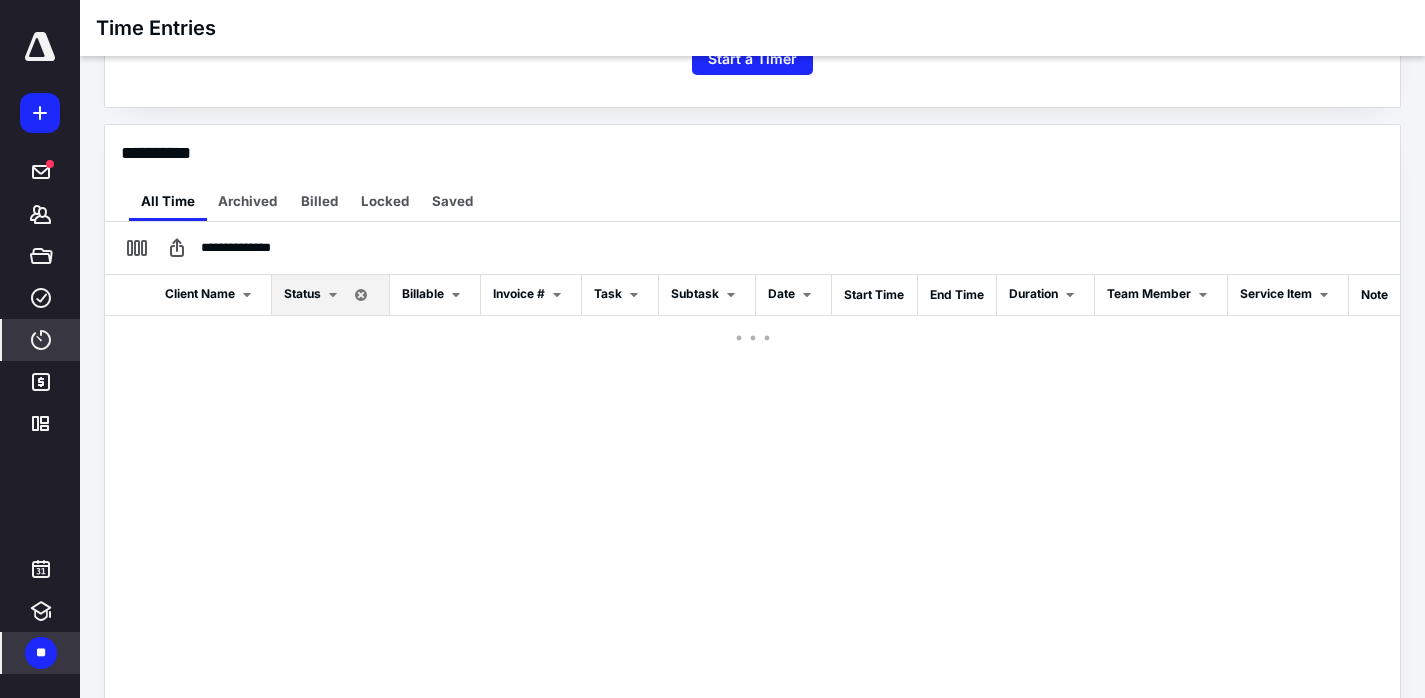 scroll, scrollTop: 444, scrollLeft: 0, axis: vertical 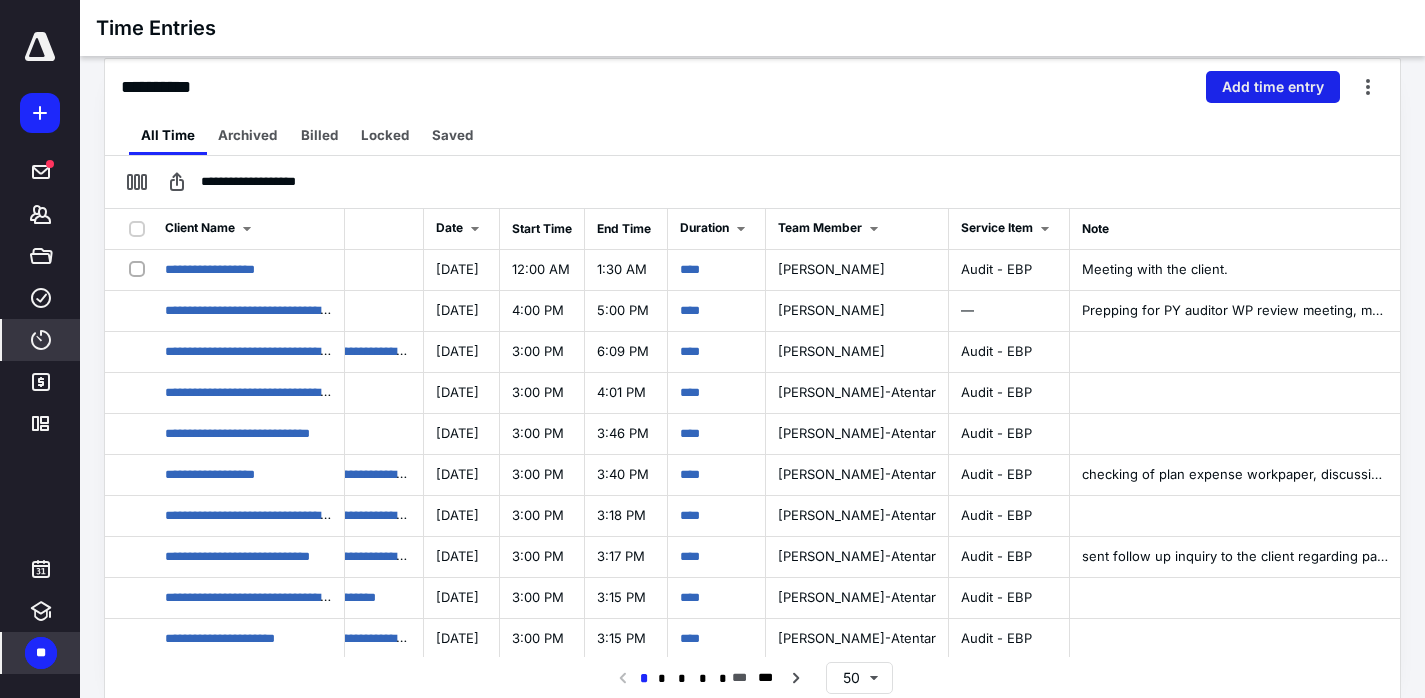 click on "Add time entry" at bounding box center [1273, 87] 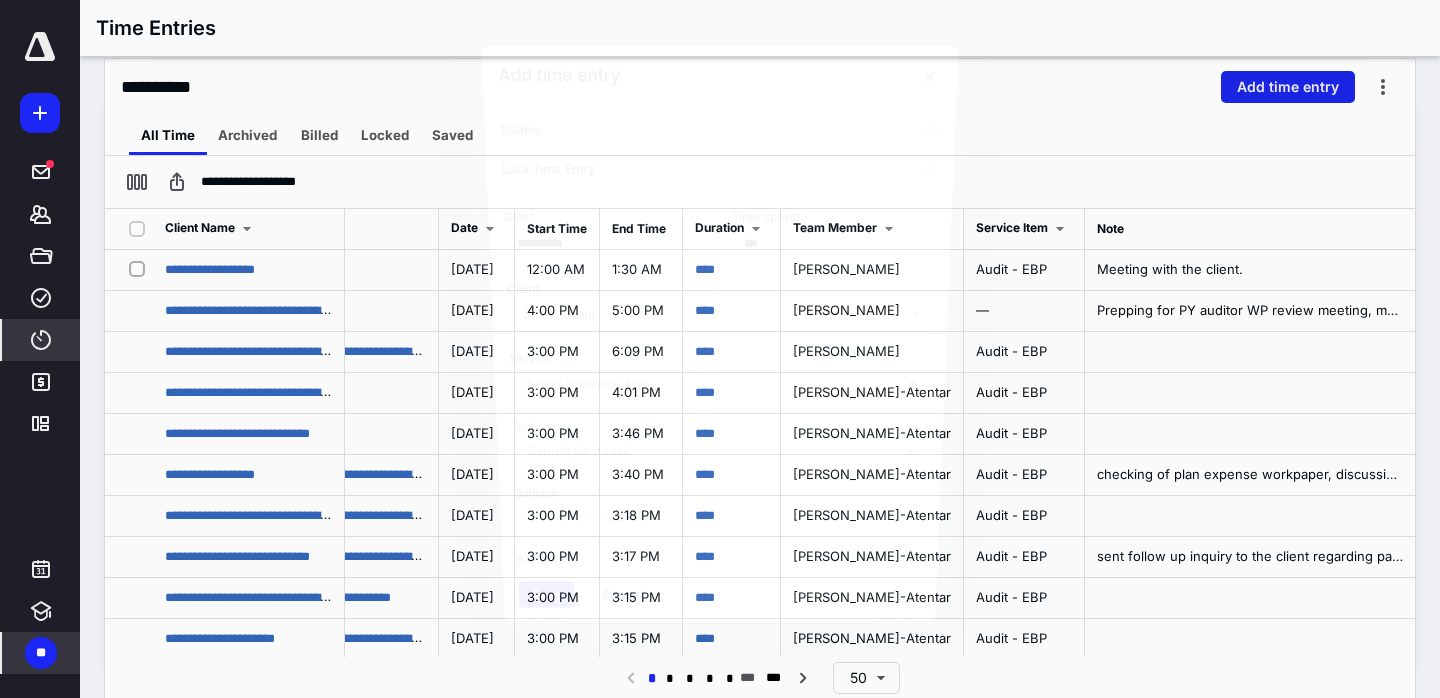 scroll, scrollTop: 0, scrollLeft: 617, axis: horizontal 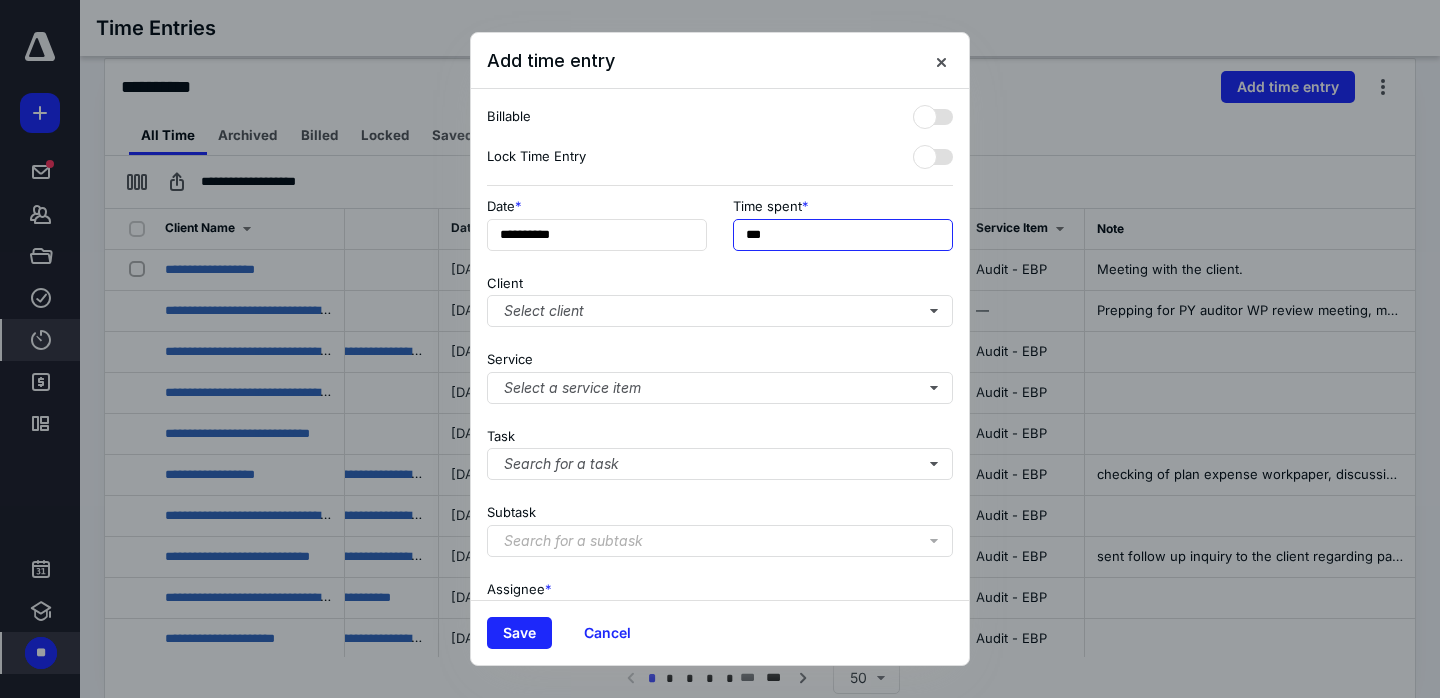 drag, startPoint x: 698, startPoint y: 207, endPoint x: 654, endPoint y: 210, distance: 44.102154 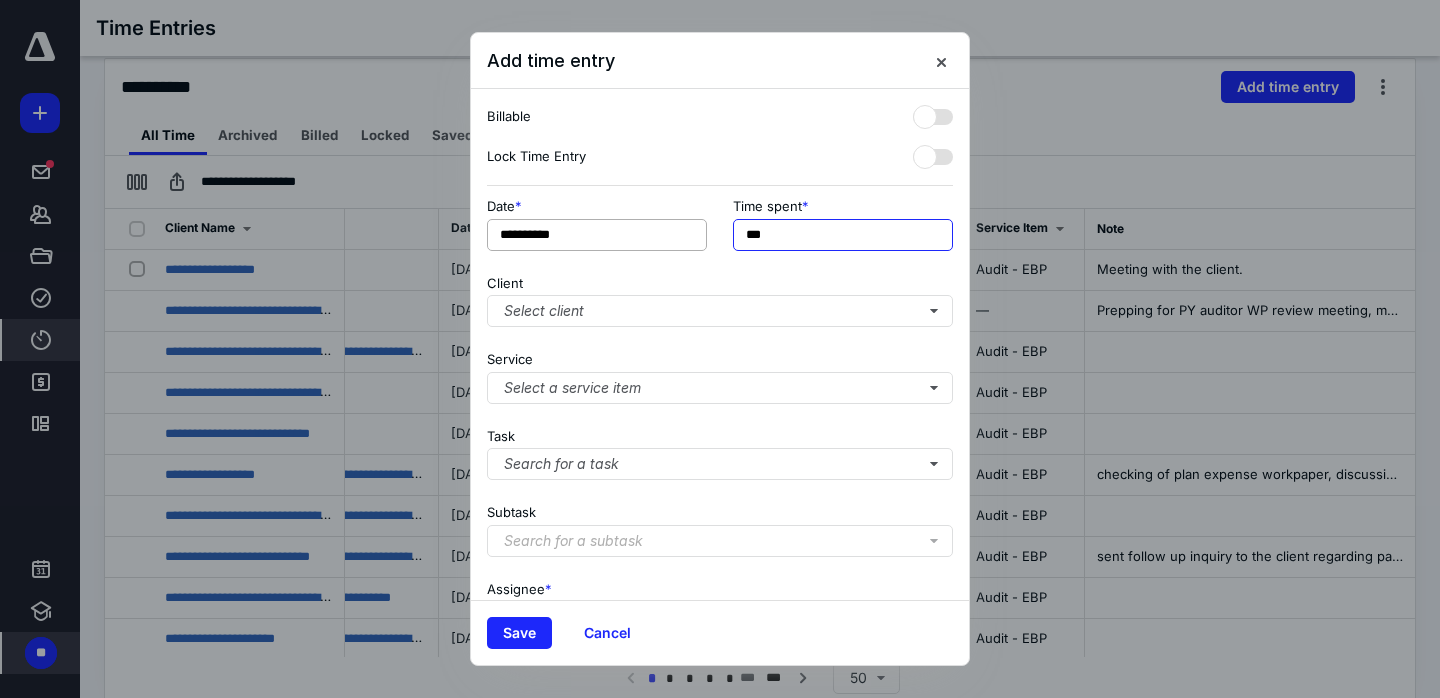 drag, startPoint x: 740, startPoint y: 232, endPoint x: 675, endPoint y: 221, distance: 65.9242 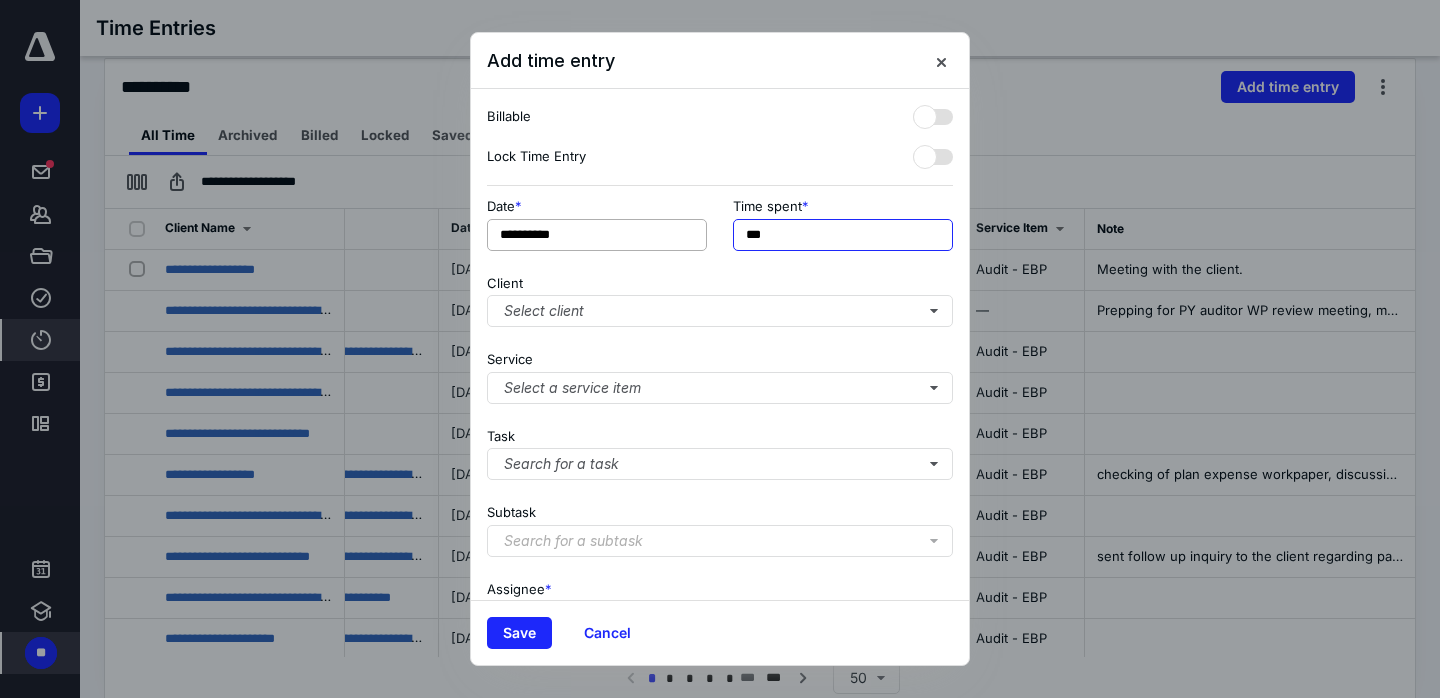 type on "***" 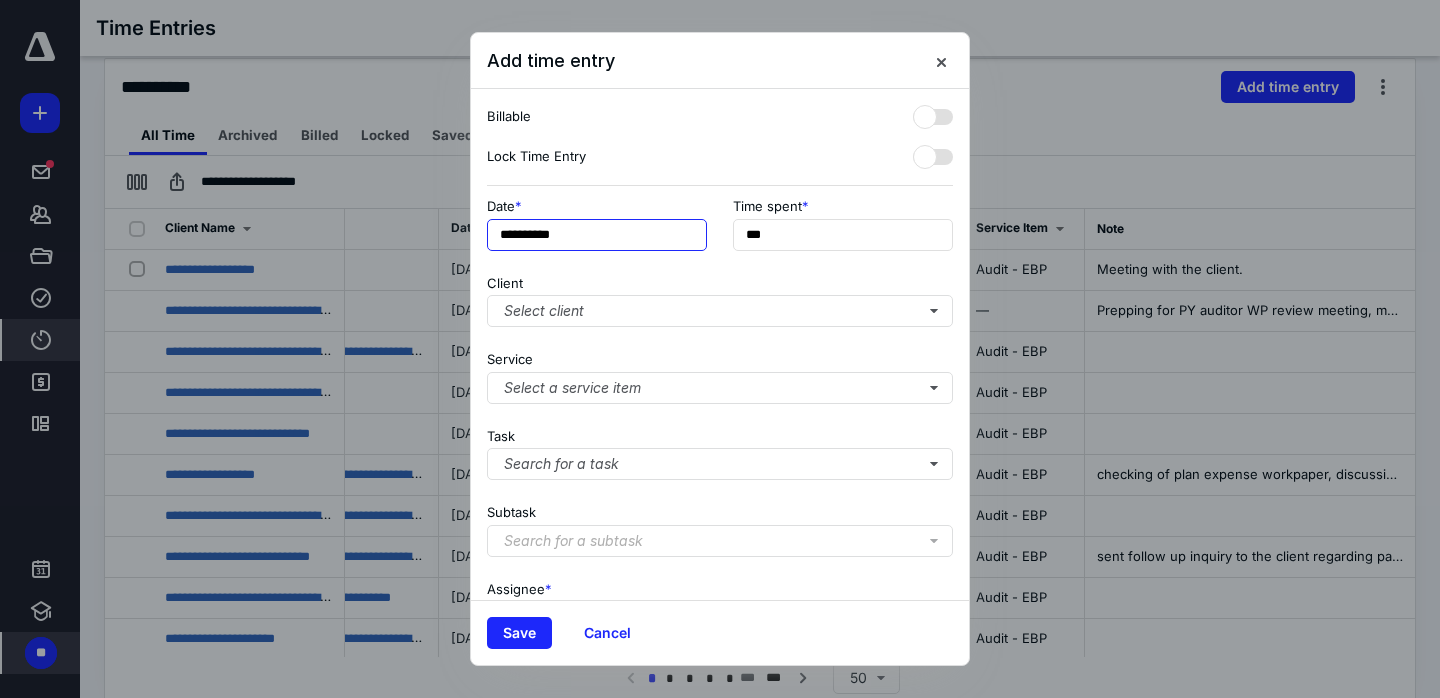 click on "**********" at bounding box center [597, 235] 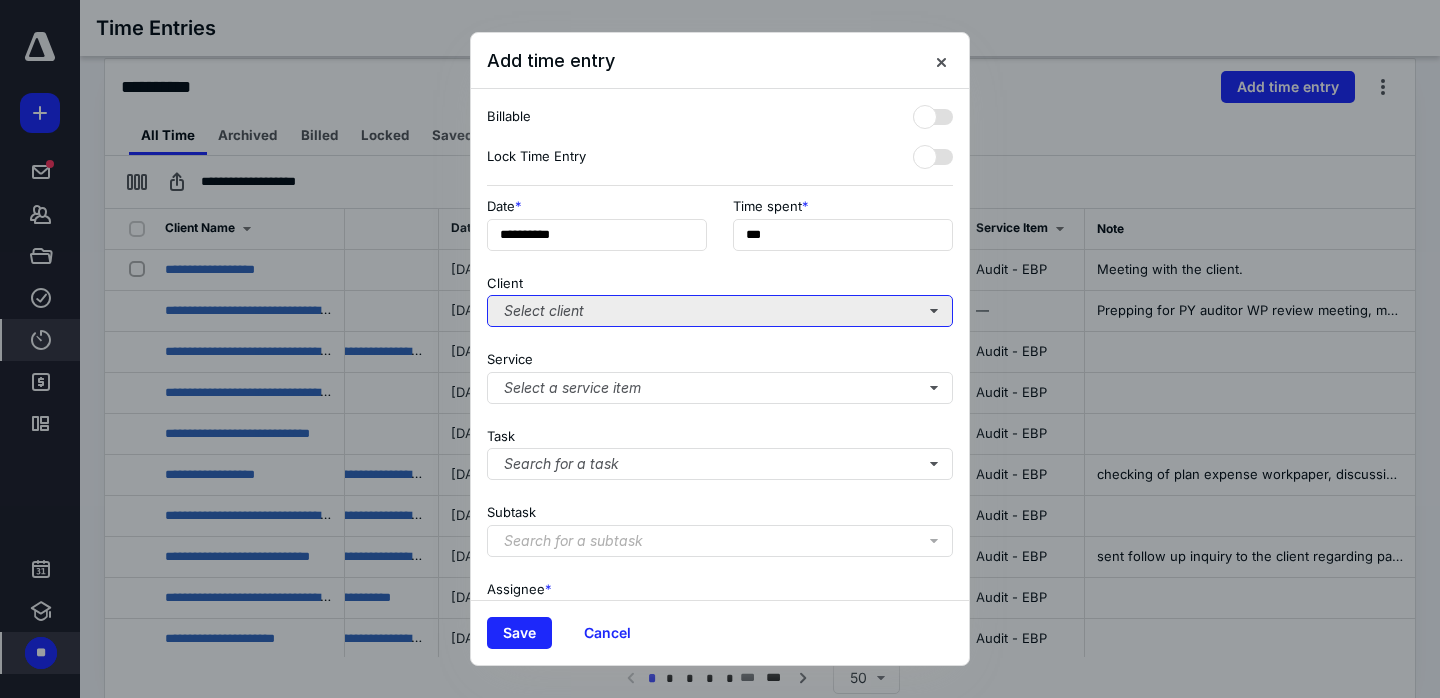 click on "Select client" at bounding box center (720, 311) 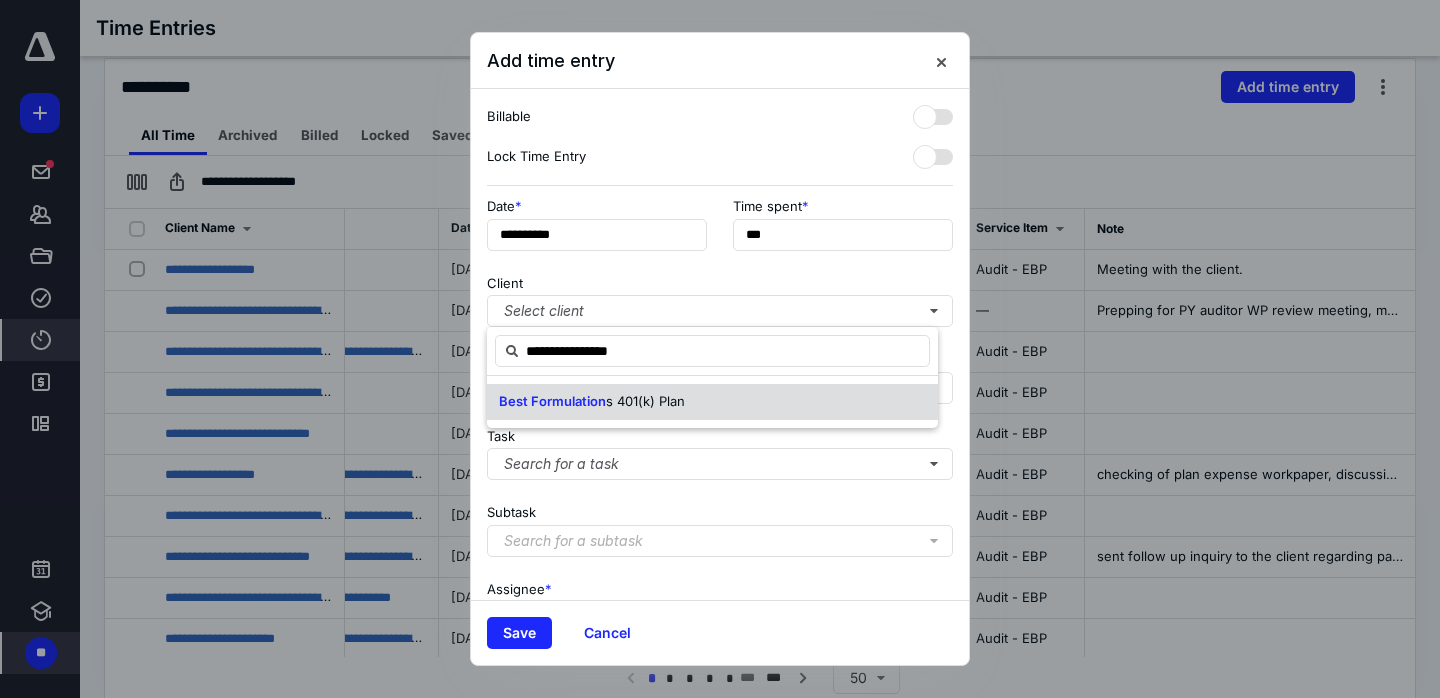 click on "Best Formulation s 401(k) Plan" at bounding box center (712, 402) 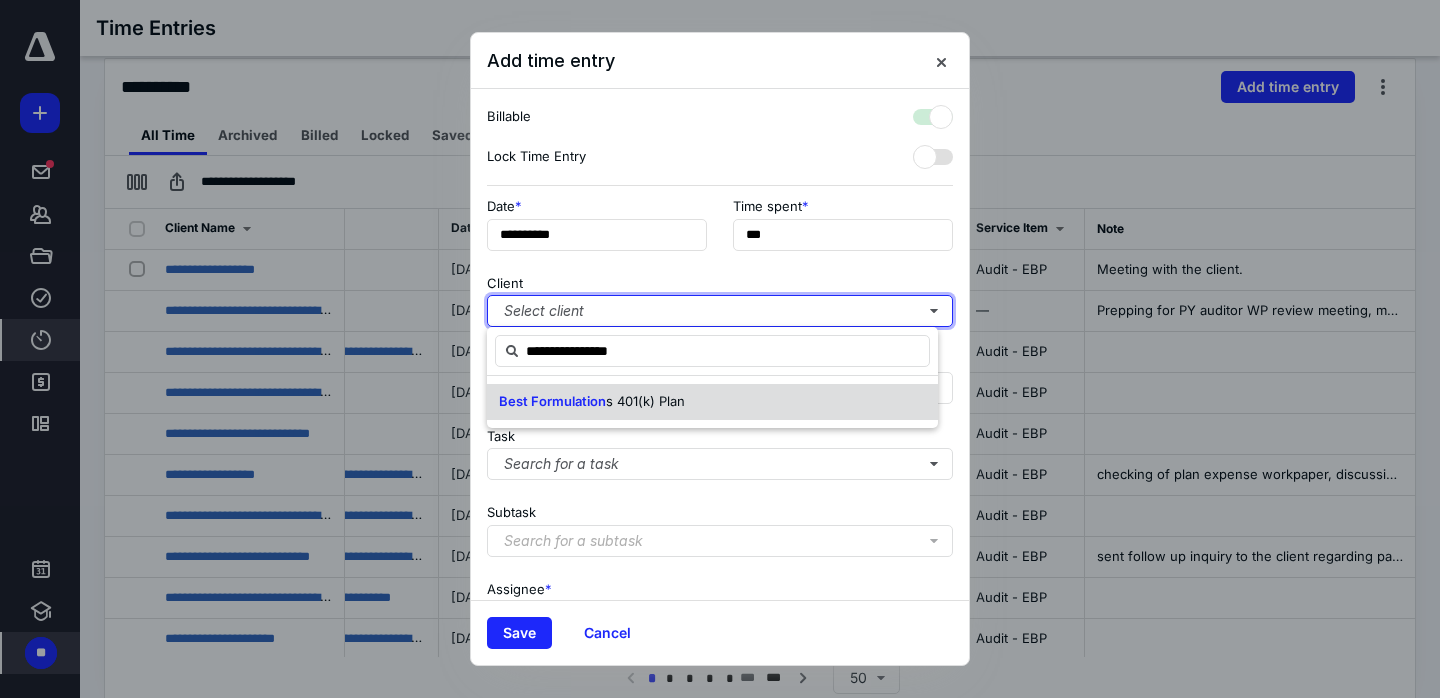 checkbox on "true" 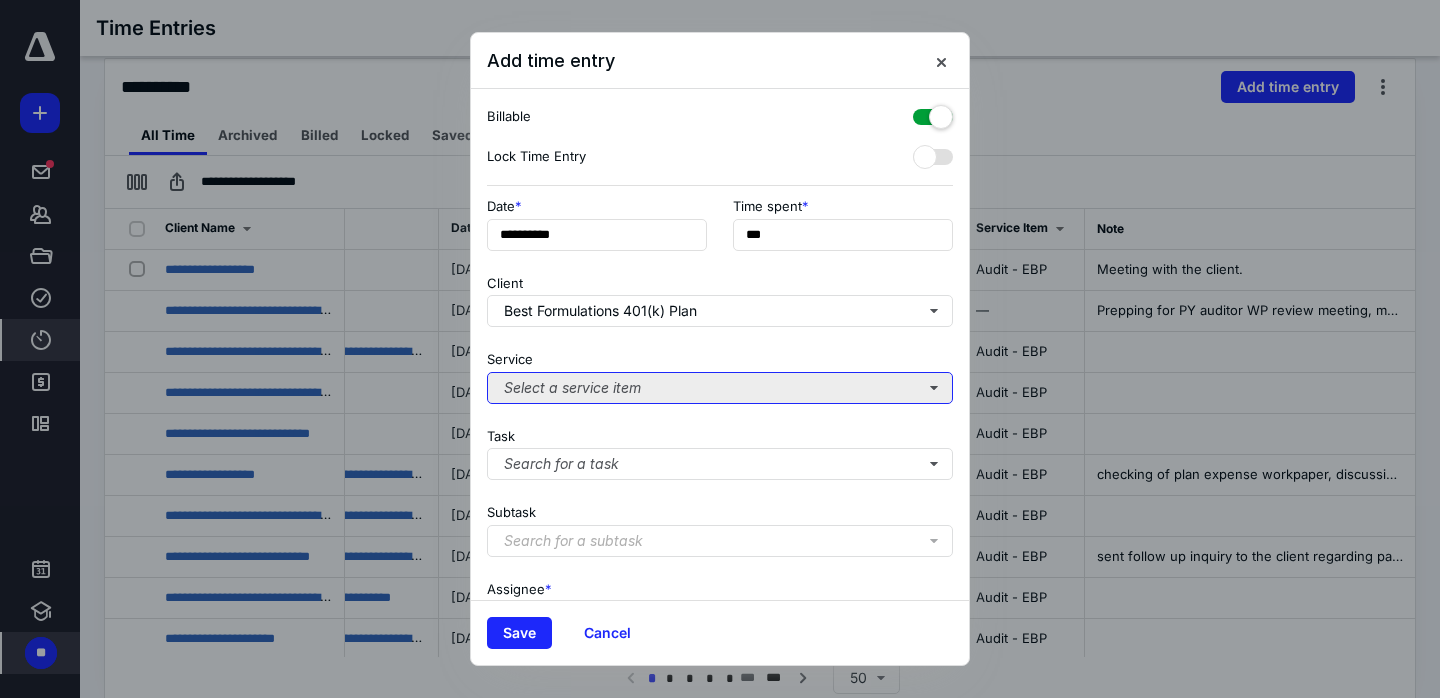 click on "Select a service item" at bounding box center [720, 388] 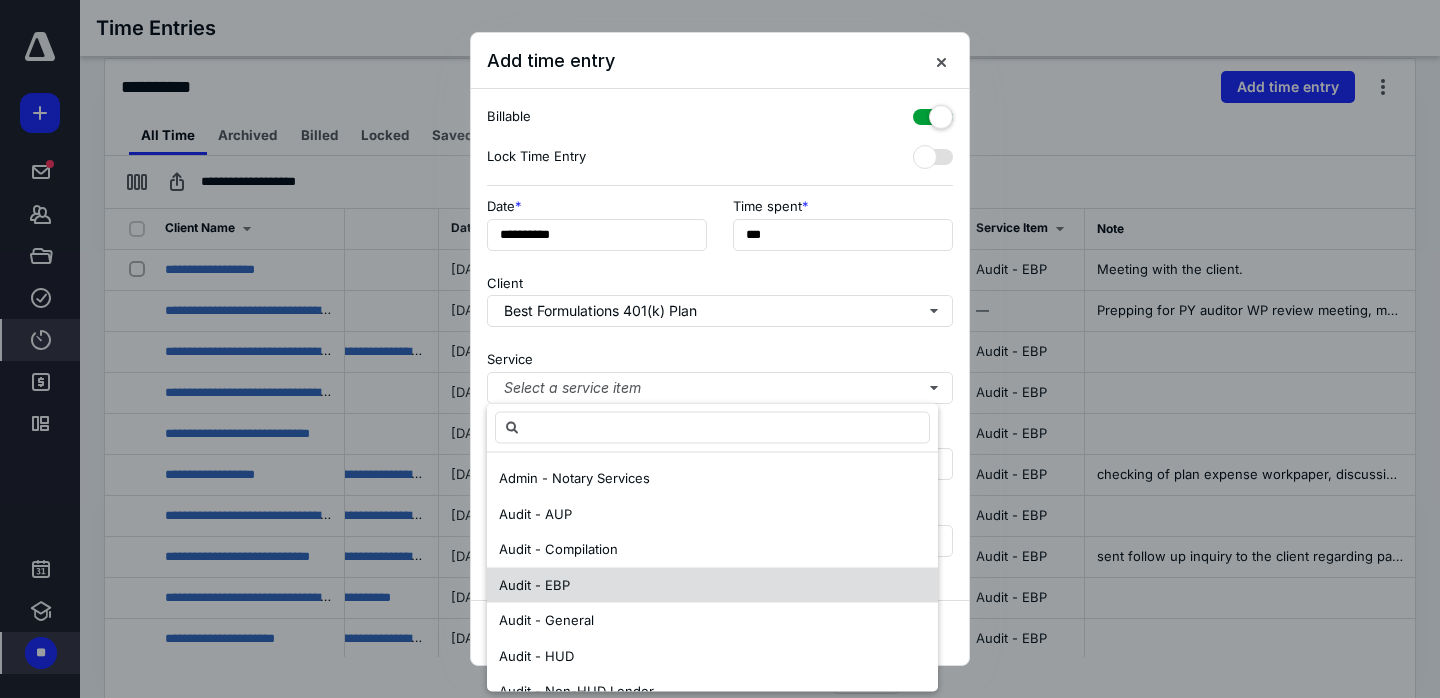 click on "Admin - Notary Services Audit - AUP Audit - Compilation Audit - EBP Audit - General Audit - HUD Audit - Non-HUD Lender Audit - NPO Audit - Other Audit - Review Audit -Title Discount - Metz Loves You PSP Discount" at bounding box center [712, 572] 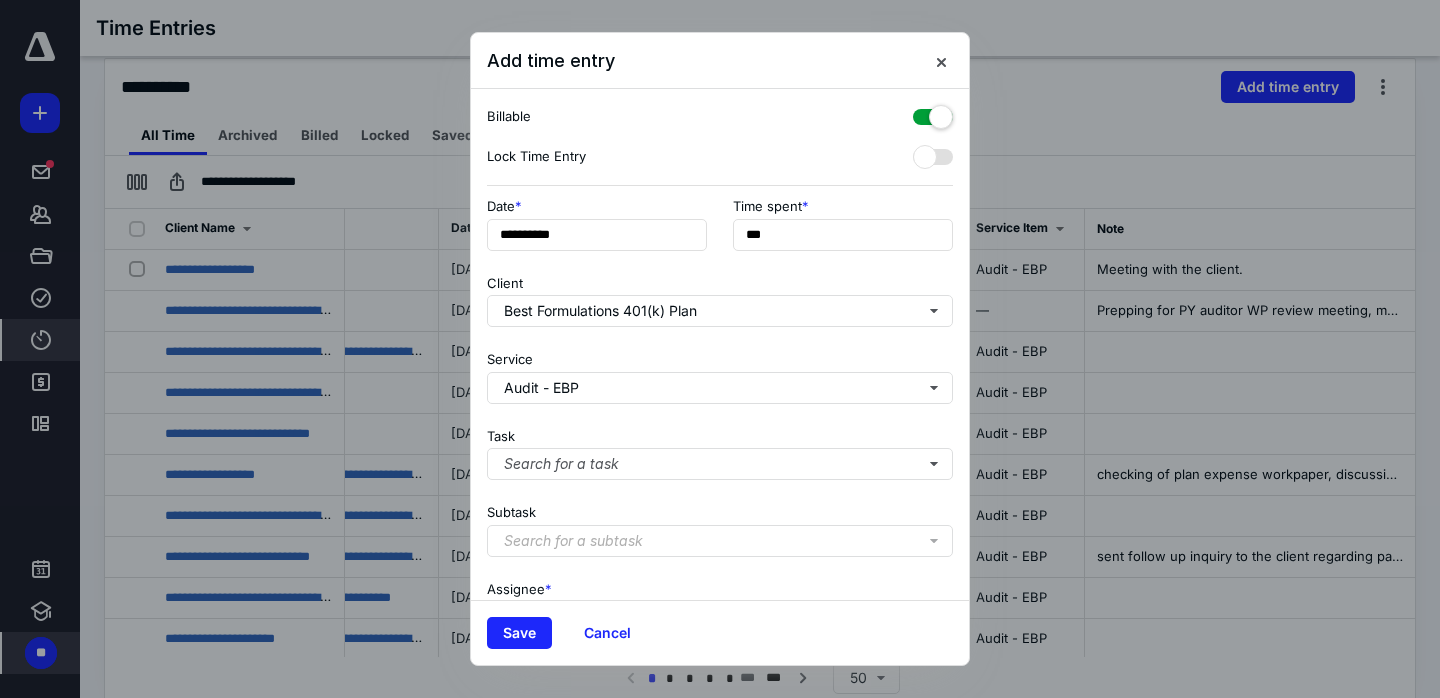 click on "**********" at bounding box center (720, 344) 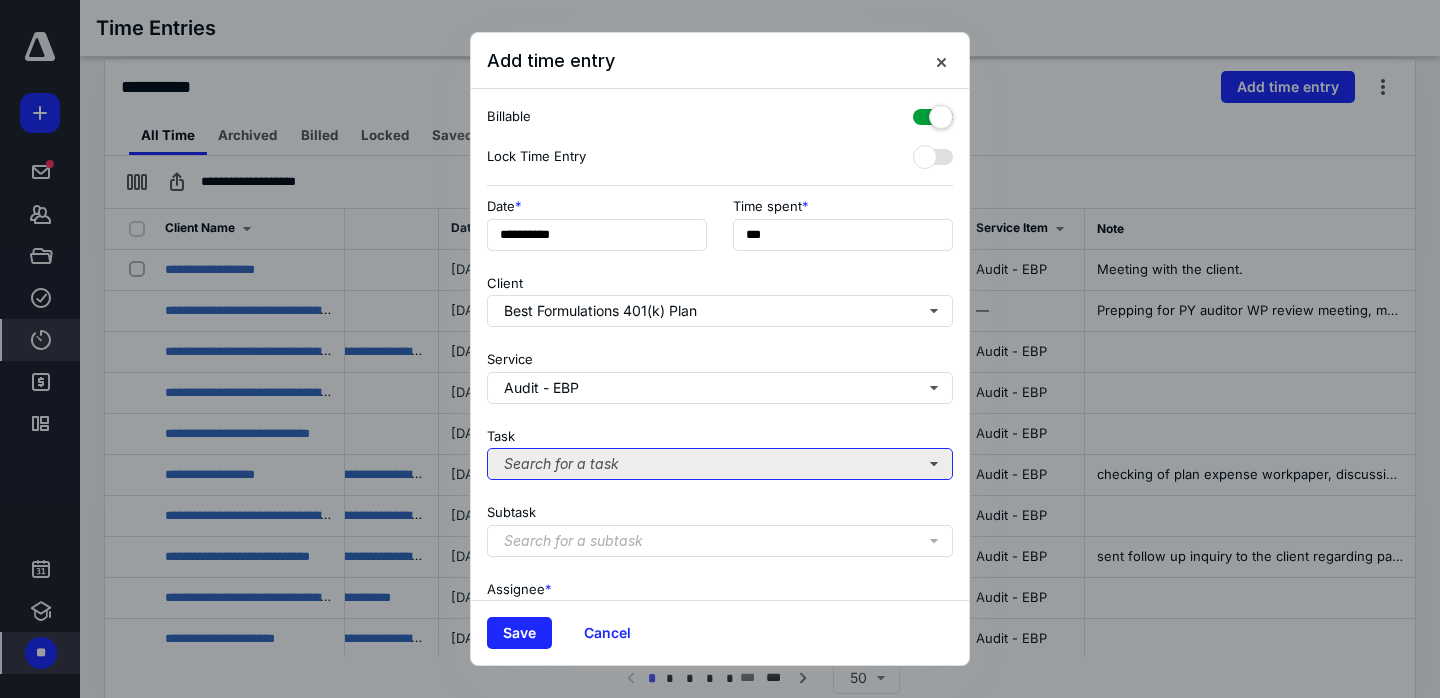 click on "Search for a task" at bounding box center (720, 464) 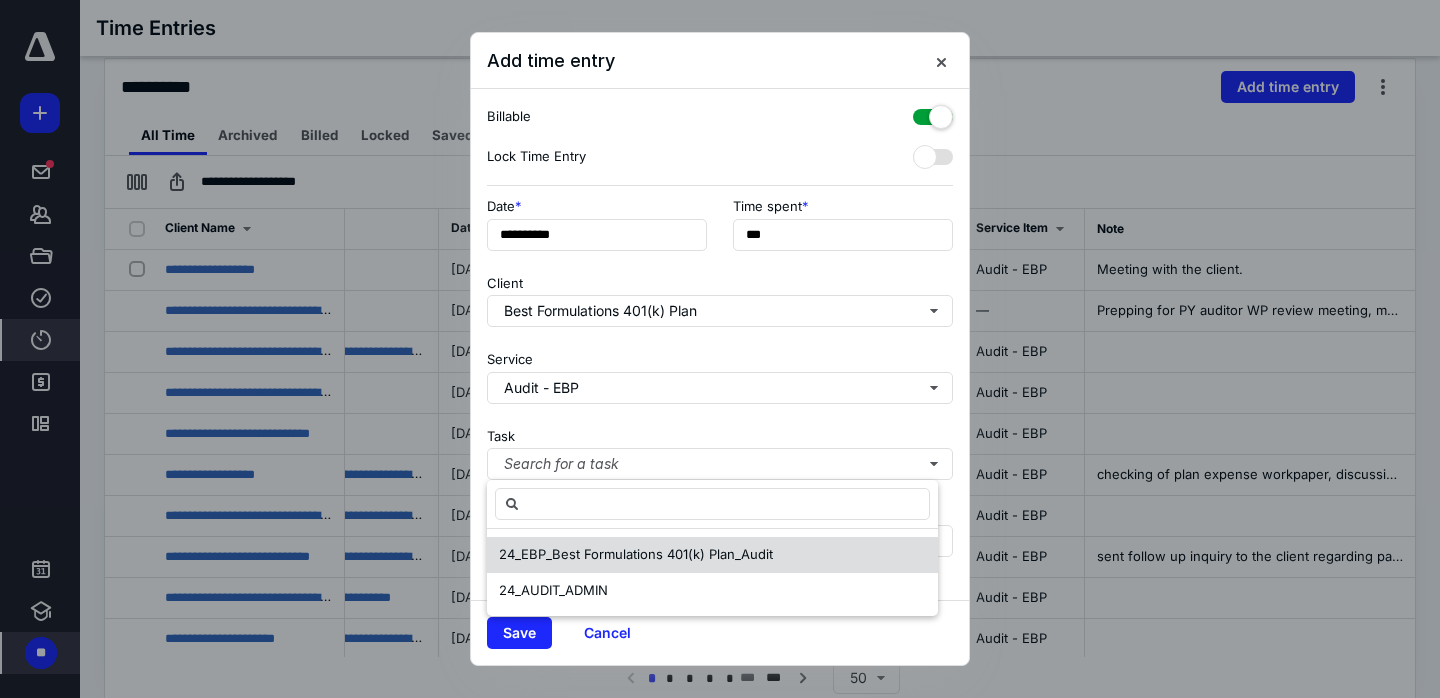 click on "24_EBP_Best Formulations 401(k) Plan_Audit" at bounding box center (636, 555) 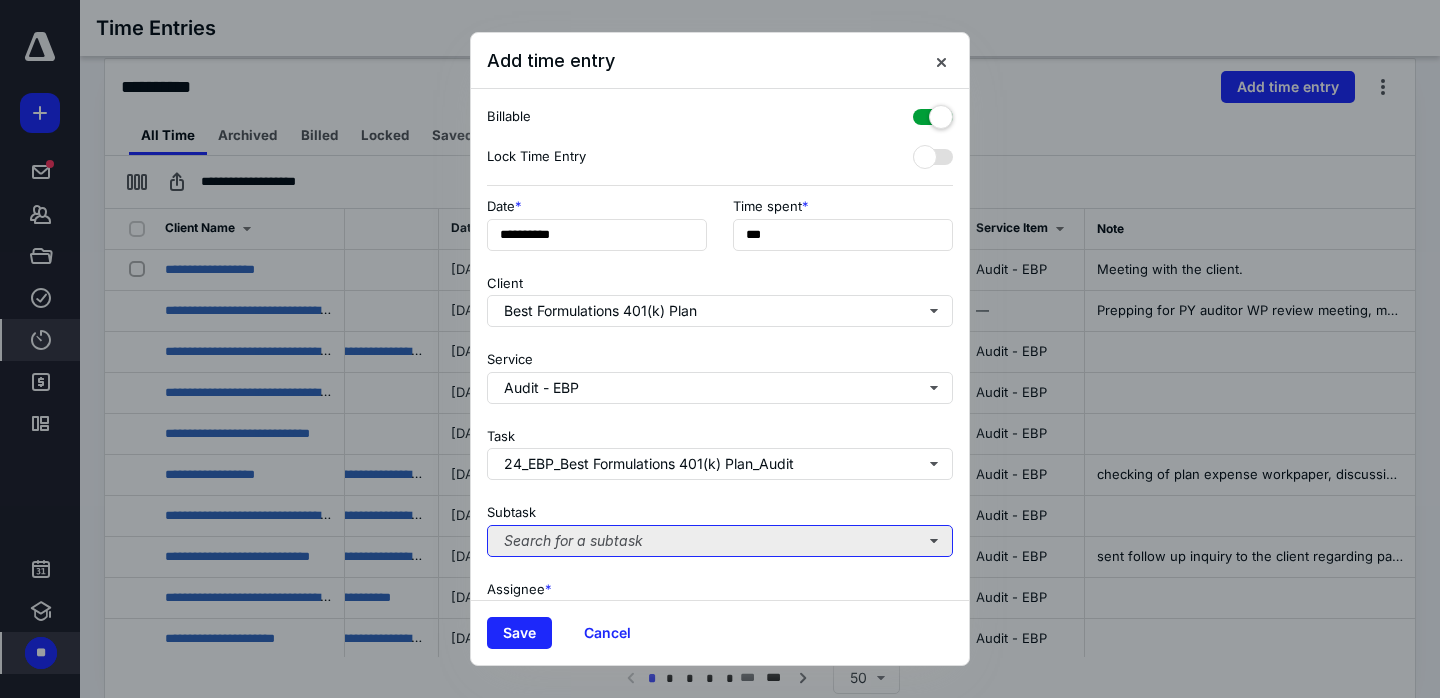 click on "Search for a subtask" at bounding box center (720, 541) 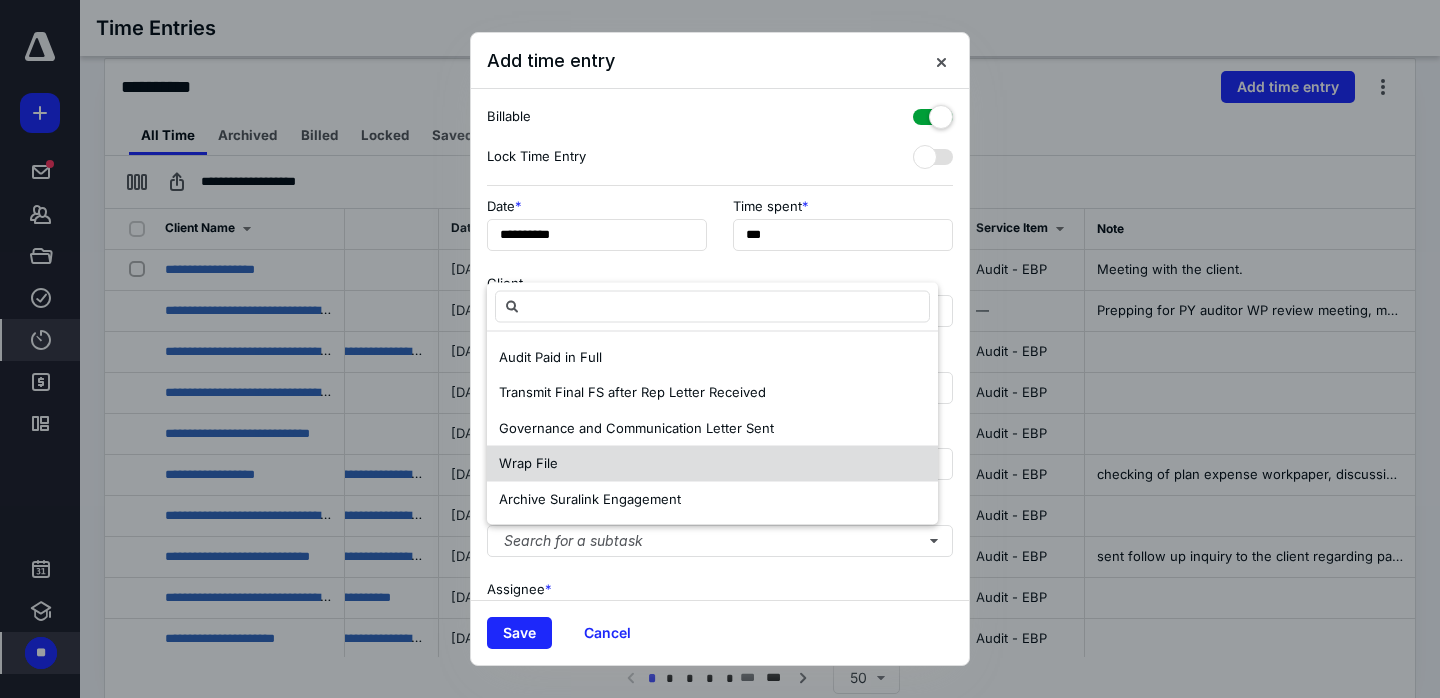 click on "Wrap File" at bounding box center (712, 464) 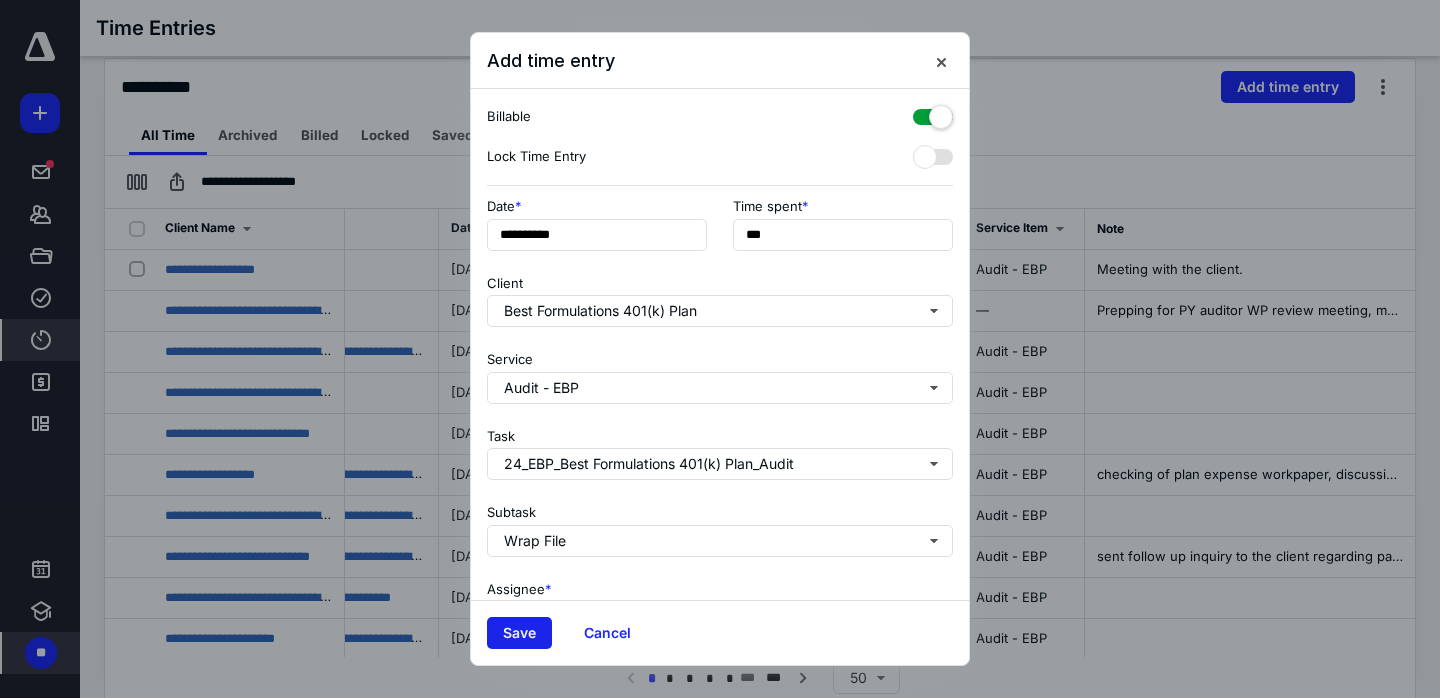 click on "Save" at bounding box center [519, 633] 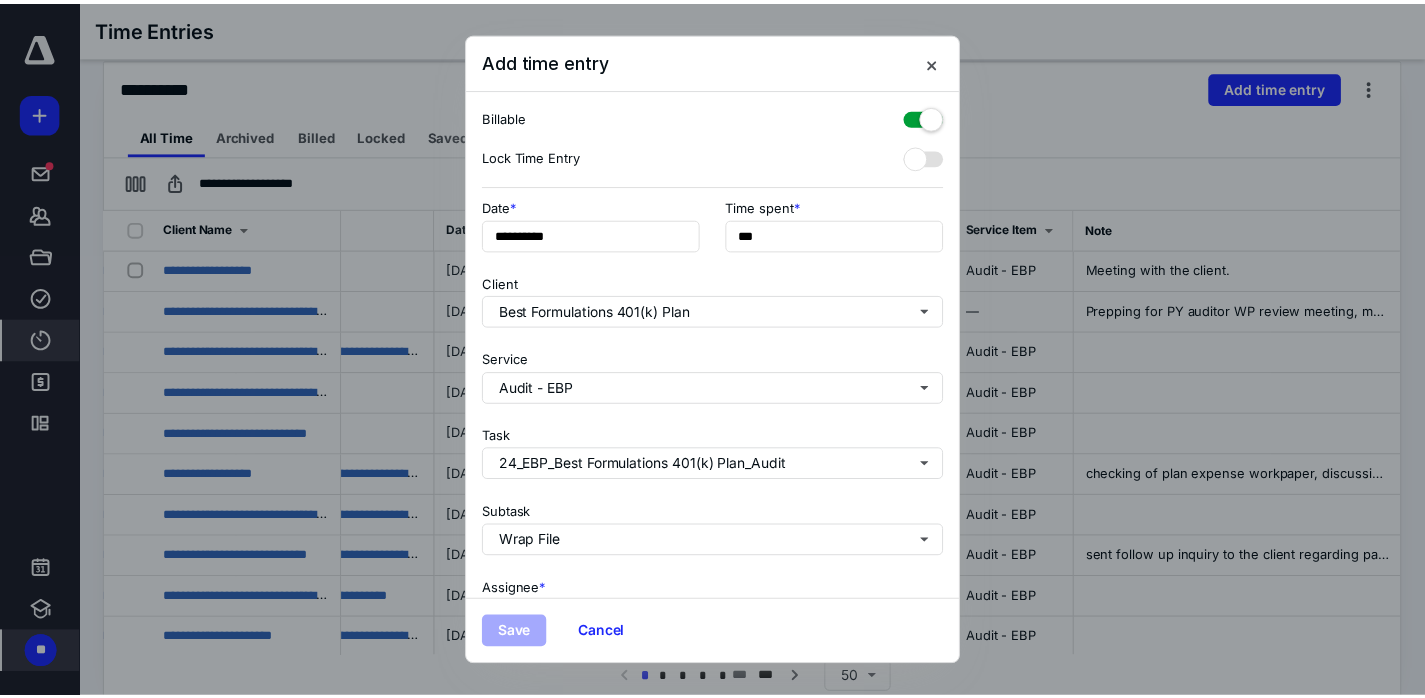 scroll, scrollTop: 0, scrollLeft: 0, axis: both 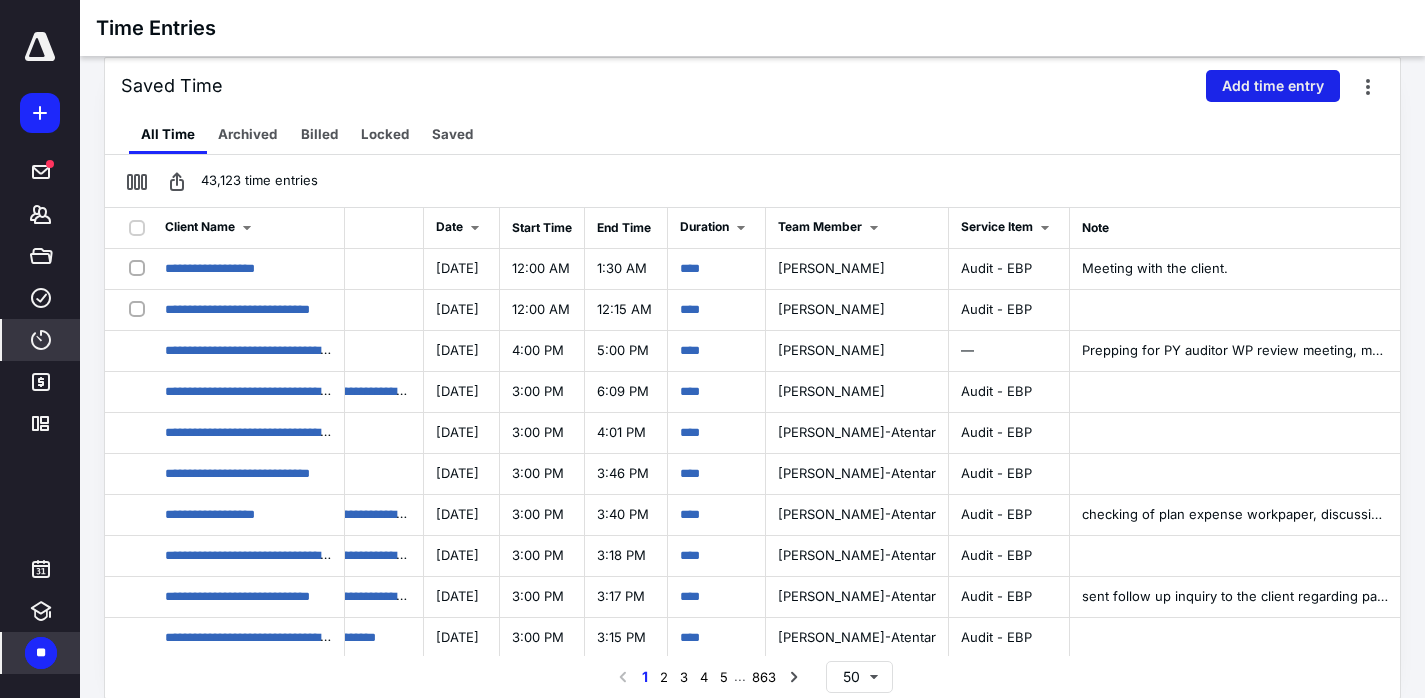click on "Add time entry" at bounding box center [1273, 86] 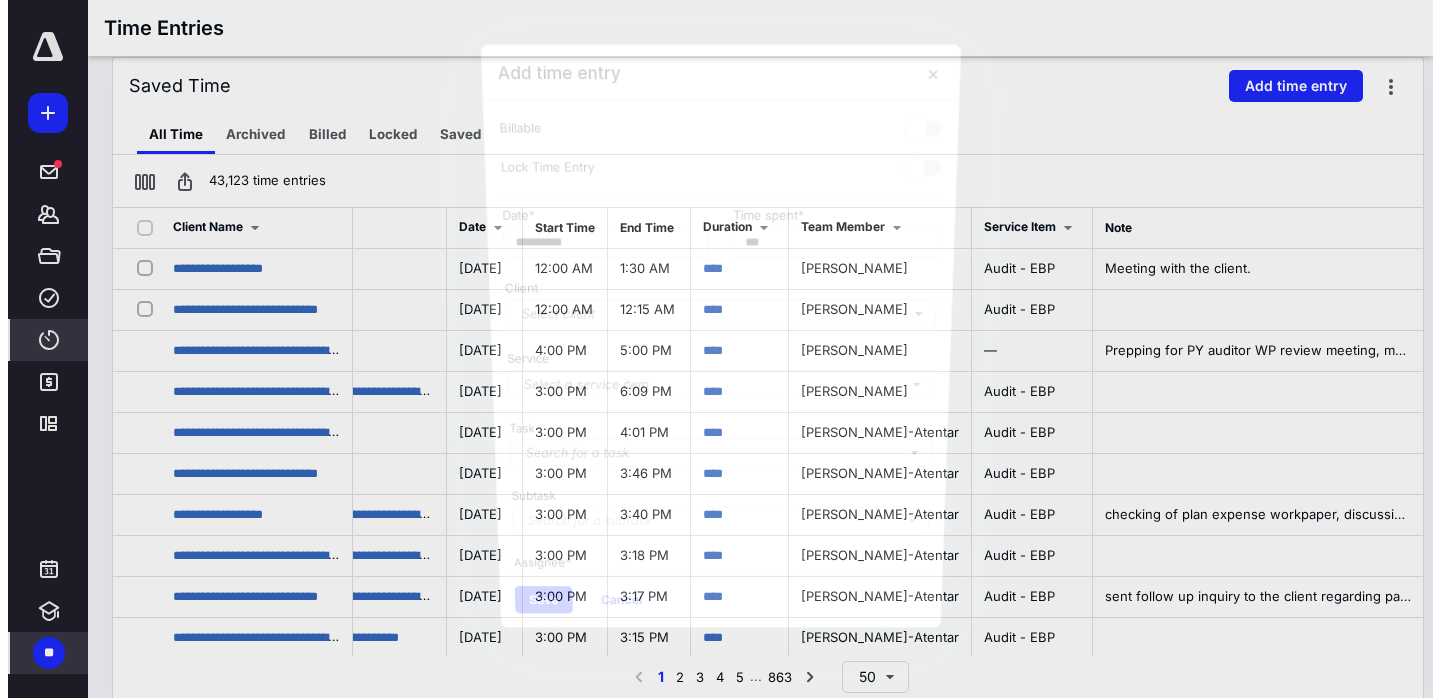 scroll, scrollTop: 0, scrollLeft: 617, axis: horizontal 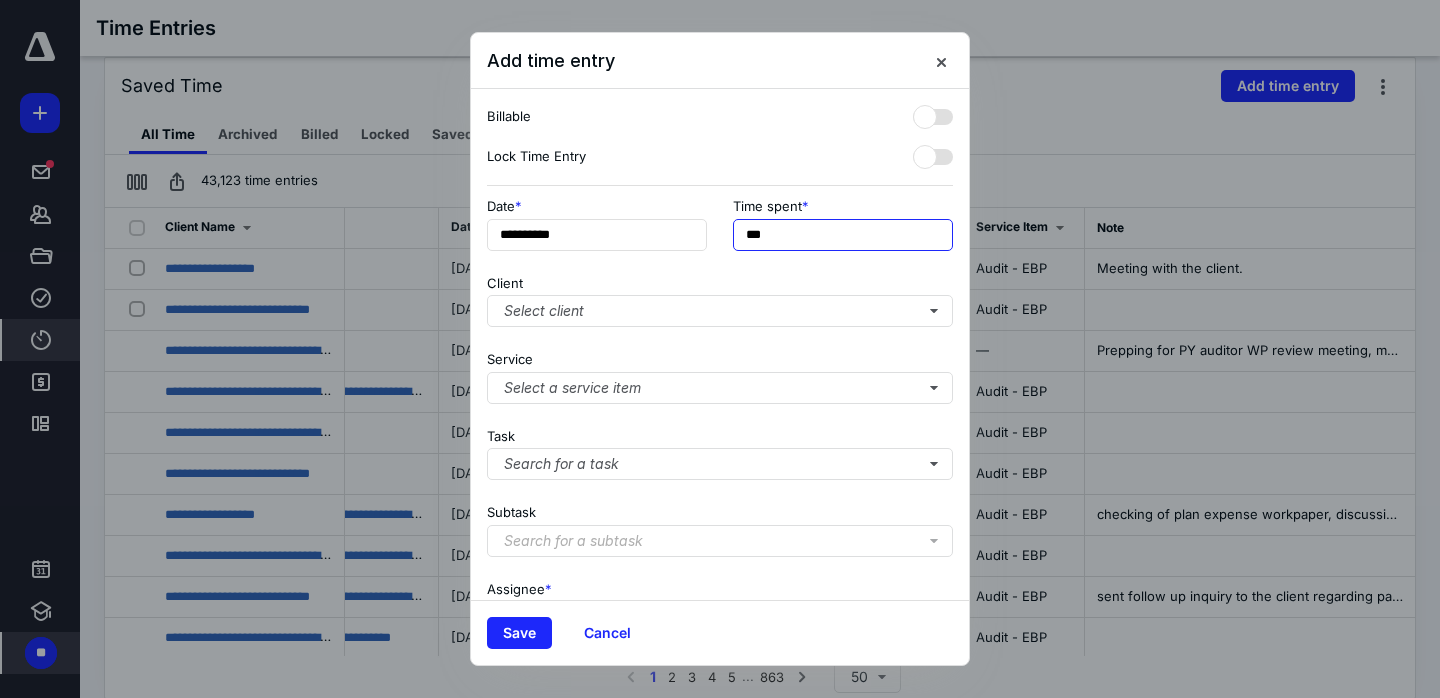 drag, startPoint x: 780, startPoint y: 234, endPoint x: 712, endPoint y: 233, distance: 68.007355 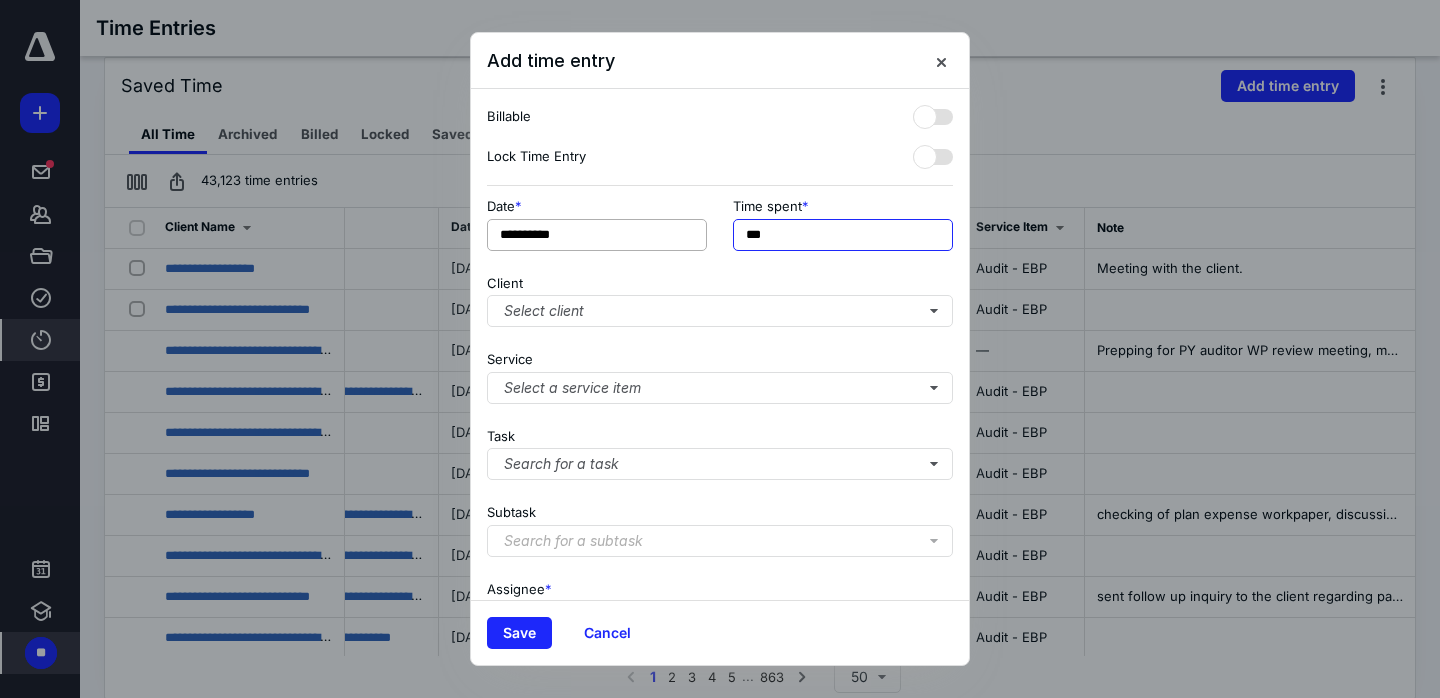 type on "***" 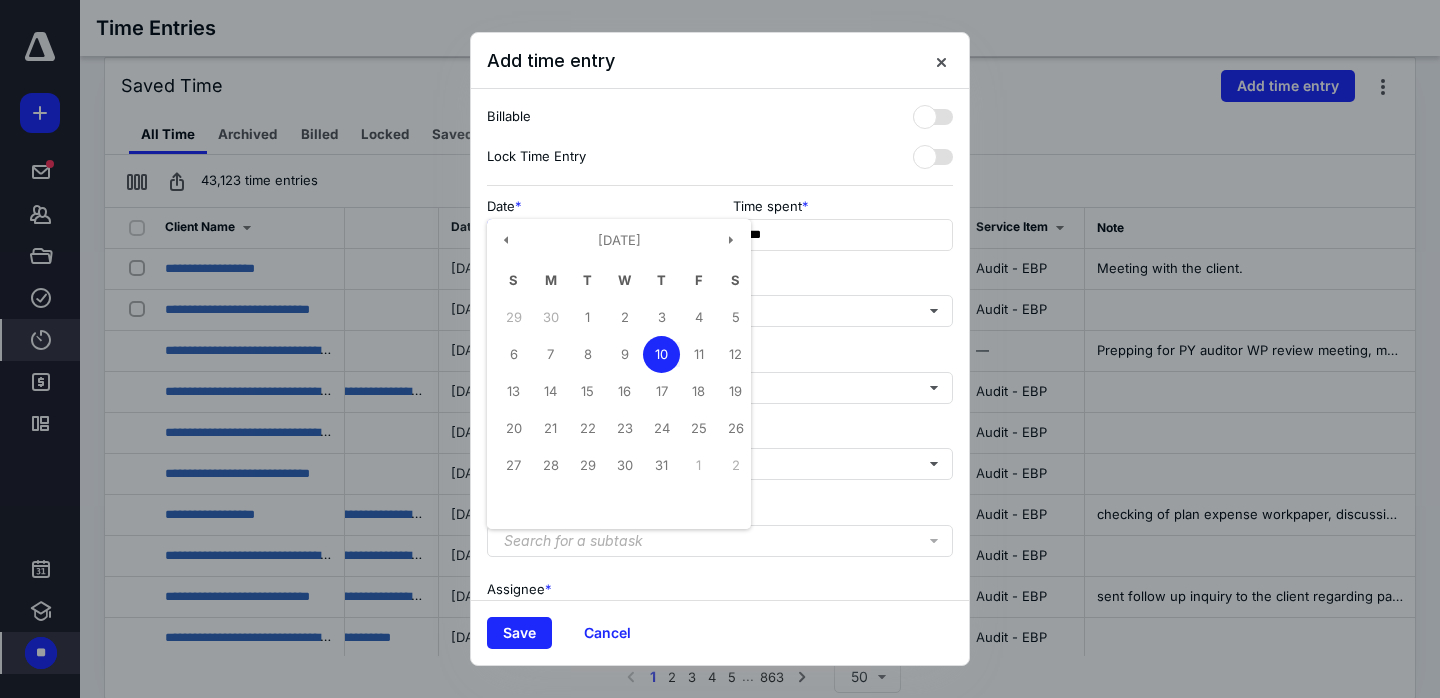 click on "**********" at bounding box center (597, 235) 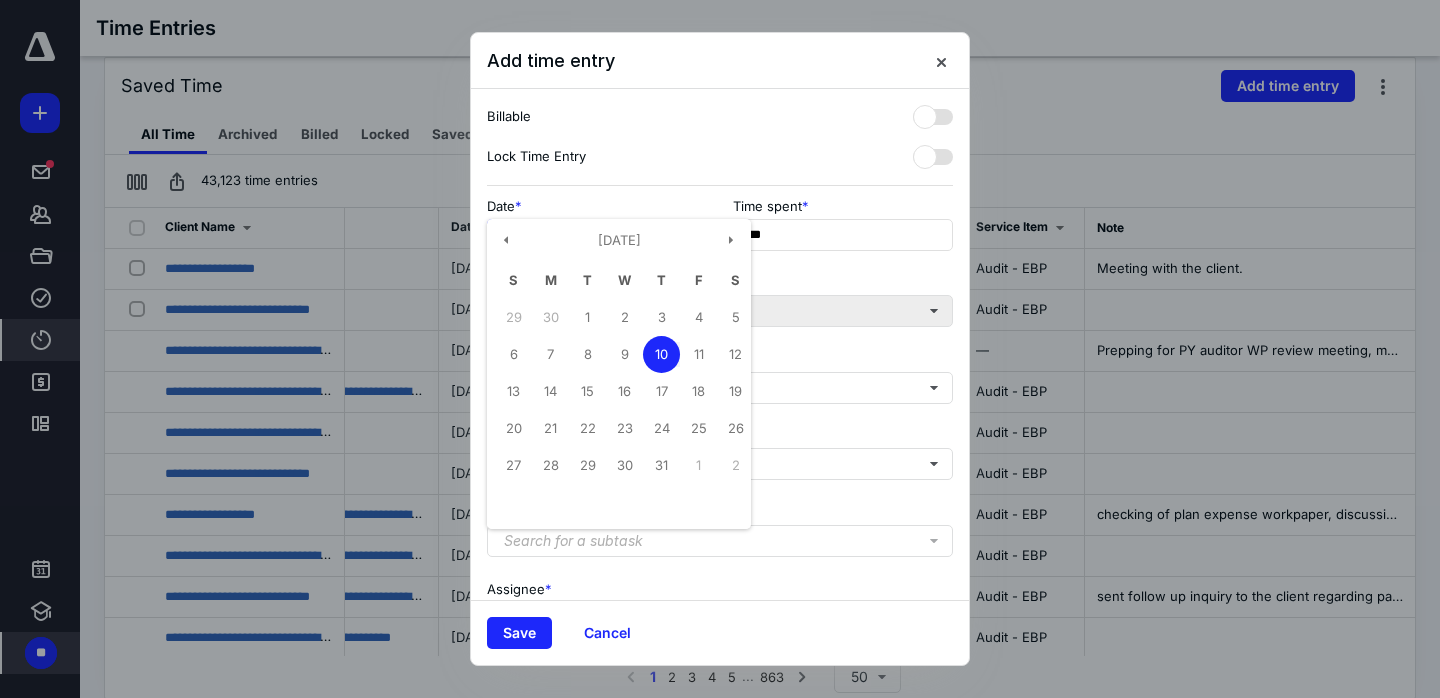 drag, startPoint x: 664, startPoint y: 357, endPoint x: 692, endPoint y: 324, distance: 43.27817 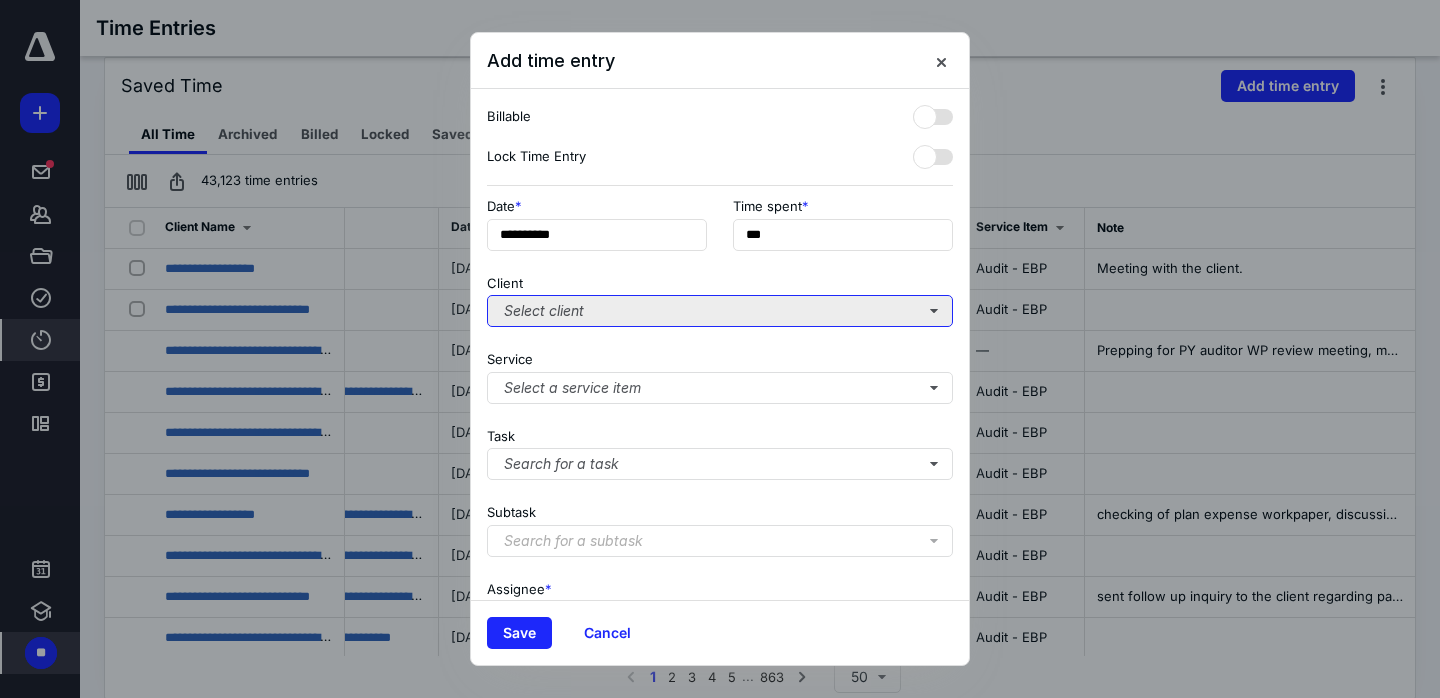 click on "Select client" at bounding box center (720, 311) 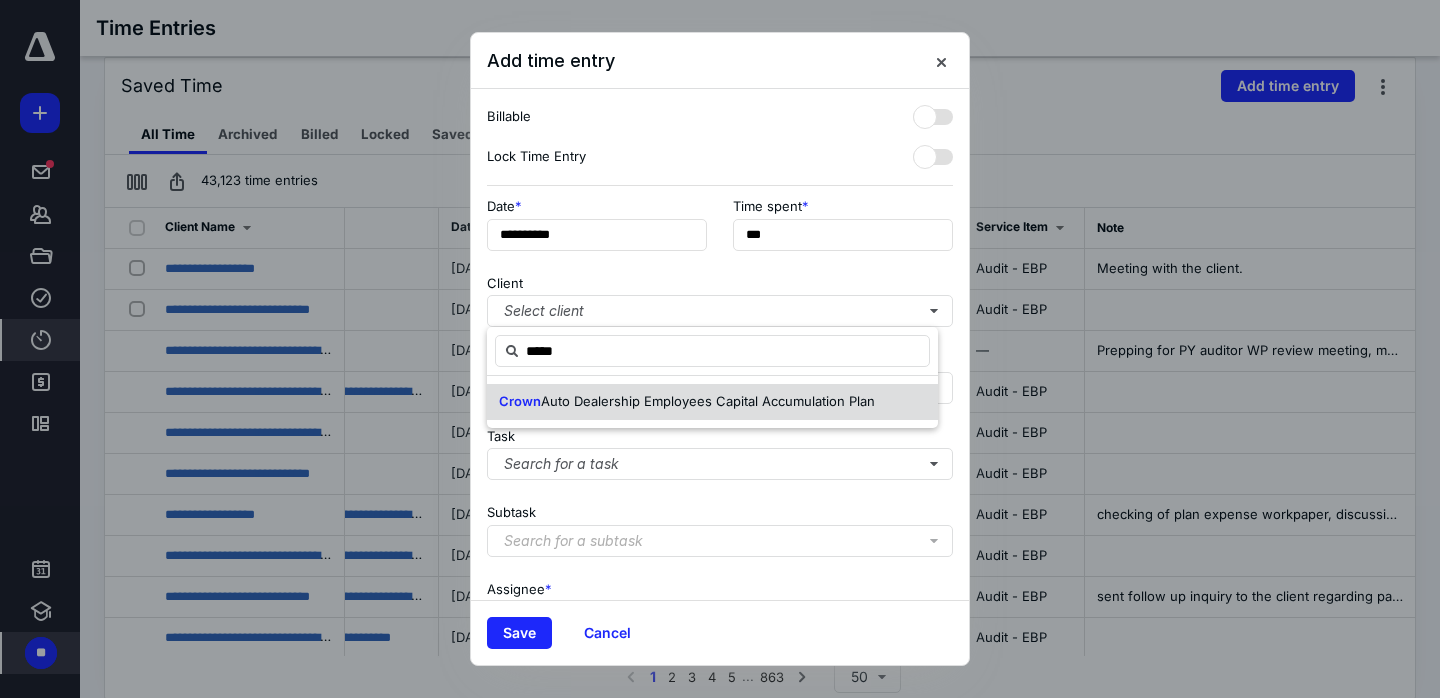 click on "Crown" at bounding box center (520, 401) 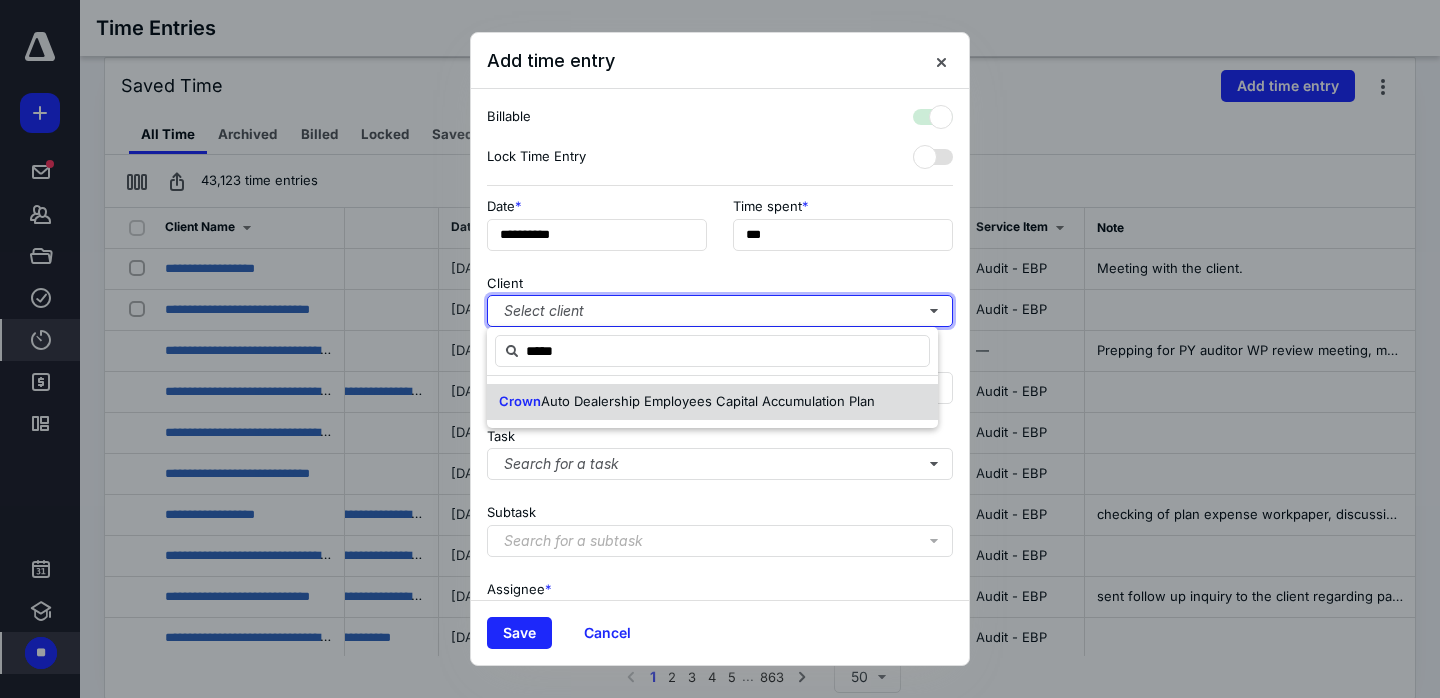 checkbox on "true" 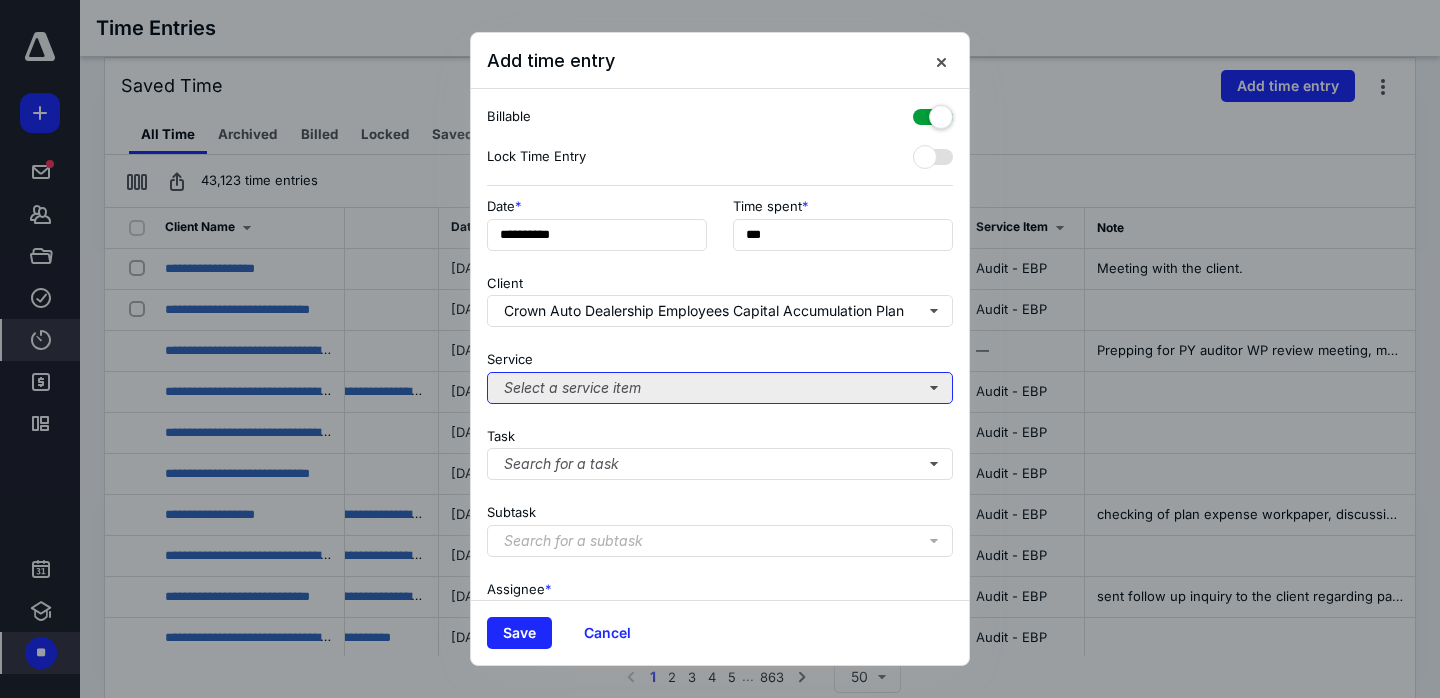 click on "Select a service item" at bounding box center (720, 388) 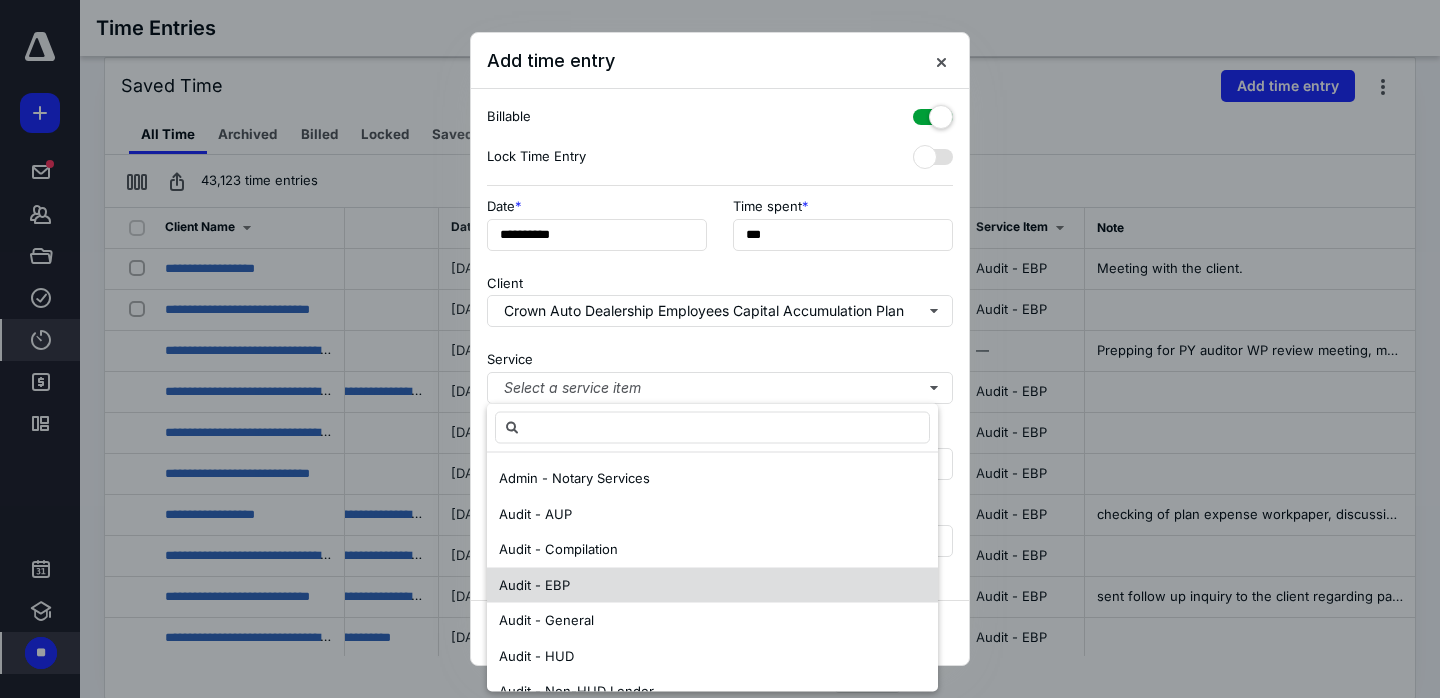drag, startPoint x: 538, startPoint y: 569, endPoint x: 550, endPoint y: 568, distance: 12.0415945 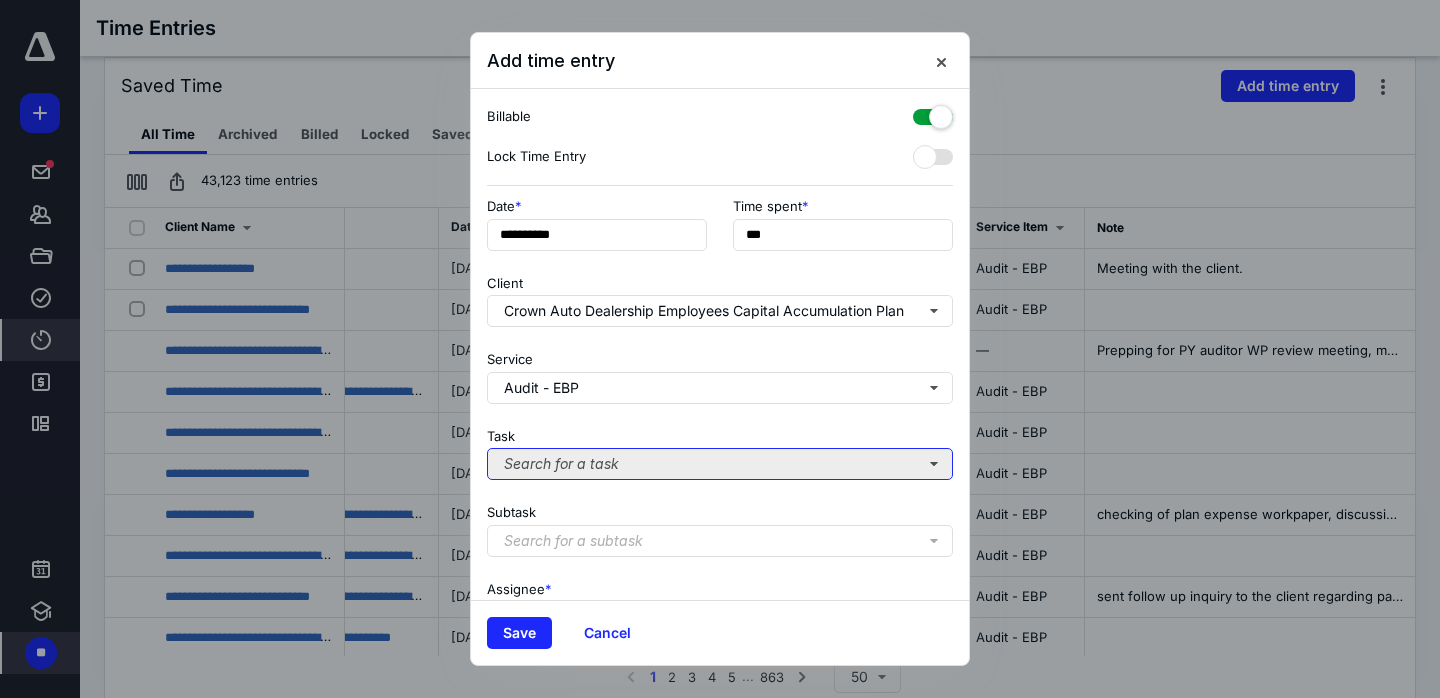 click on "Search for a task" at bounding box center [720, 464] 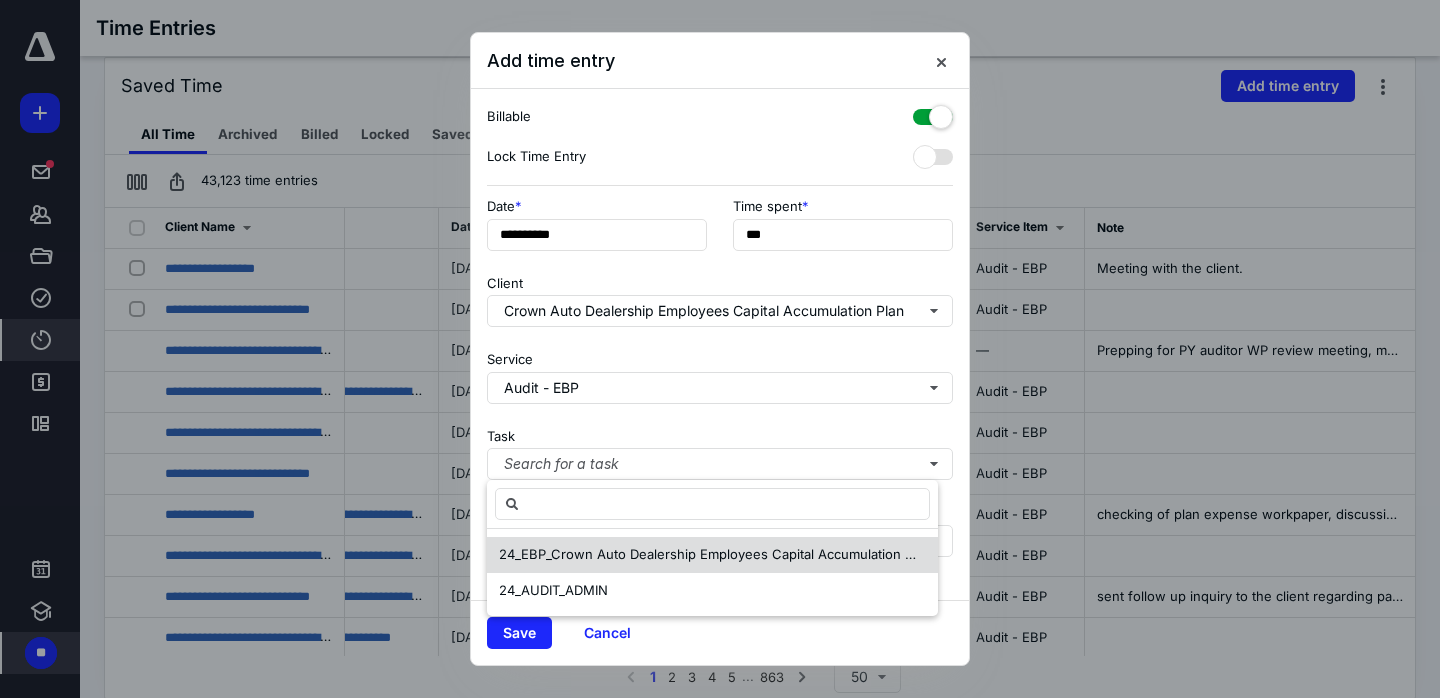 click on "24_EBP_Crown Auto Dealership Employees Capital Accumulation Plan_Audit" at bounding box center [712, 555] 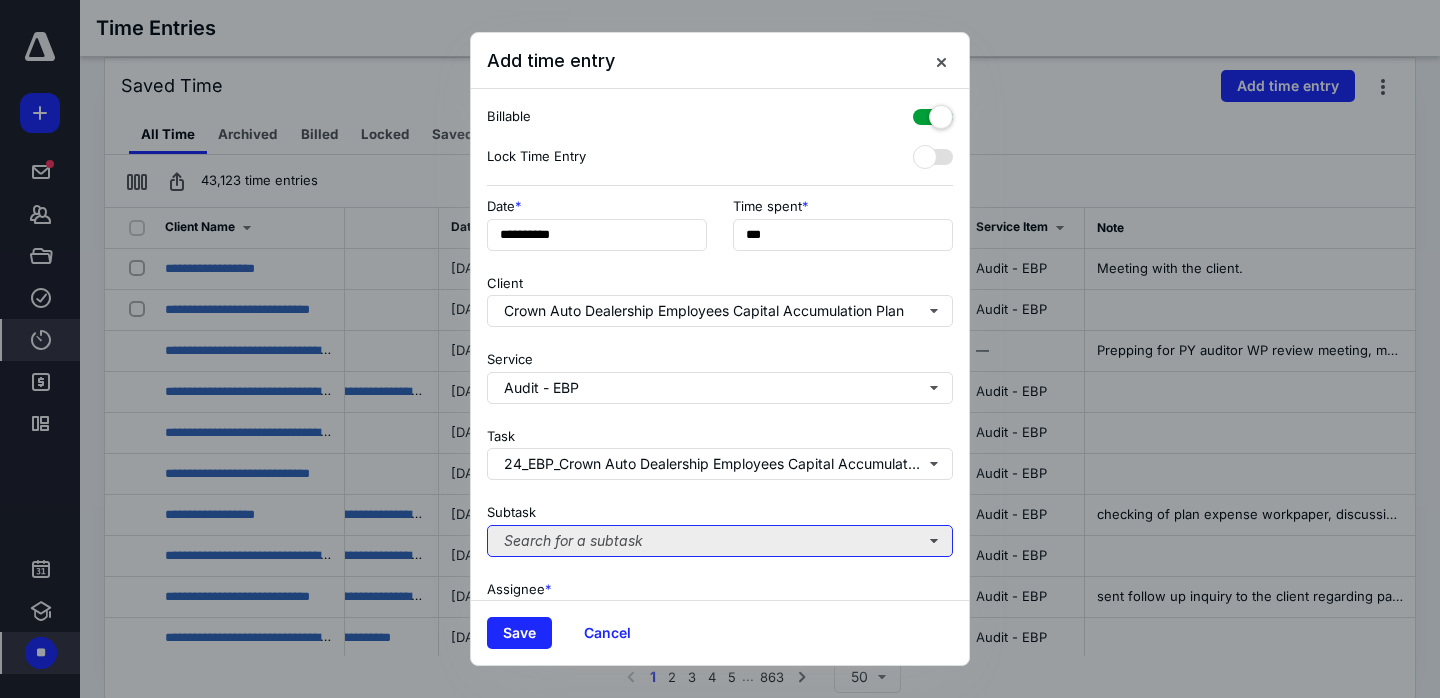 click on "Search for a subtask" at bounding box center (720, 541) 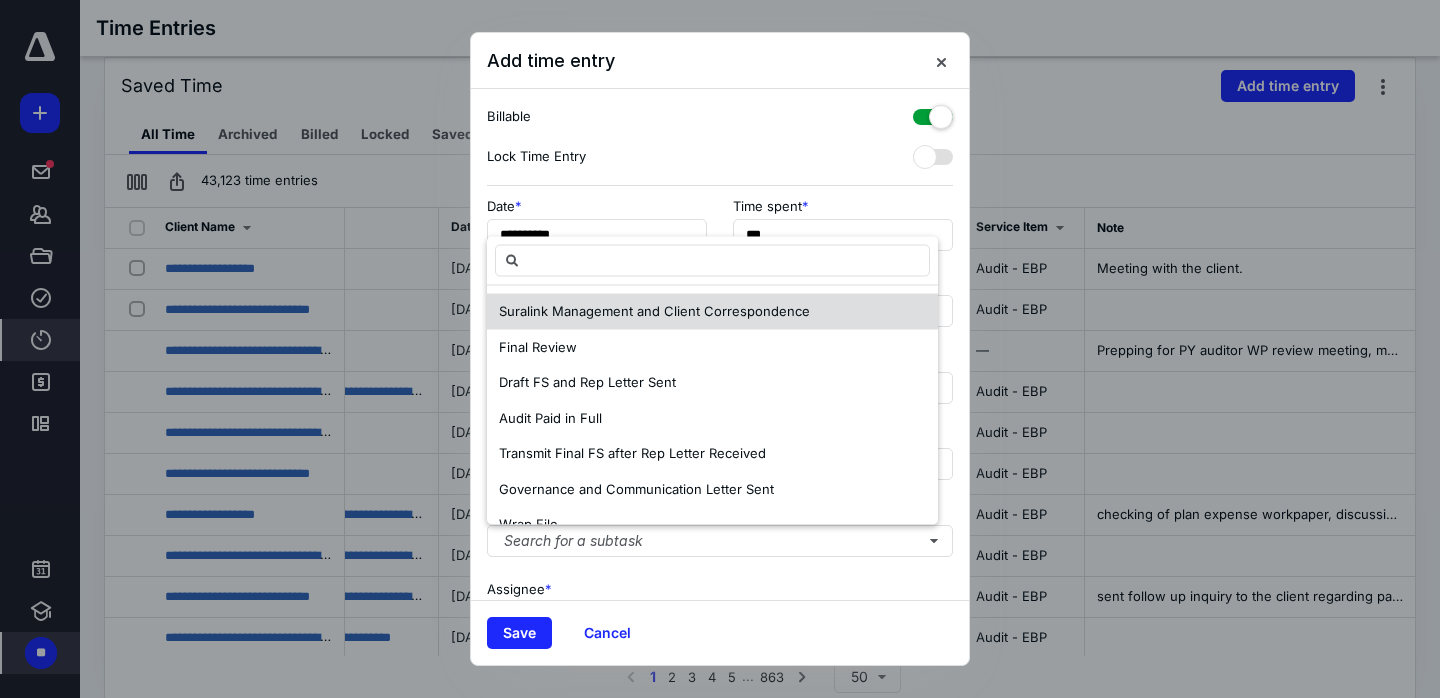 click on "Suralink Management and Client Correspondence" at bounding box center [712, 312] 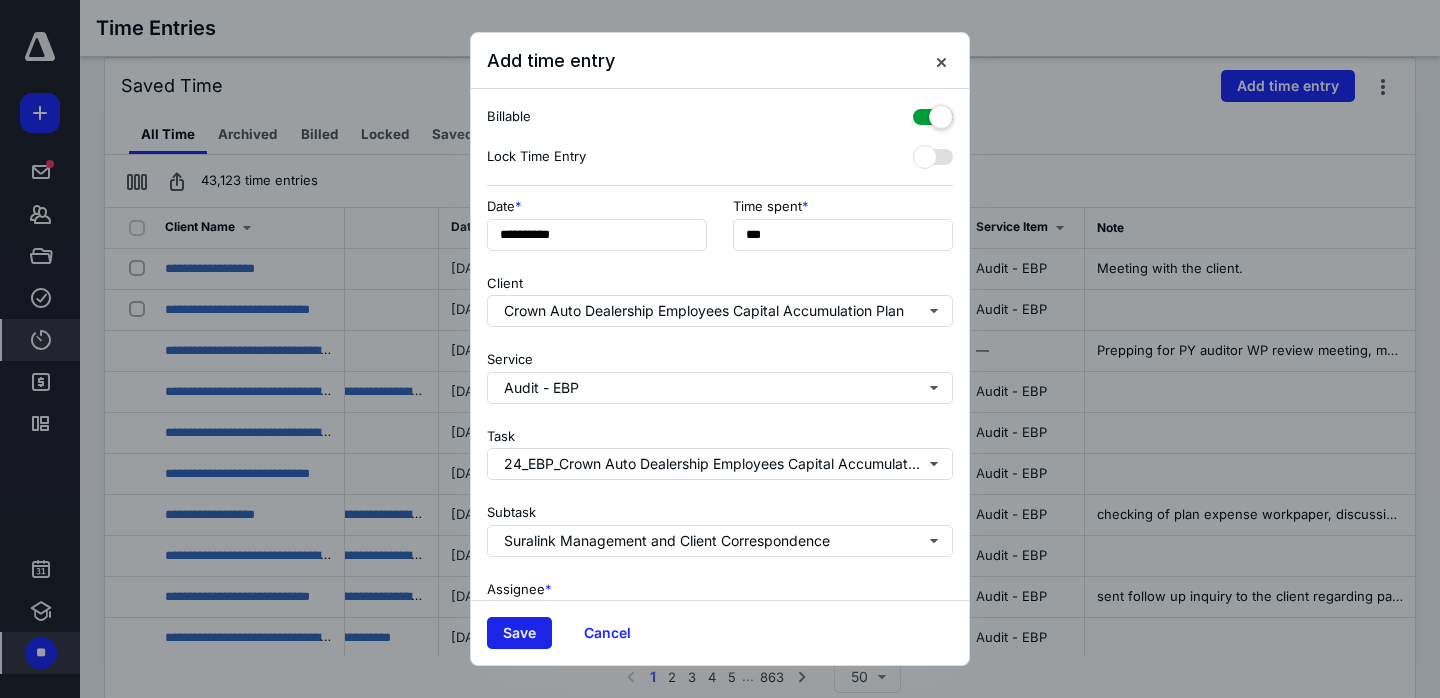 click on "Save" at bounding box center [519, 633] 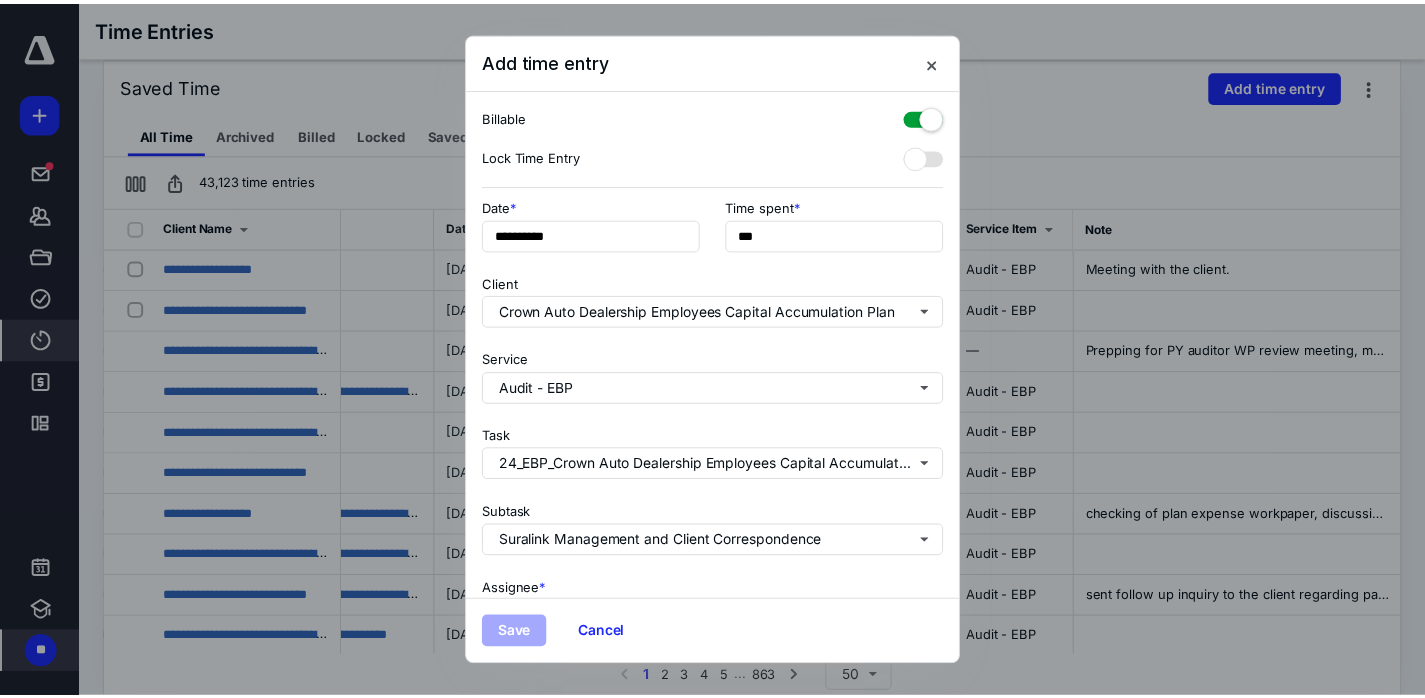 scroll, scrollTop: 0, scrollLeft: 0, axis: both 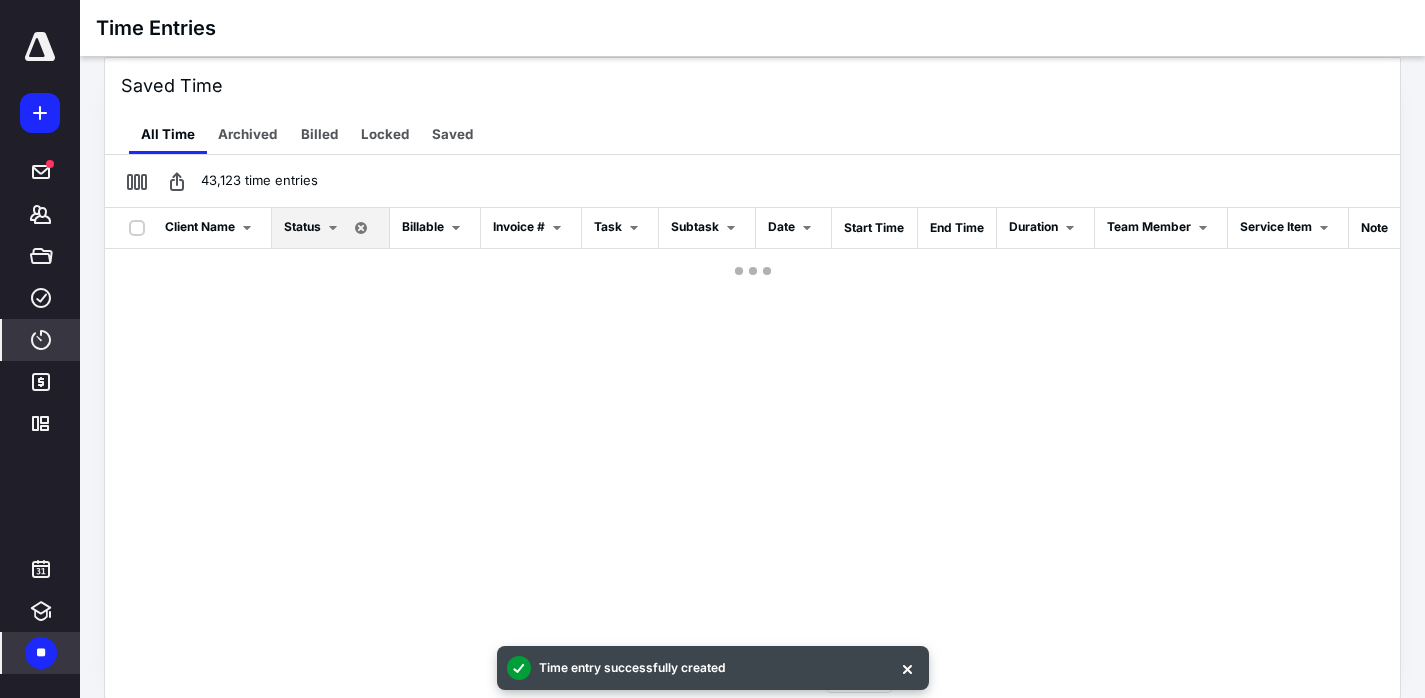 click on "Saved Time" at bounding box center [752, 86] 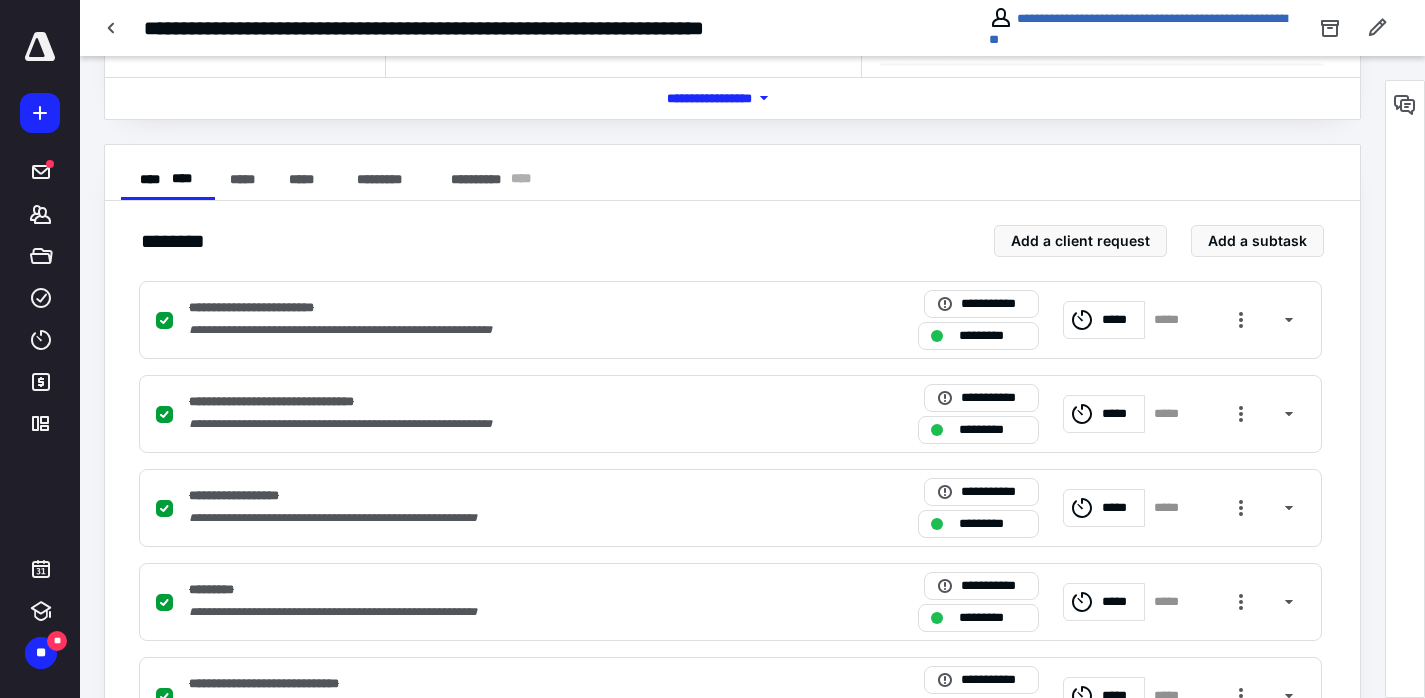 scroll, scrollTop: 676, scrollLeft: 0, axis: vertical 